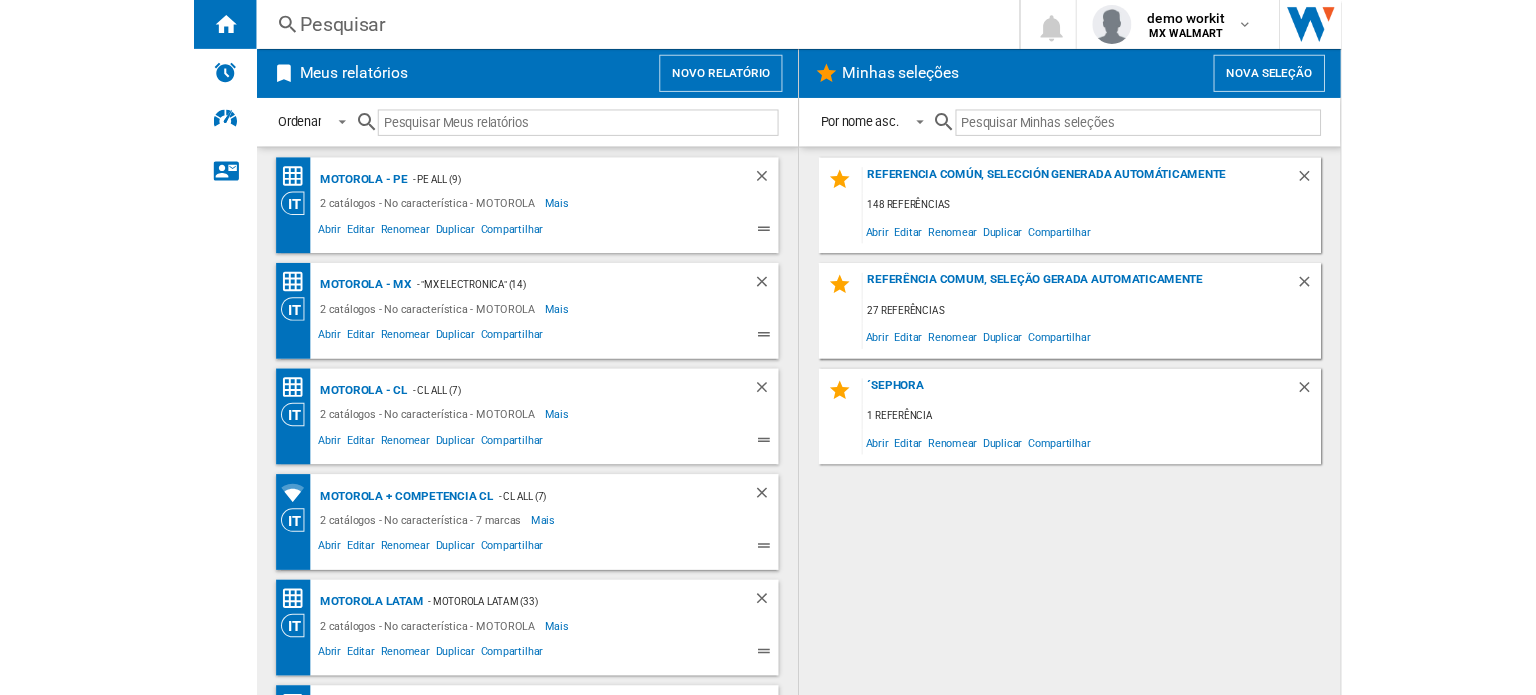scroll, scrollTop: 0, scrollLeft: 0, axis: both 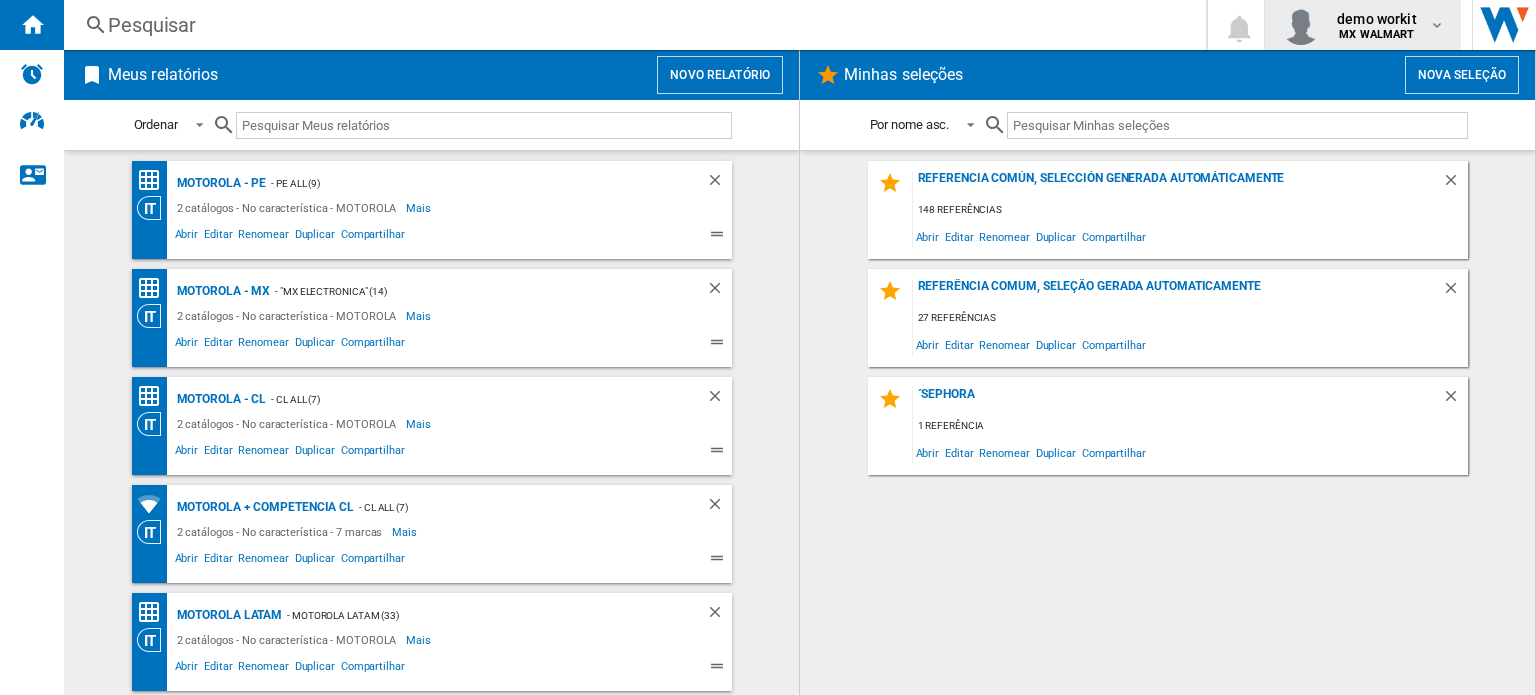 click on "MX WALMART" at bounding box center [1376, 34] 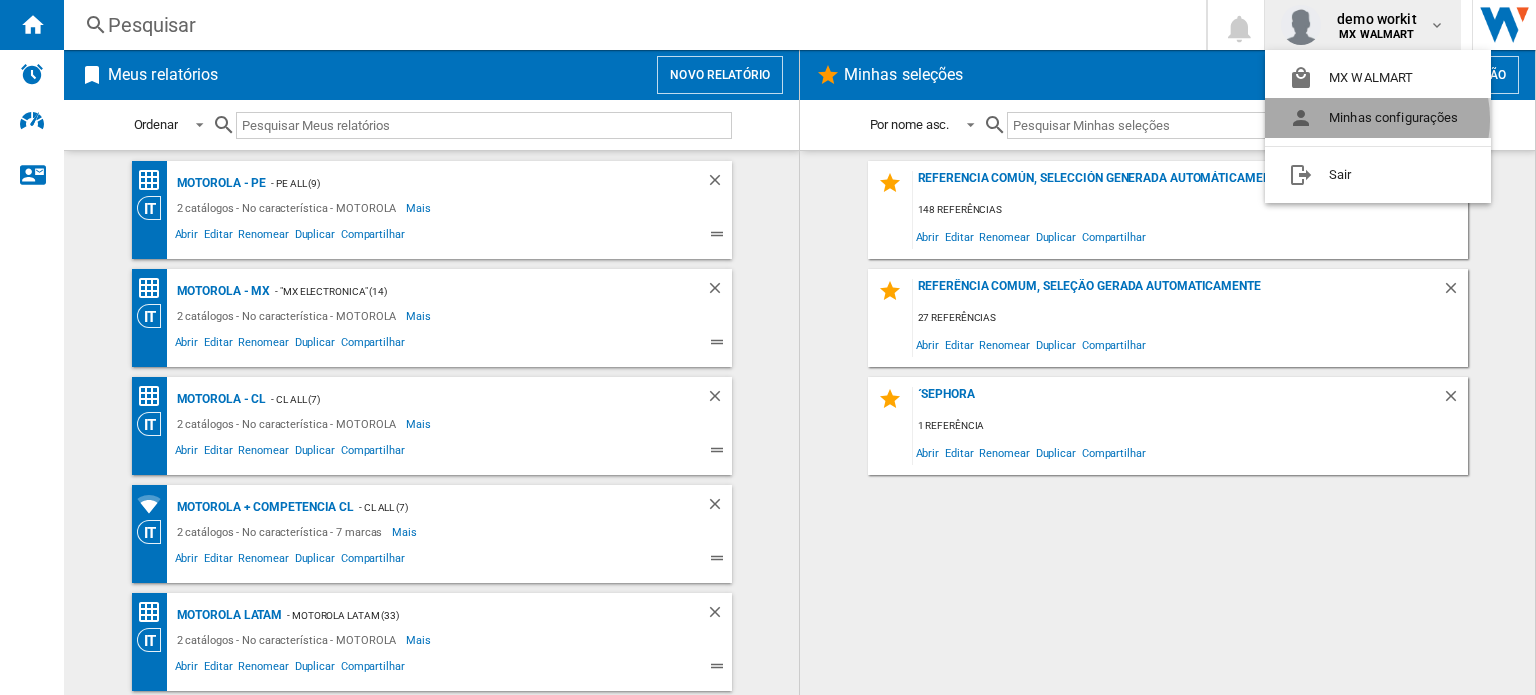 click on "Minhas configurações" at bounding box center (1378, 118) 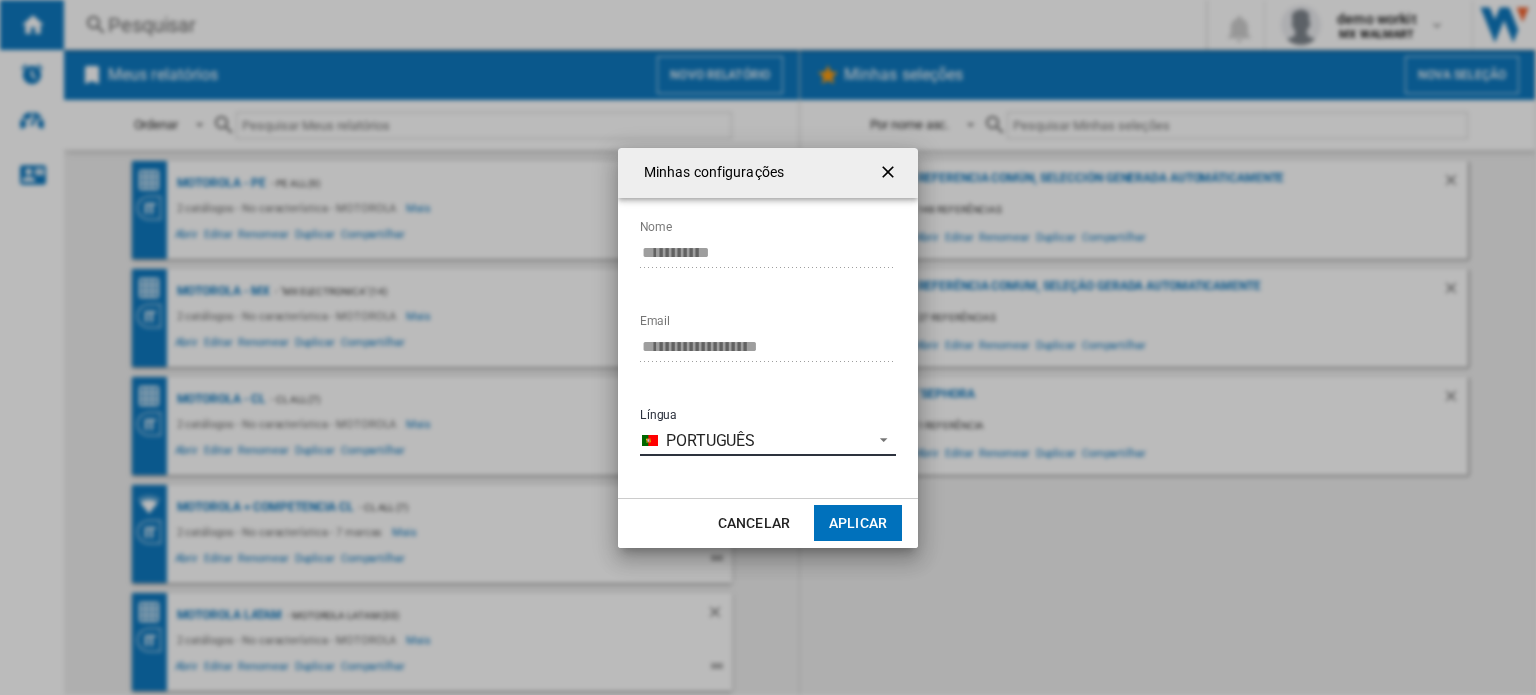 click at bounding box center [878, 438] 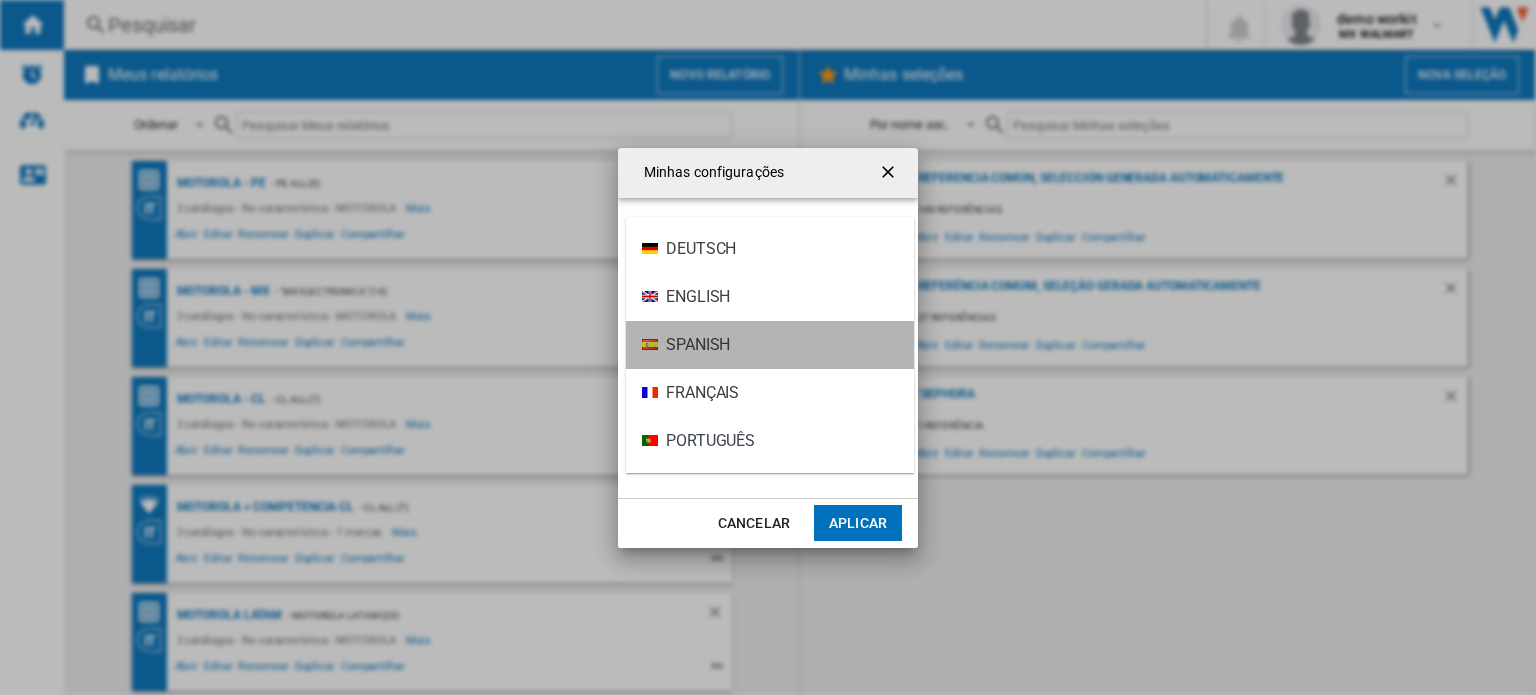 click on "Spanish" at bounding box center (770, 345) 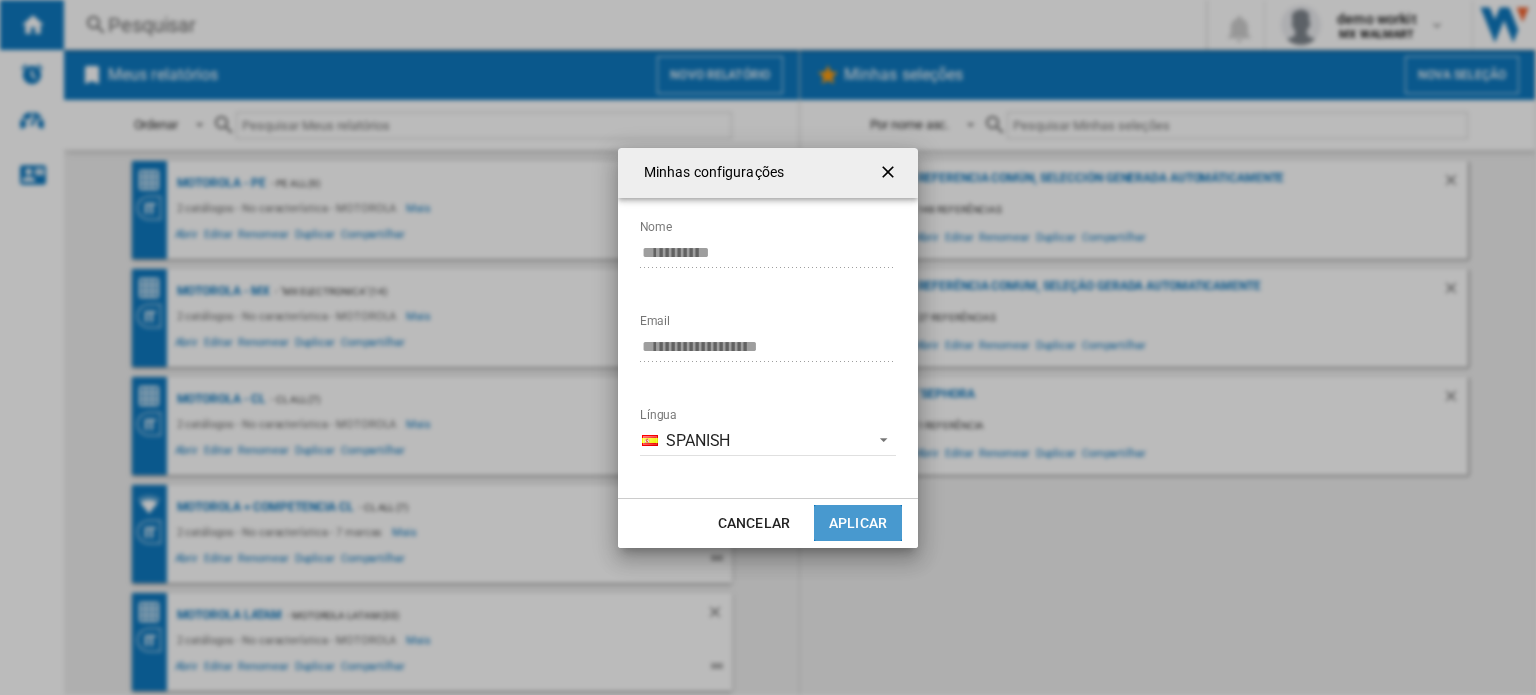 click on "Aplicar" 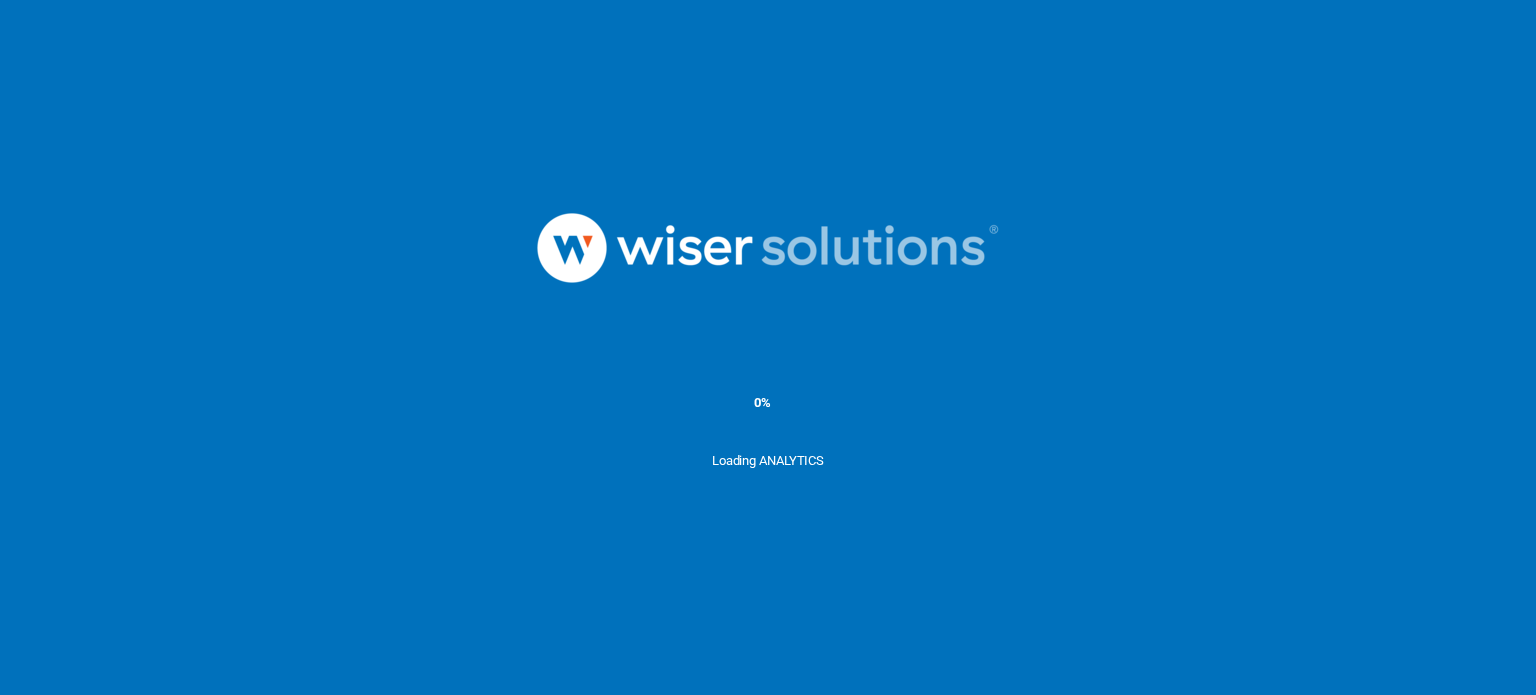 scroll, scrollTop: 0, scrollLeft: 0, axis: both 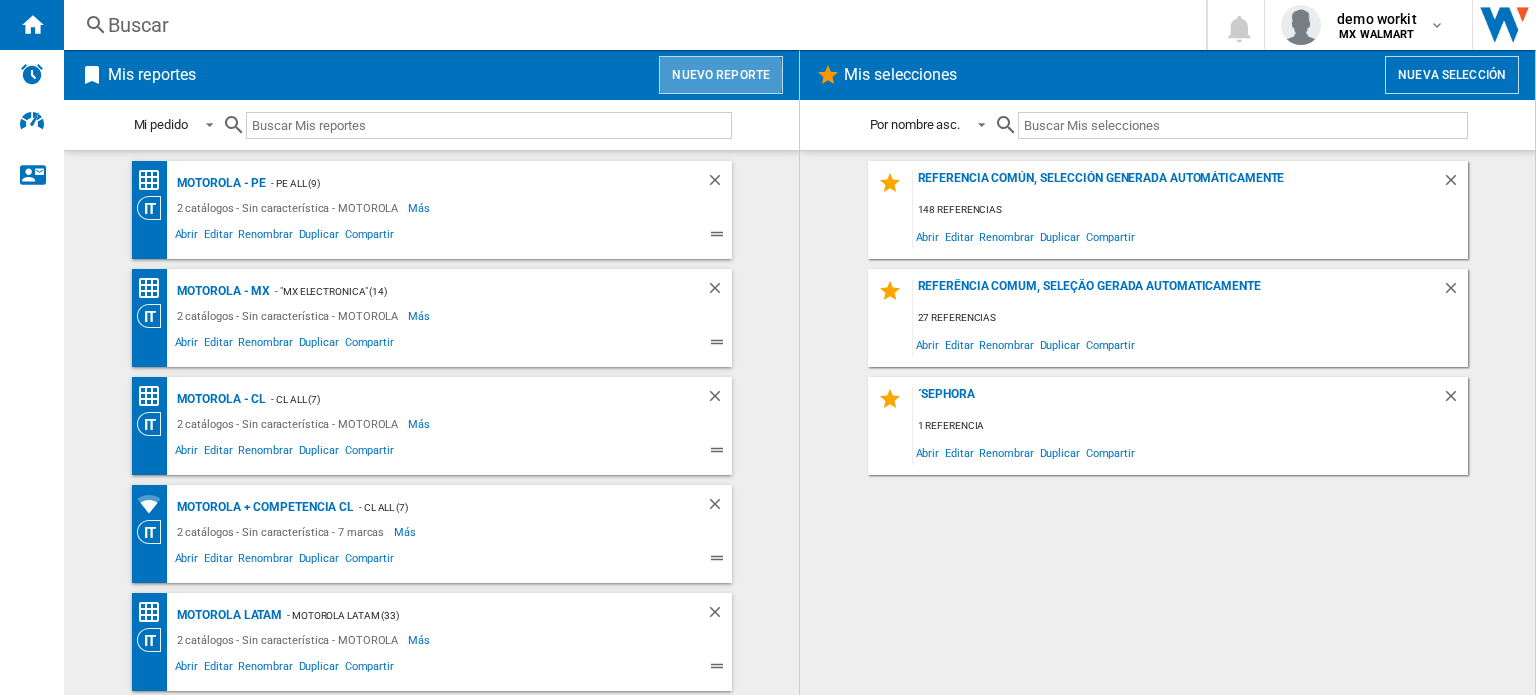 click on "Nuevo reporte" at bounding box center [721, 75] 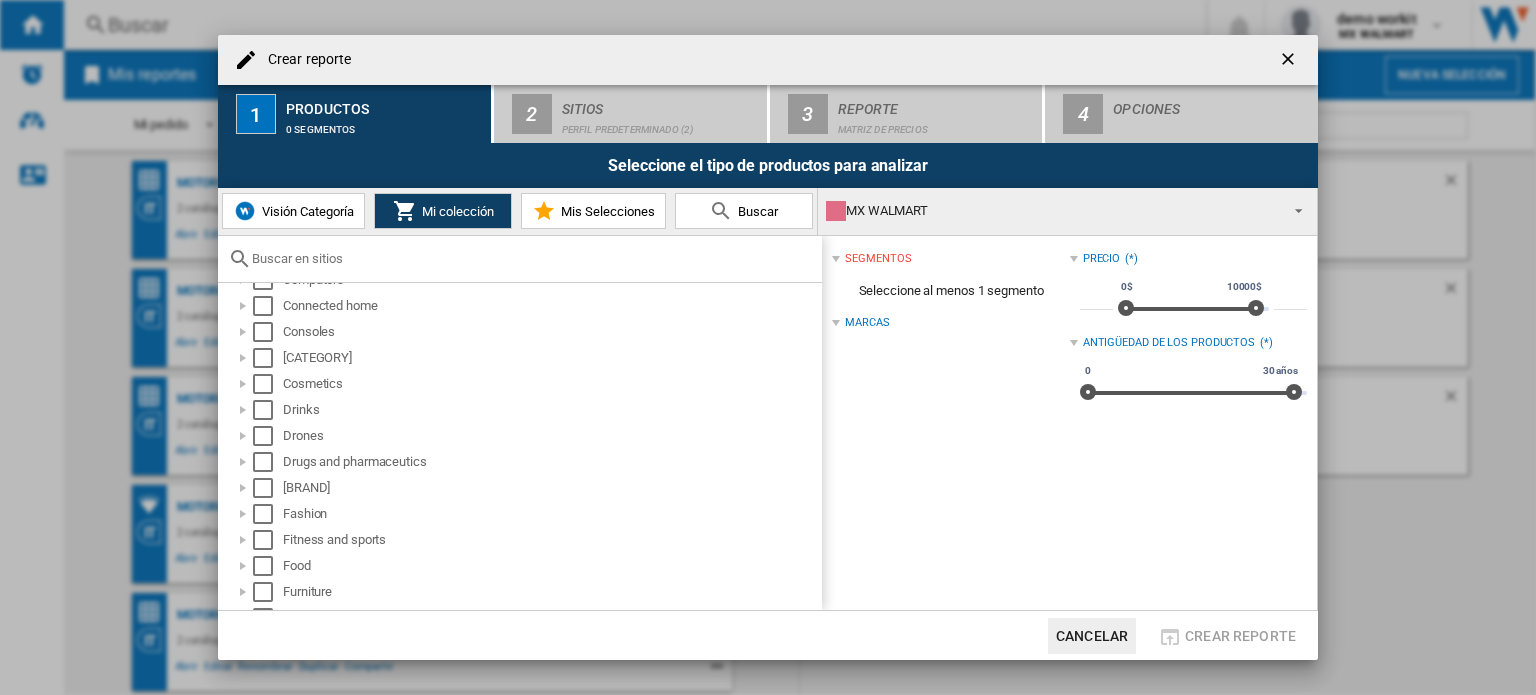 scroll, scrollTop: 344, scrollLeft: 0, axis: vertical 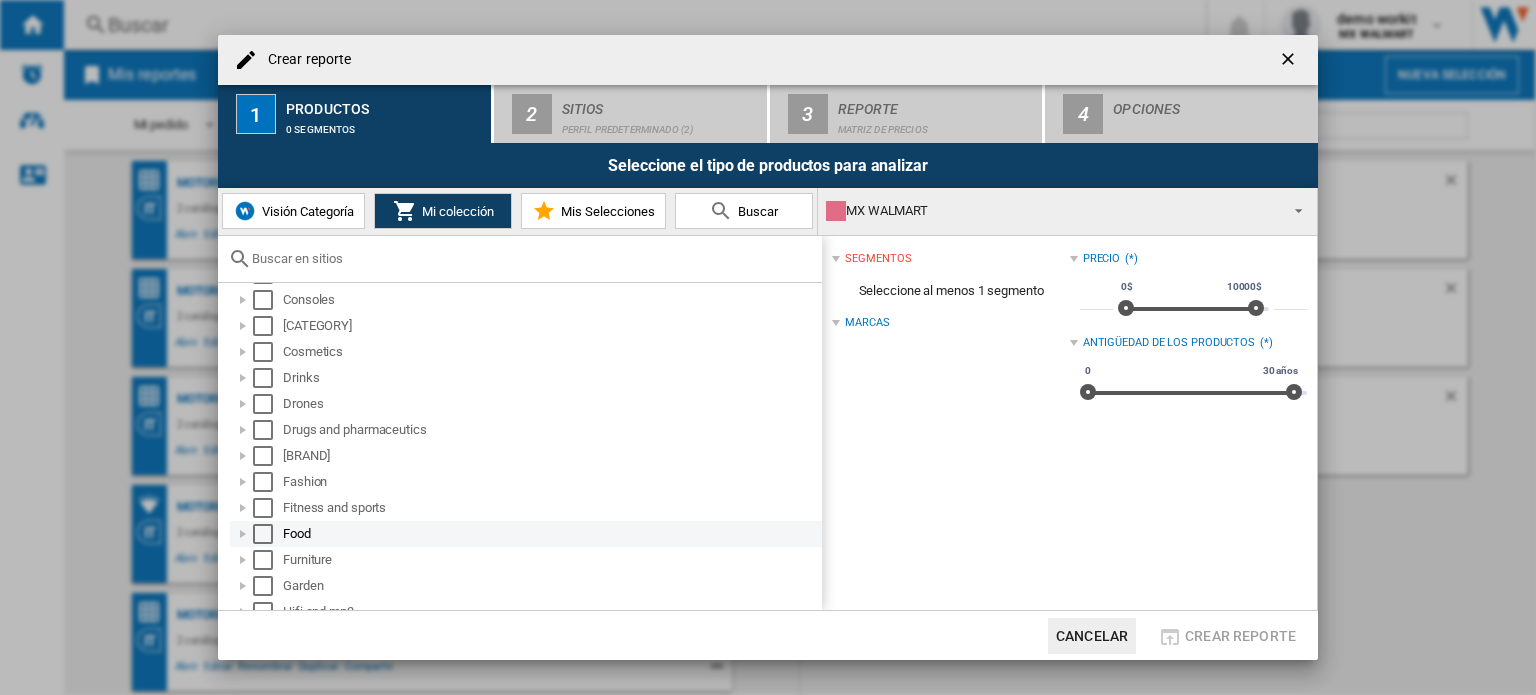 click at bounding box center (243, 534) 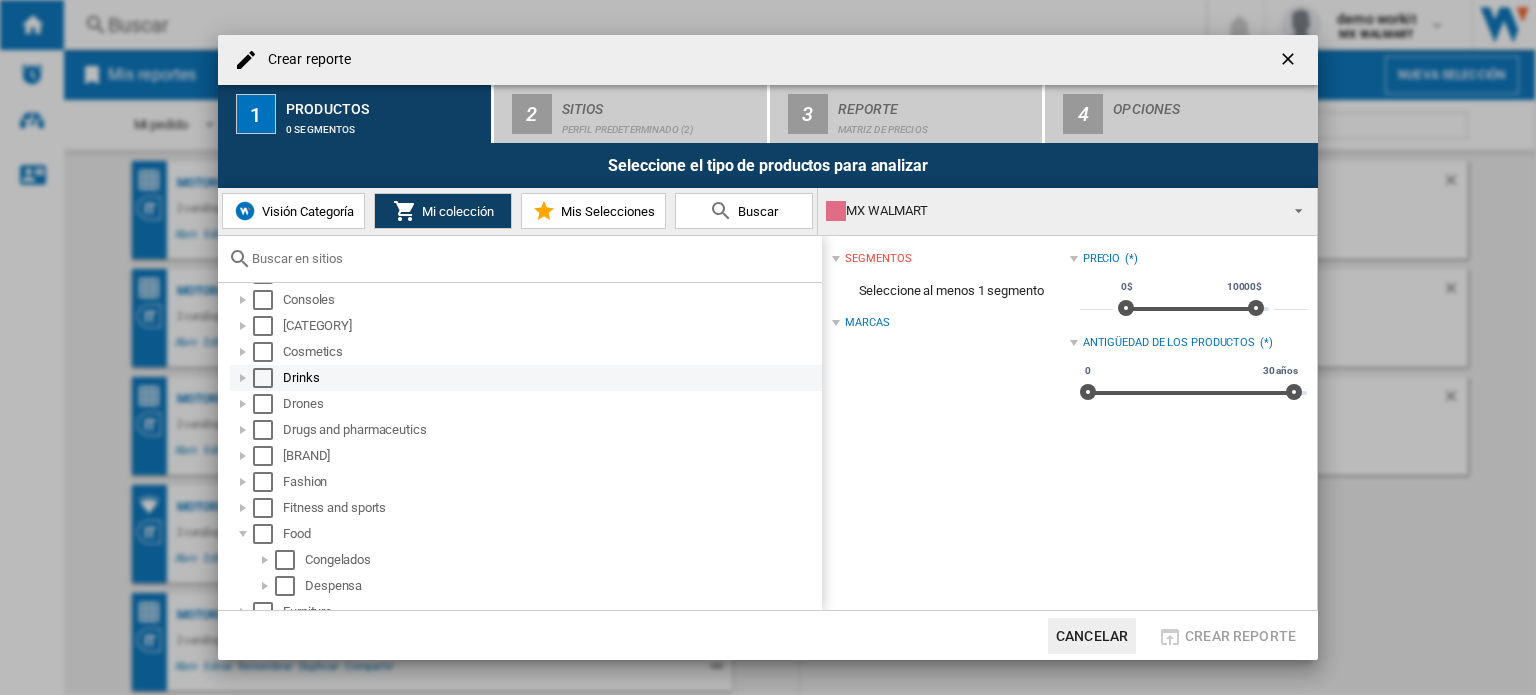 click at bounding box center (243, 378) 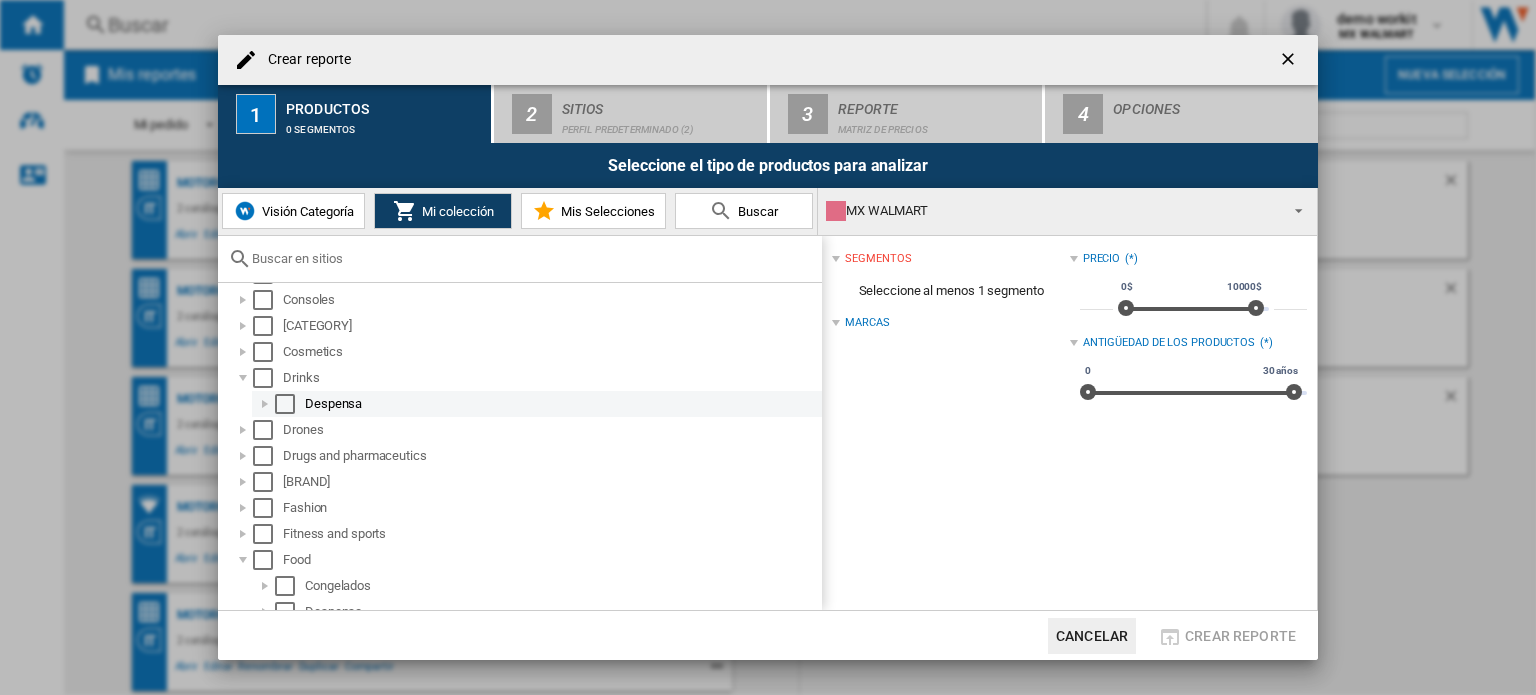 click at bounding box center (265, 404) 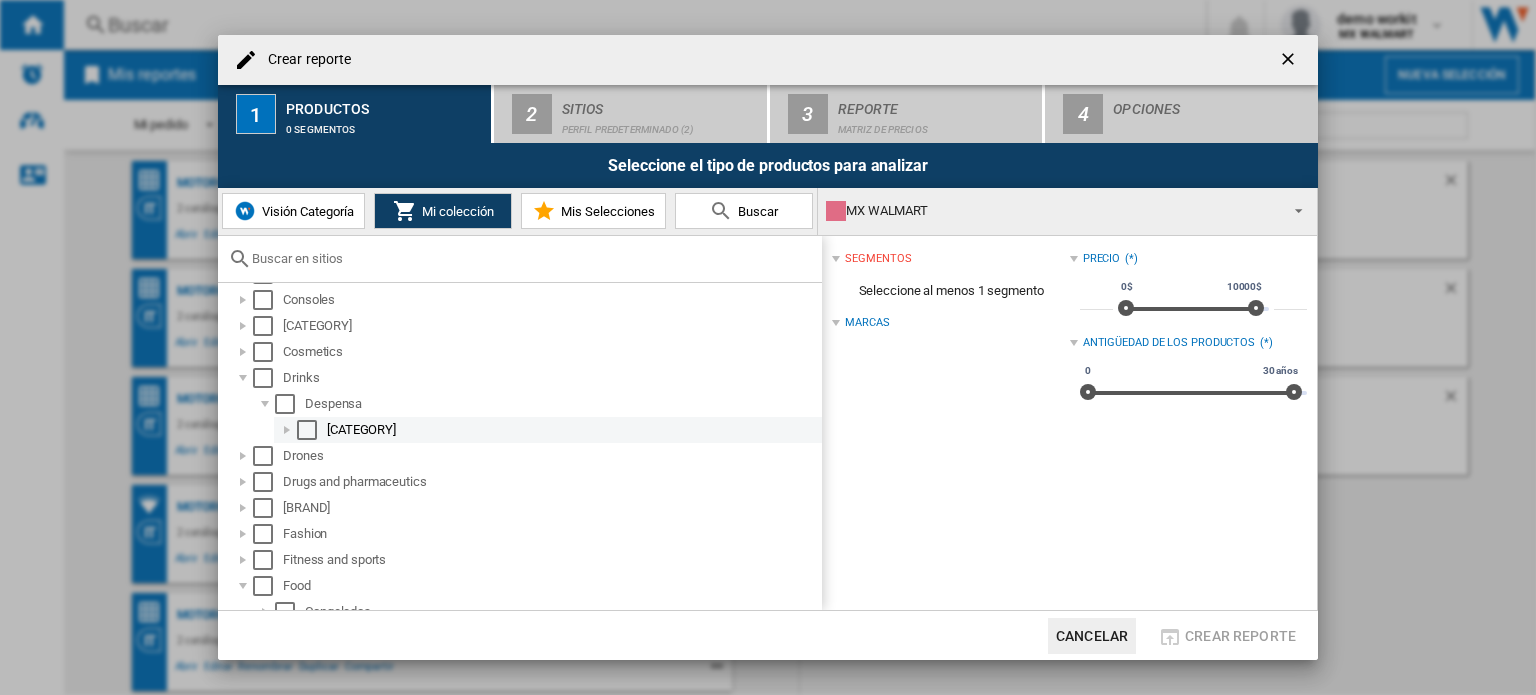click at bounding box center (287, 430) 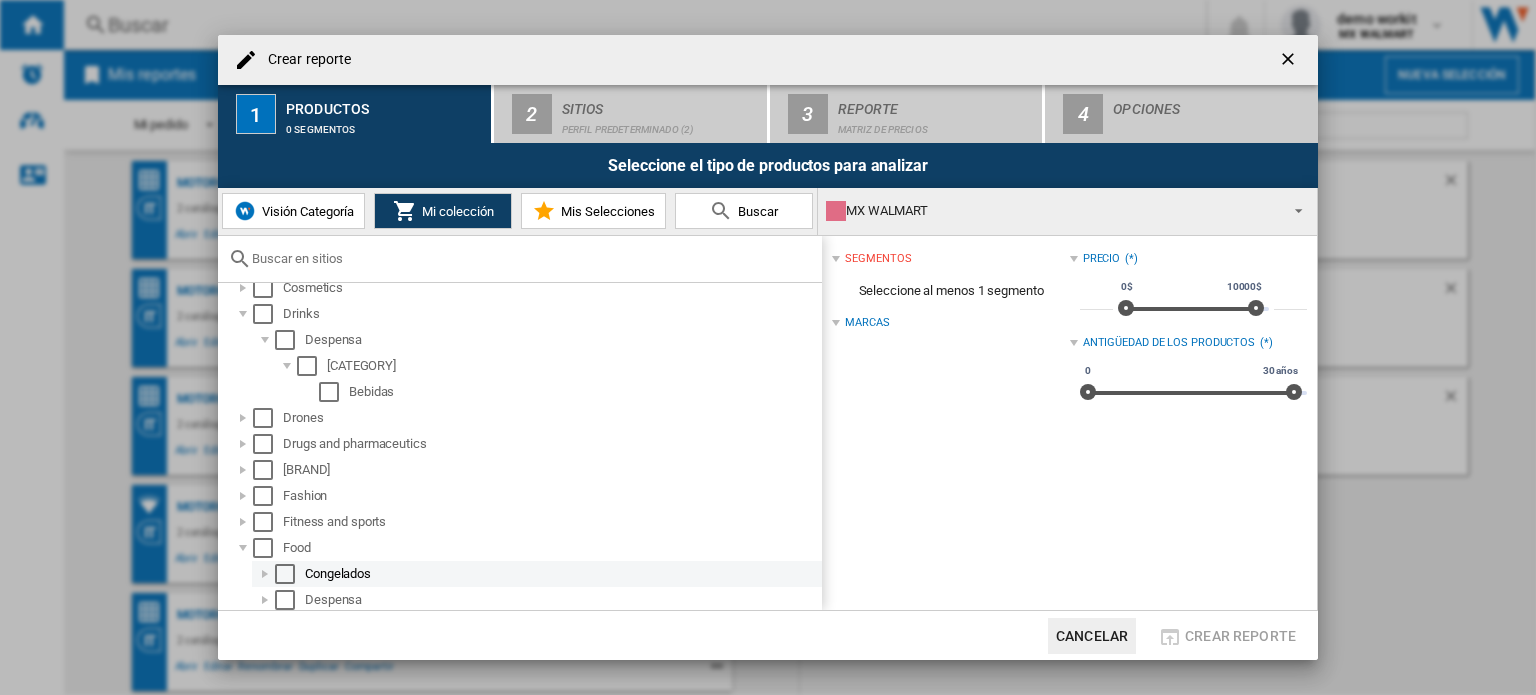 scroll, scrollTop: 380, scrollLeft: 0, axis: vertical 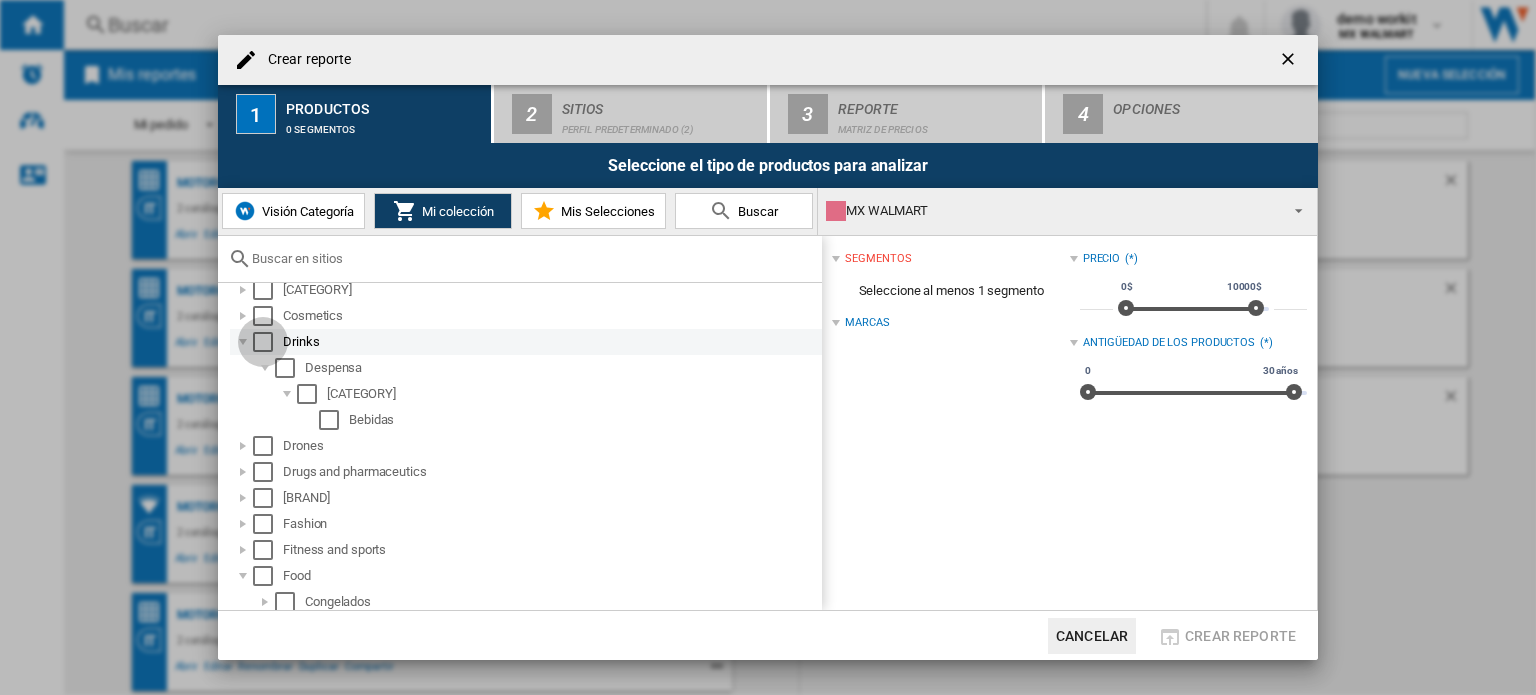 click at bounding box center [263, 342] 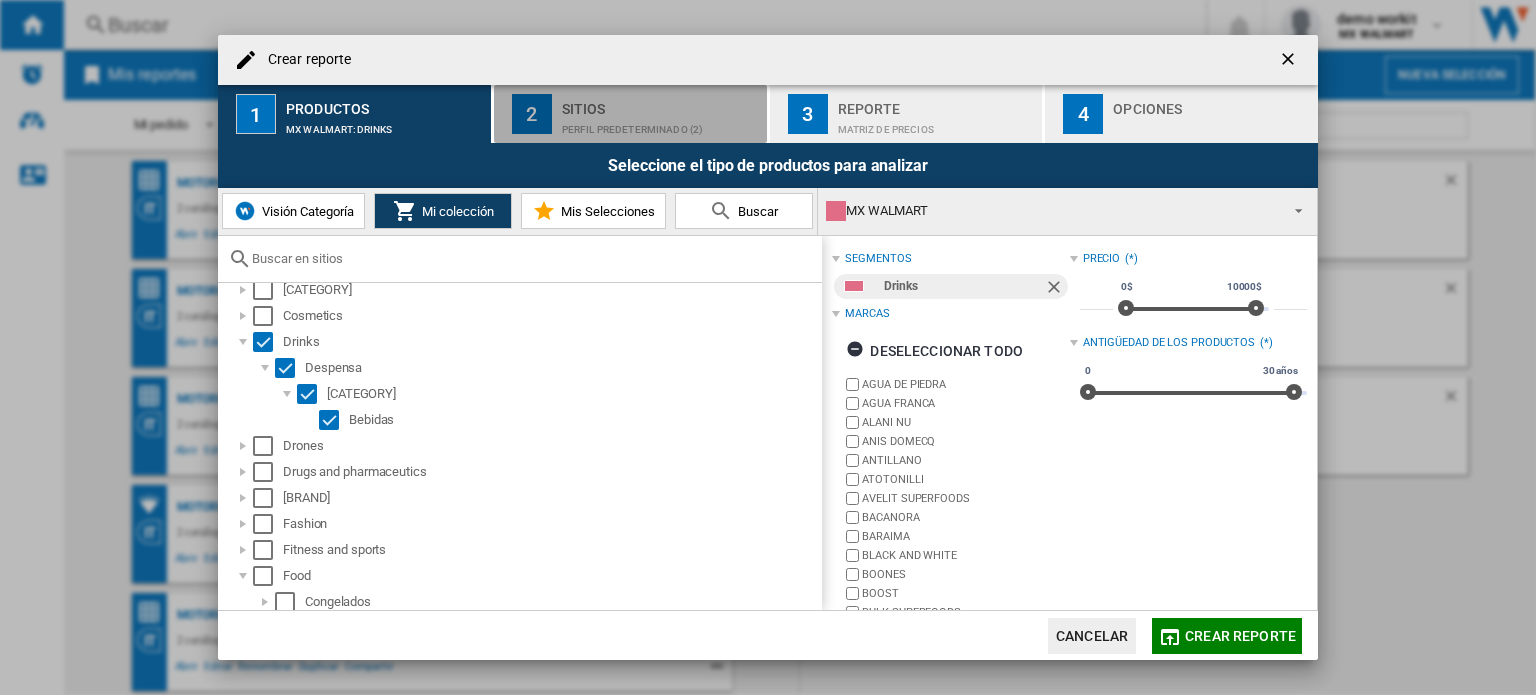 click on "Perfil predeterminado (2)" at bounding box center [660, 124] 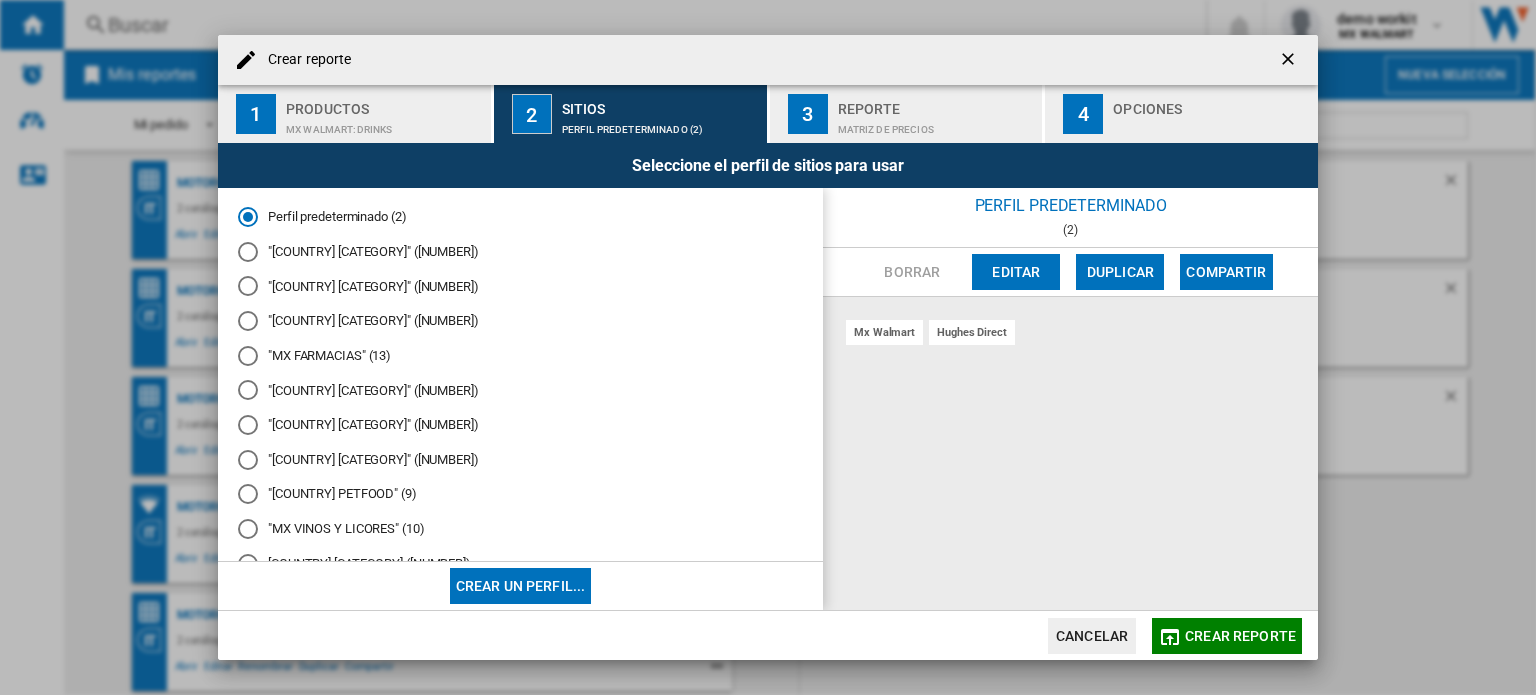 click on "Productos" at bounding box center [384, 103] 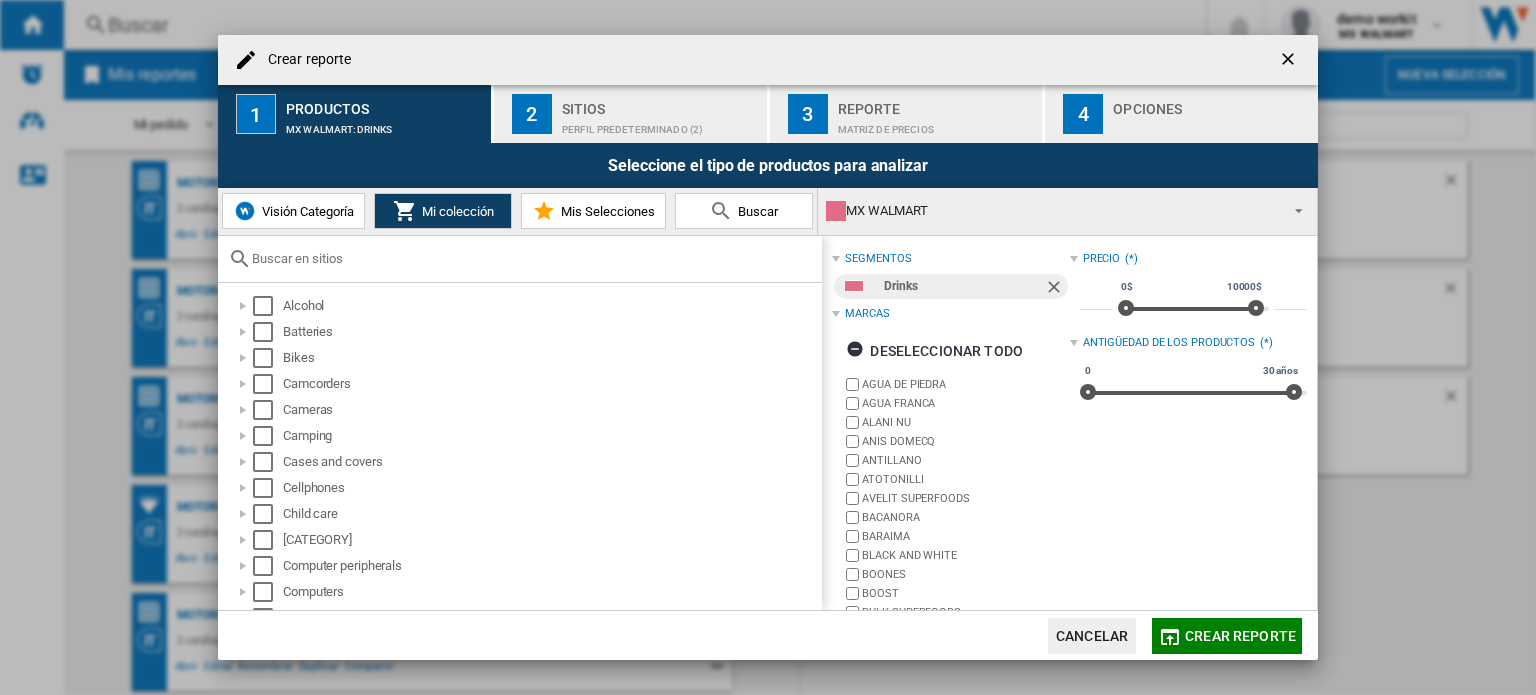scroll, scrollTop: 92, scrollLeft: 0, axis: vertical 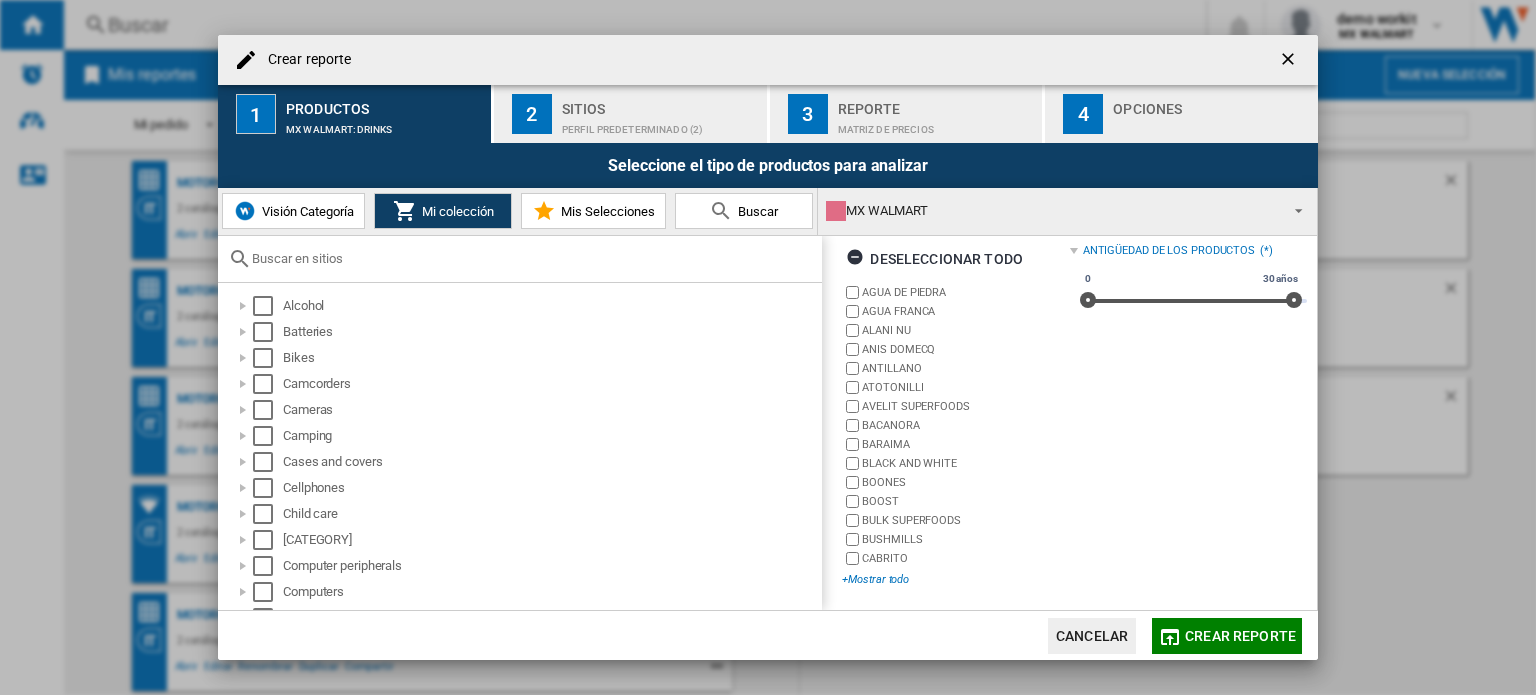 click on "+Mostrar todo" at bounding box center (955, 579) 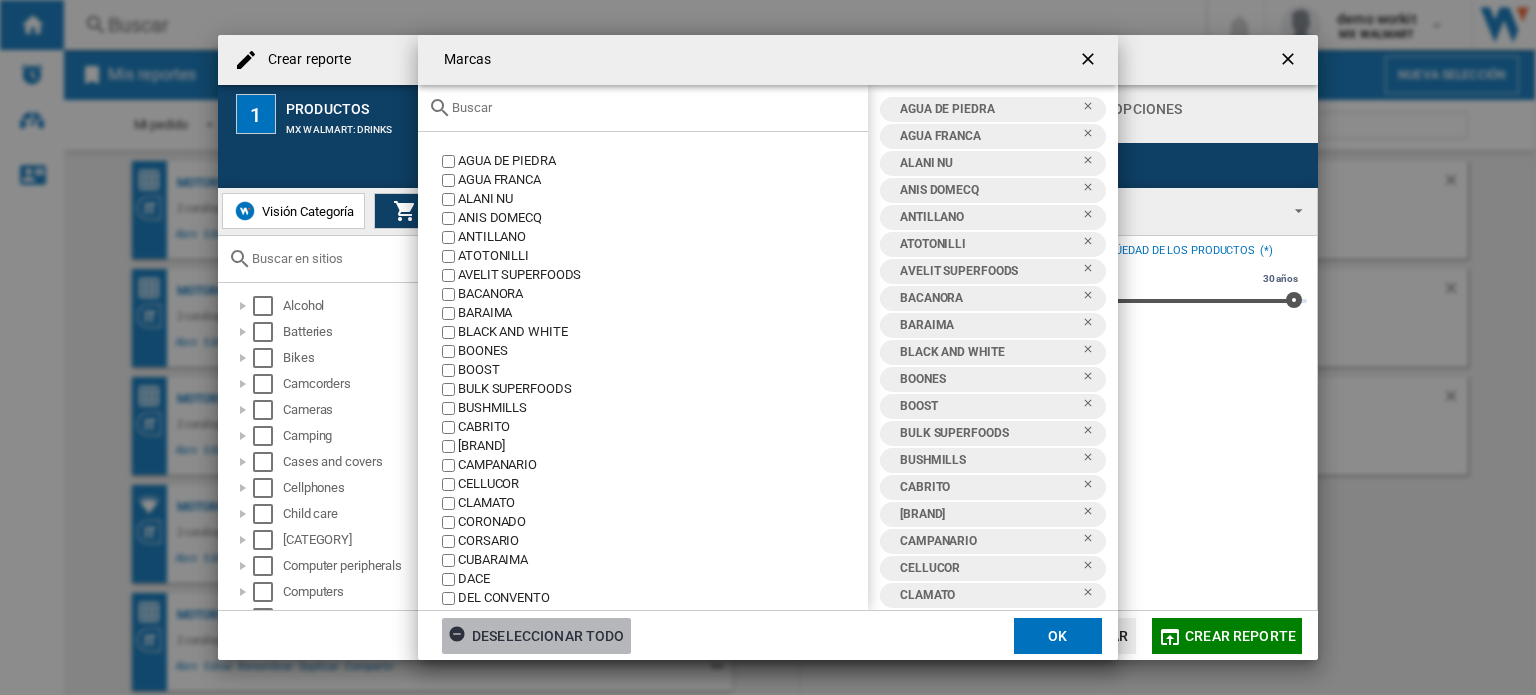click on "Deseleccionar todo" 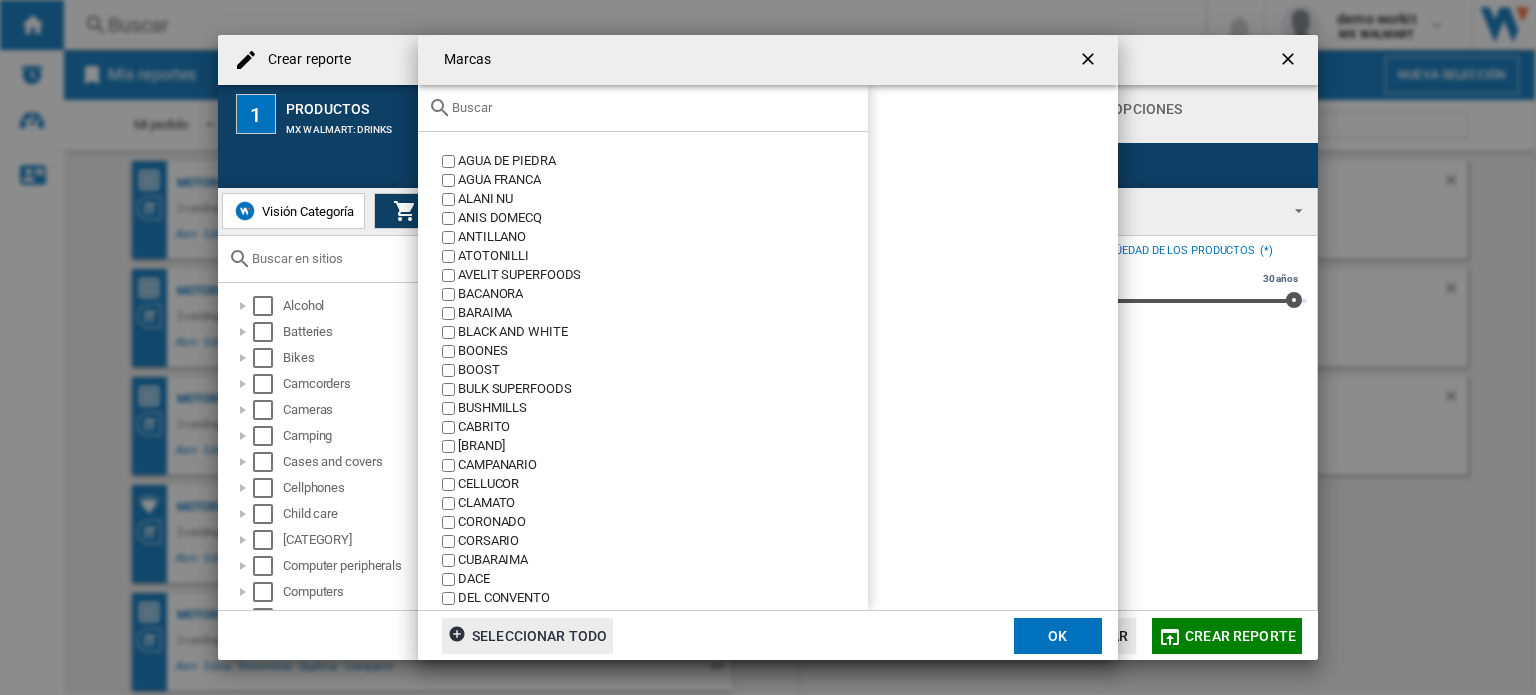 drag, startPoint x: 609, startPoint y: 80, endPoint x: 576, endPoint y: 115, distance: 48.104053 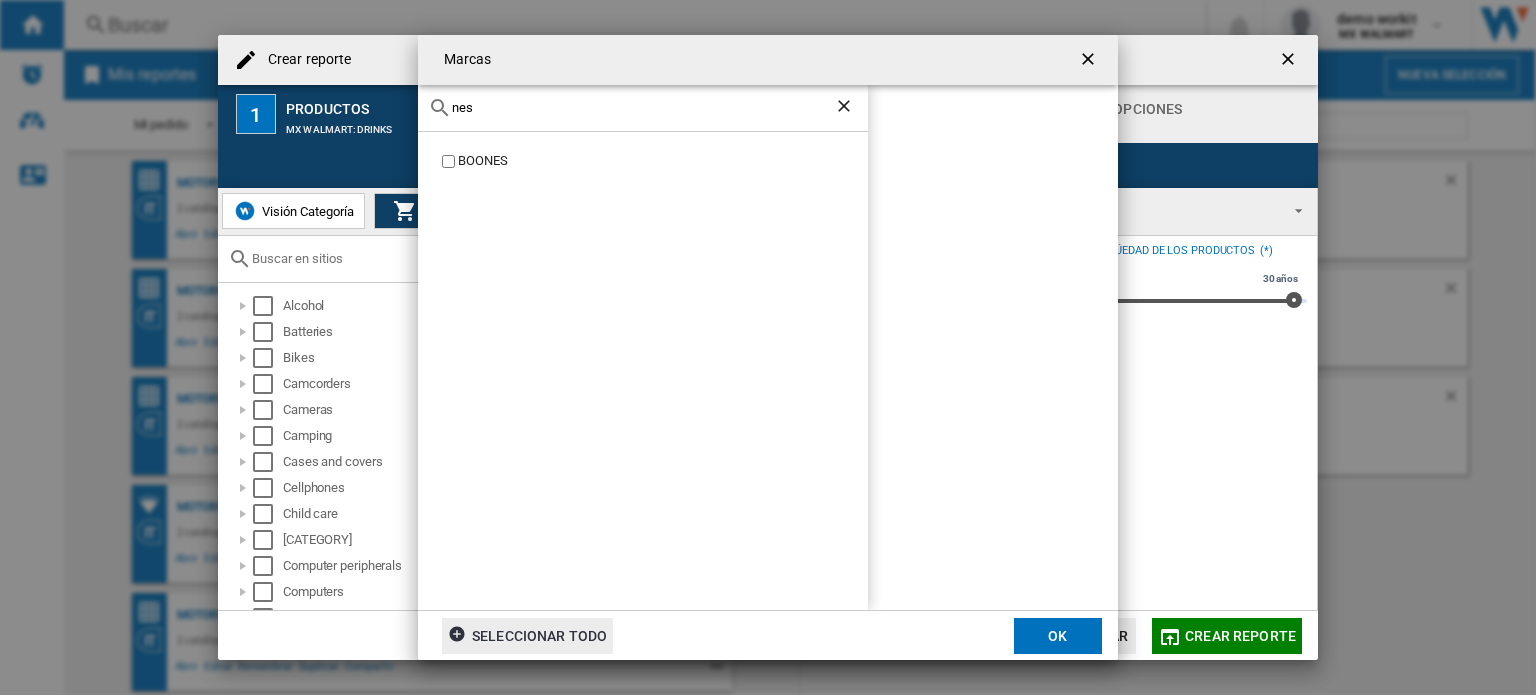 type on "nes" 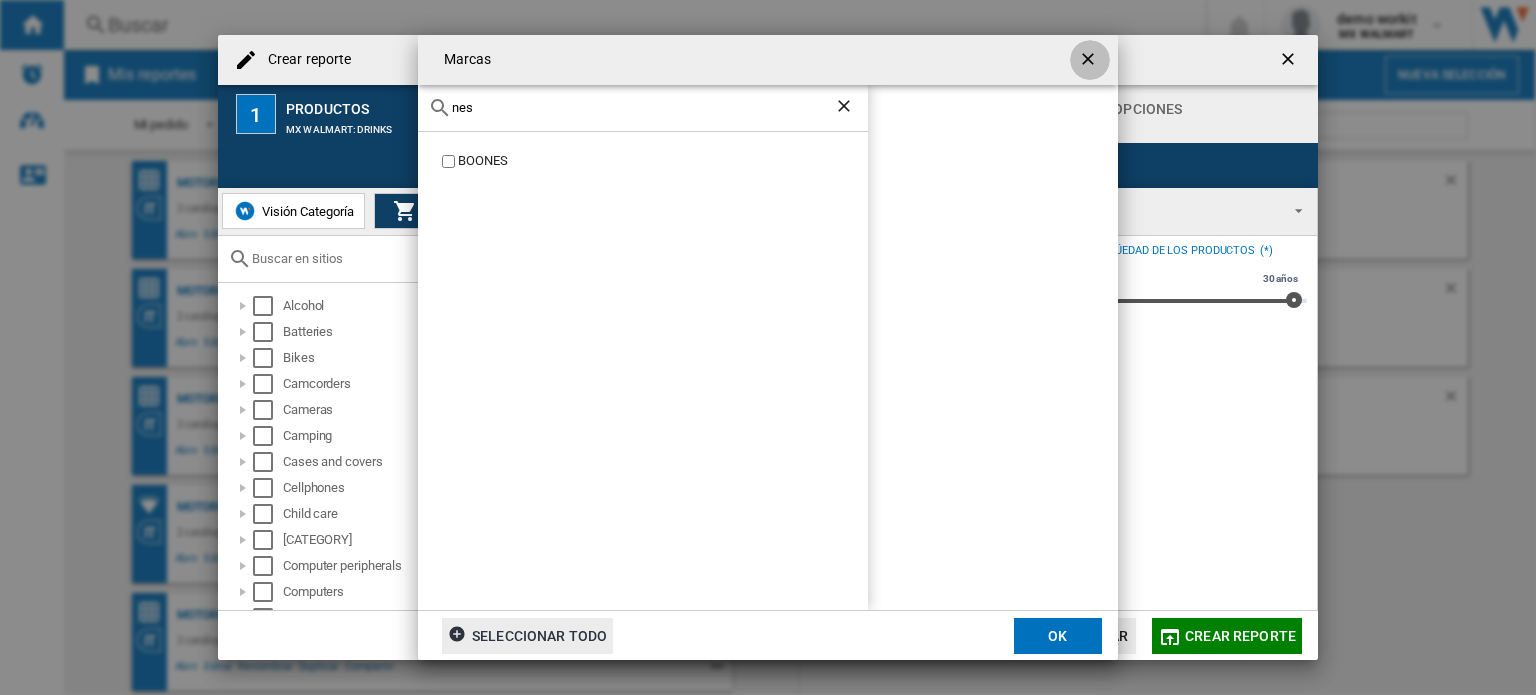 click at bounding box center [1090, 61] 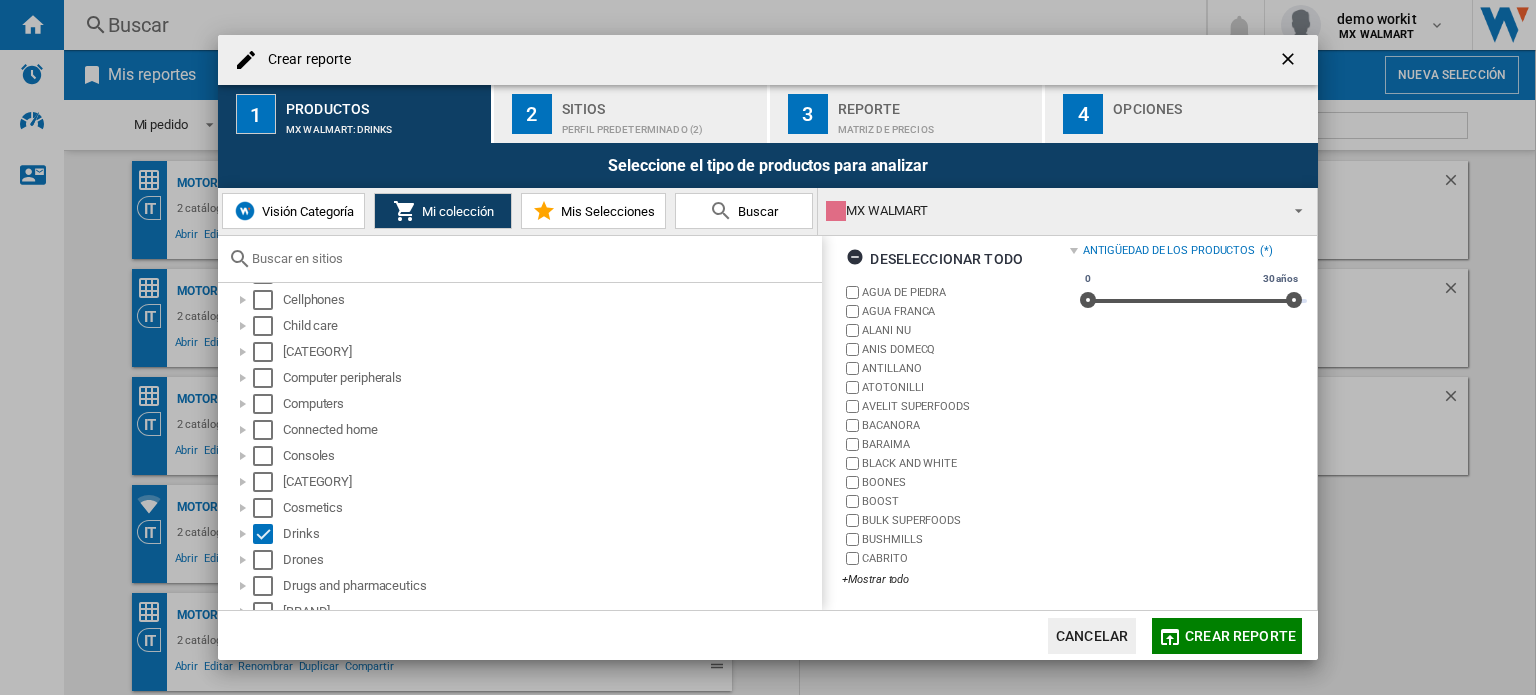 scroll, scrollTop: 327, scrollLeft: 0, axis: vertical 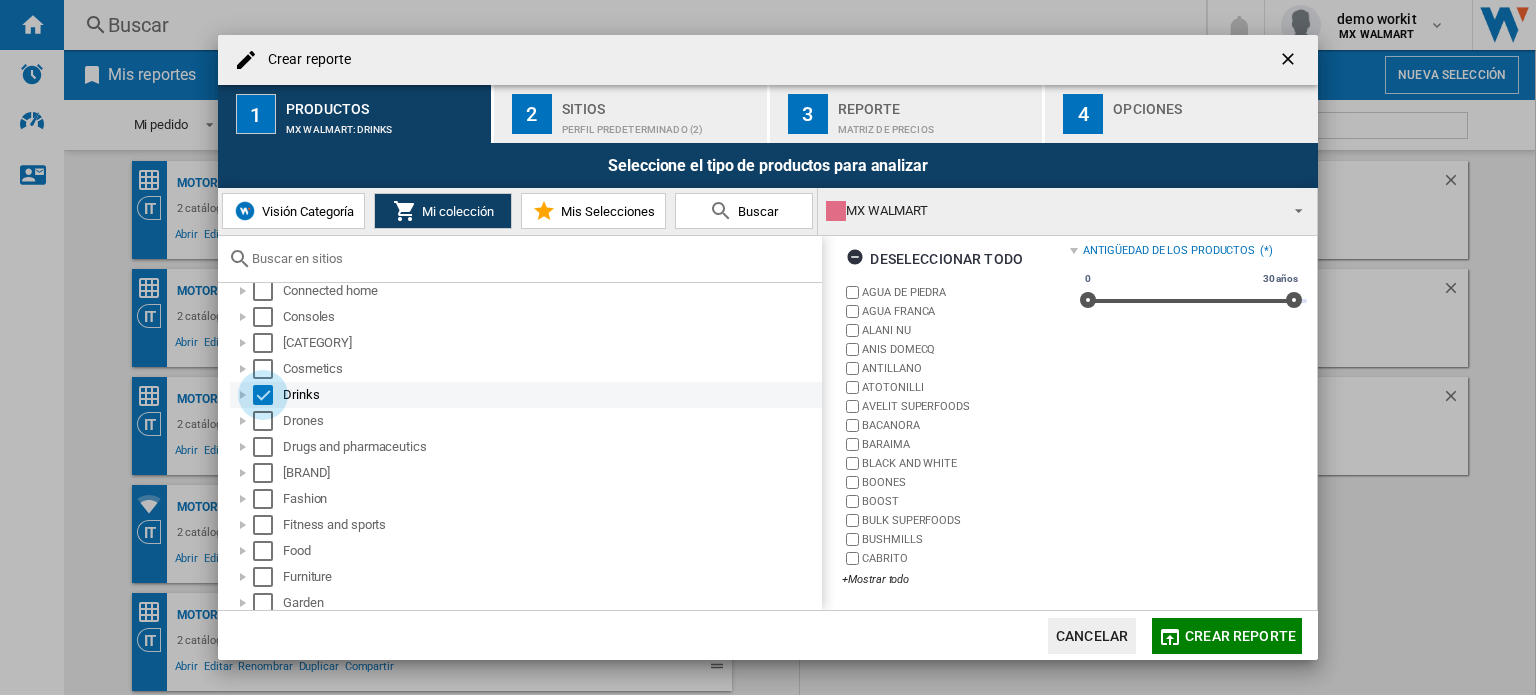 click at bounding box center (263, 395) 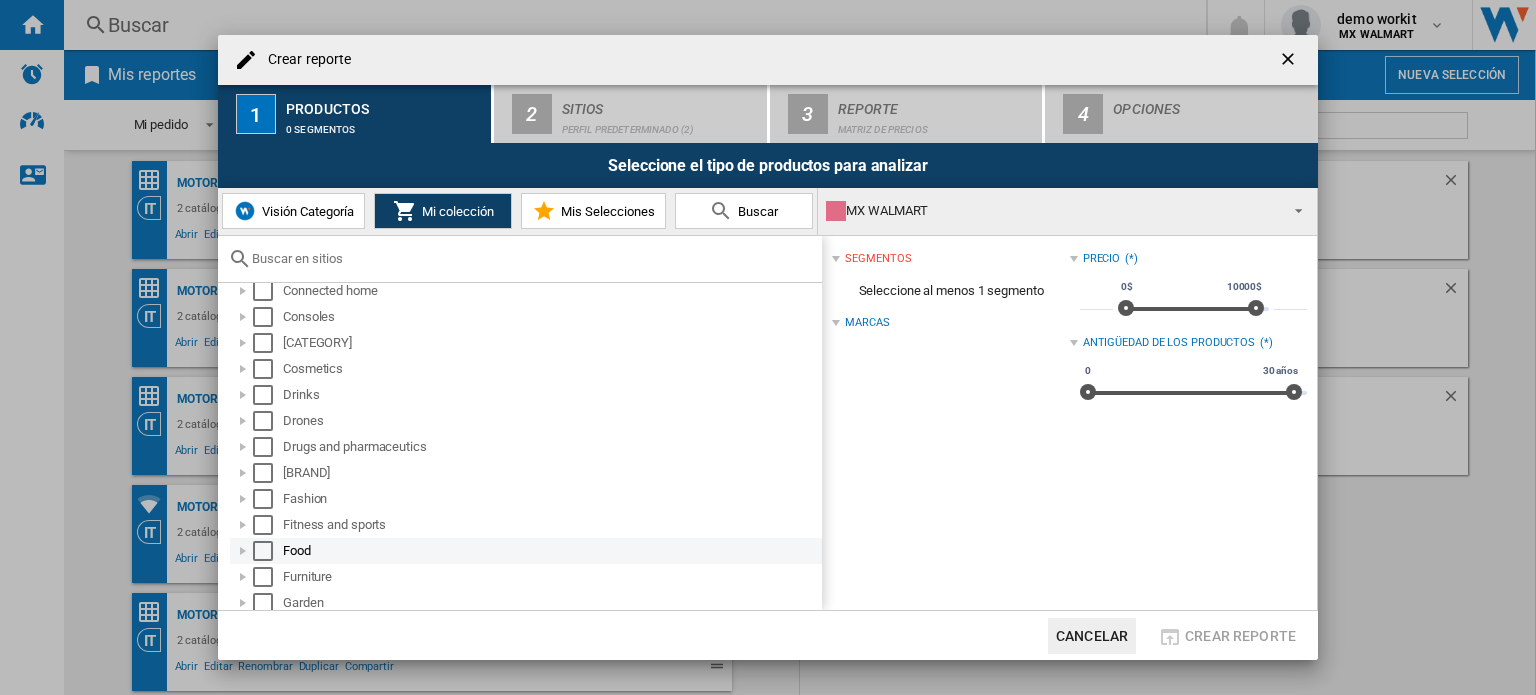 click at bounding box center [243, 551] 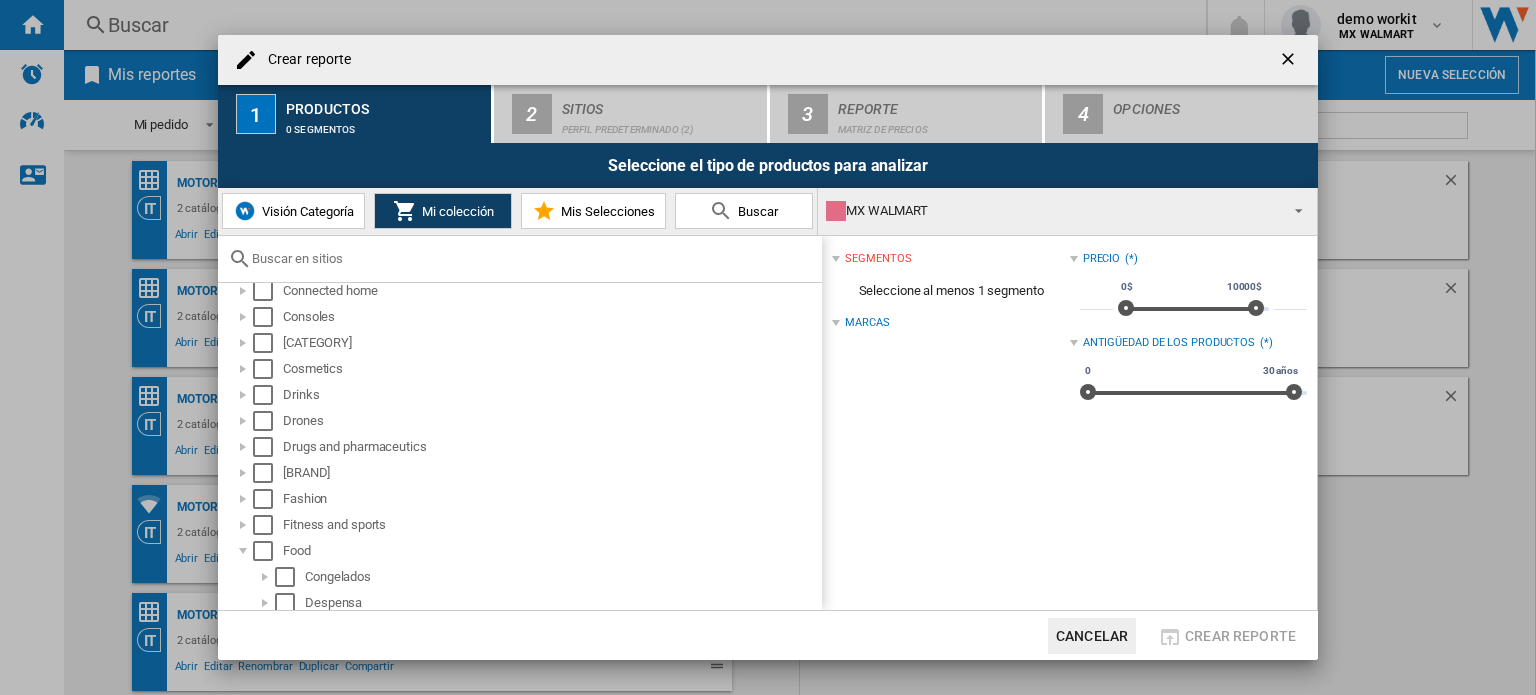 click on "MX WALMART" at bounding box center [1051, 211] 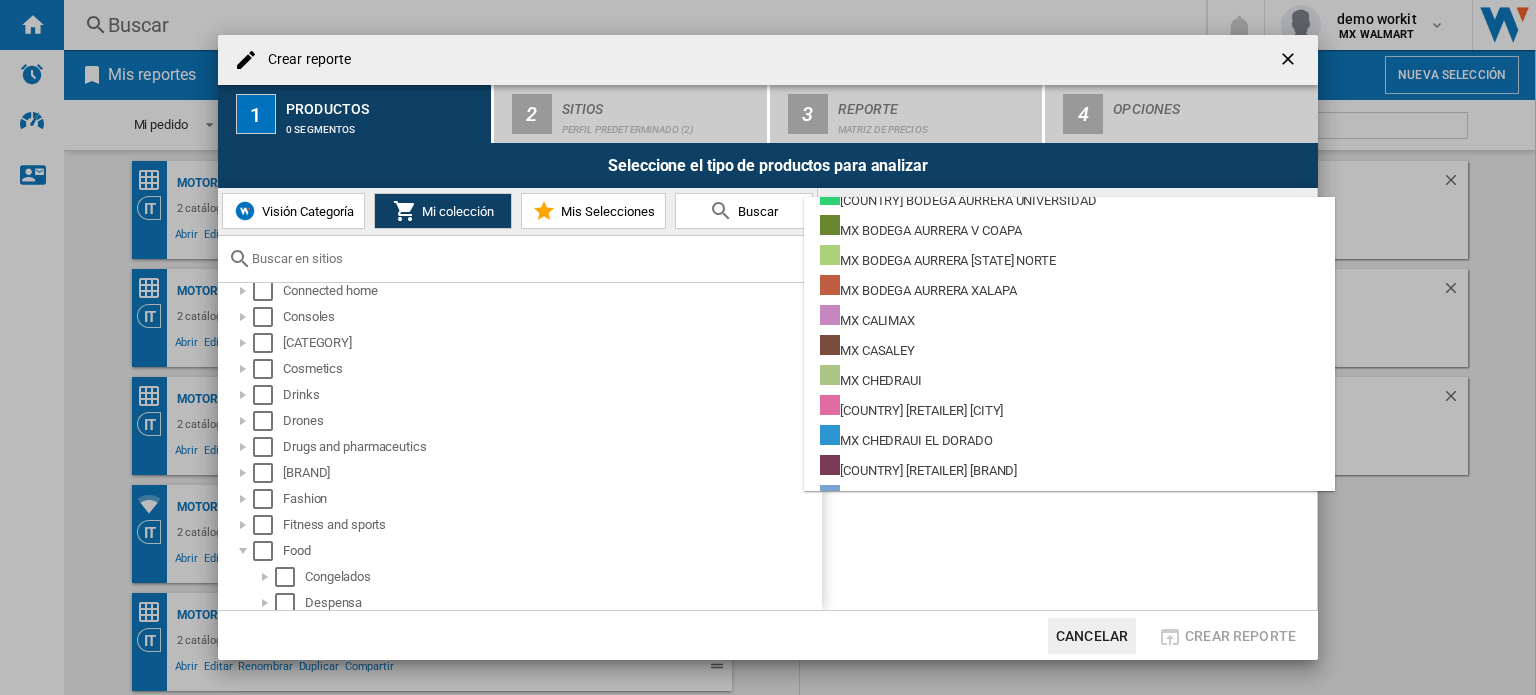 scroll, scrollTop: 12103, scrollLeft: 0, axis: vertical 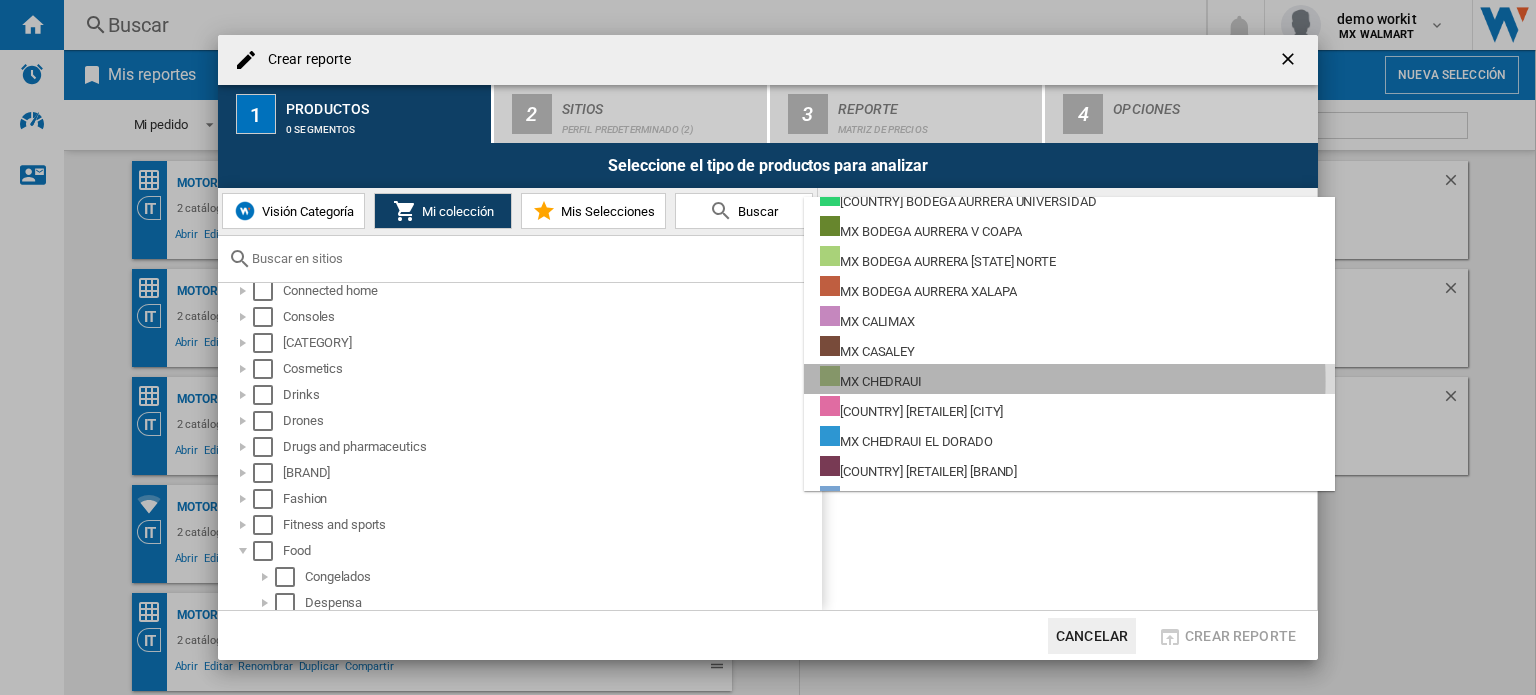 click on "MX CHEDRAUI" at bounding box center (1069, 379) 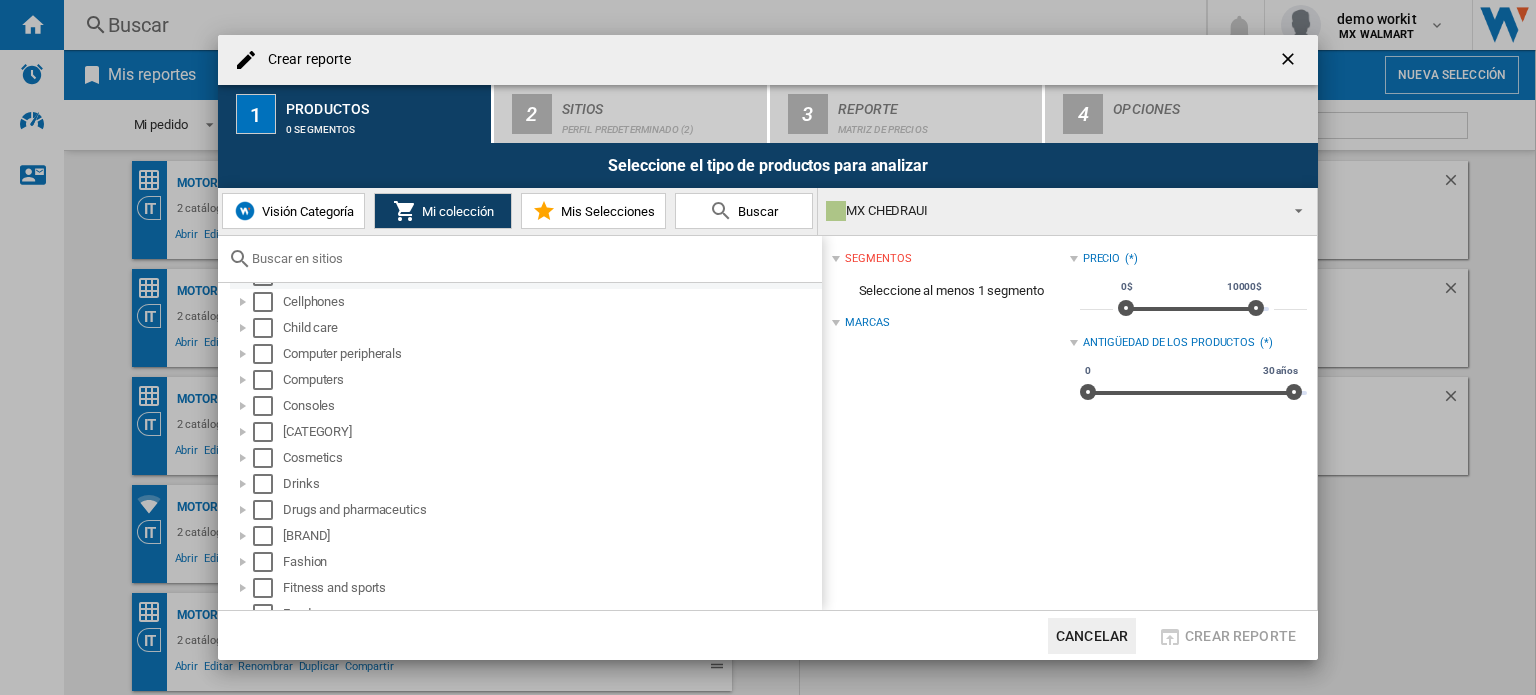 scroll, scrollTop: 163, scrollLeft: 0, axis: vertical 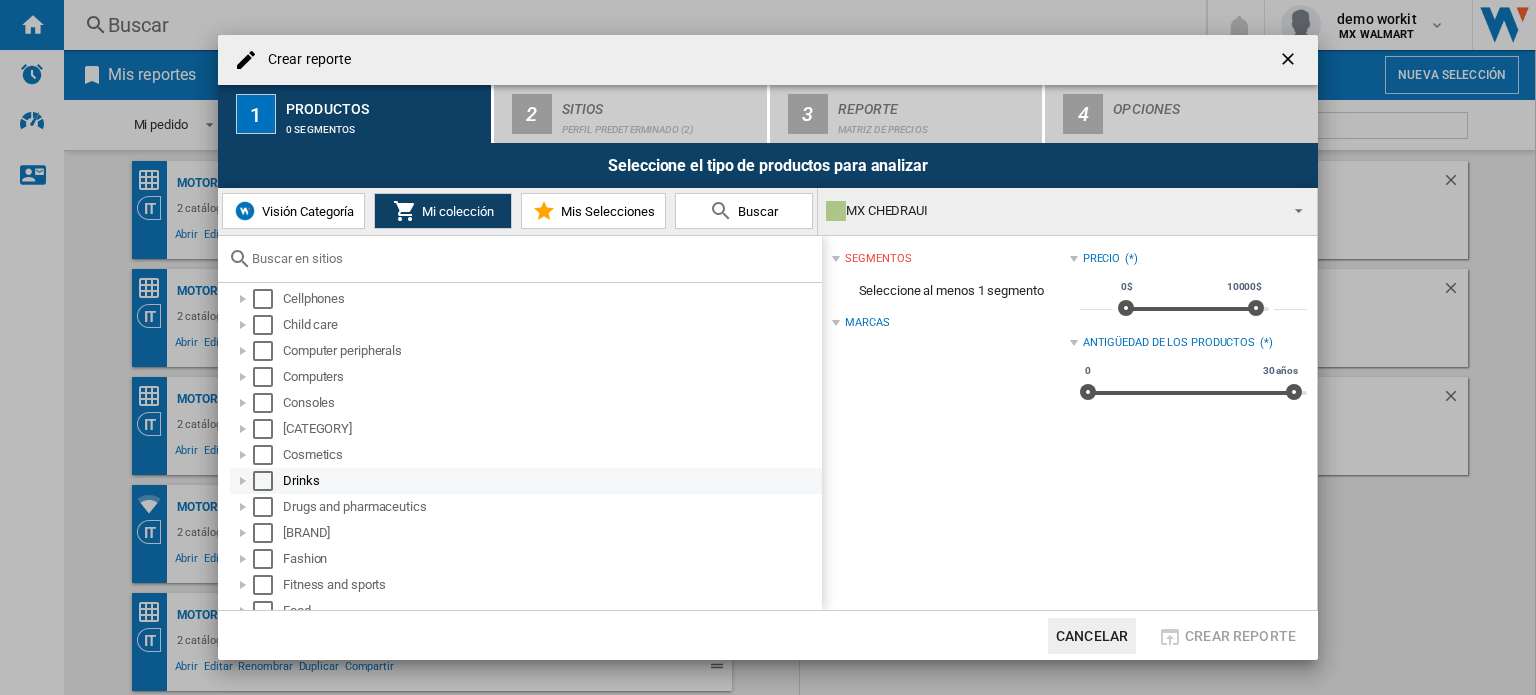 click at bounding box center [243, 481] 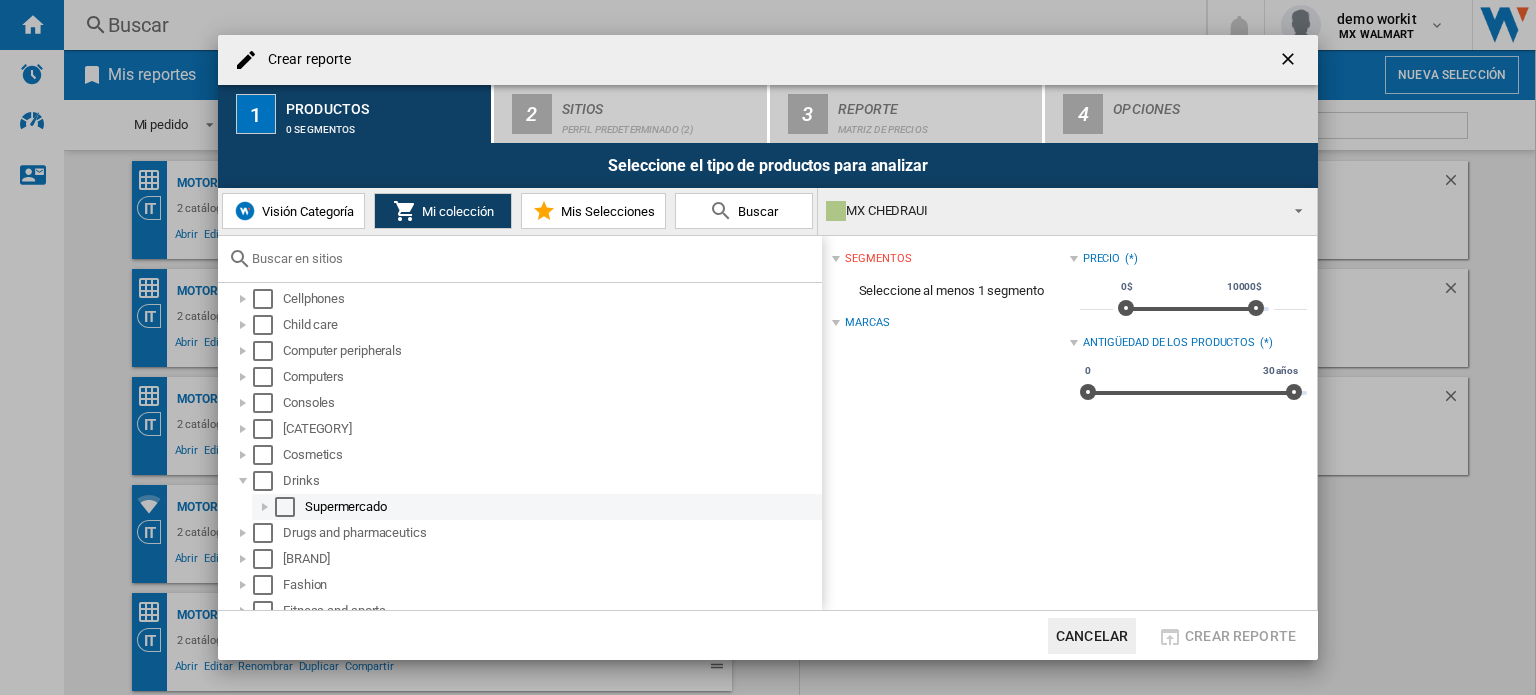 click at bounding box center [265, 507] 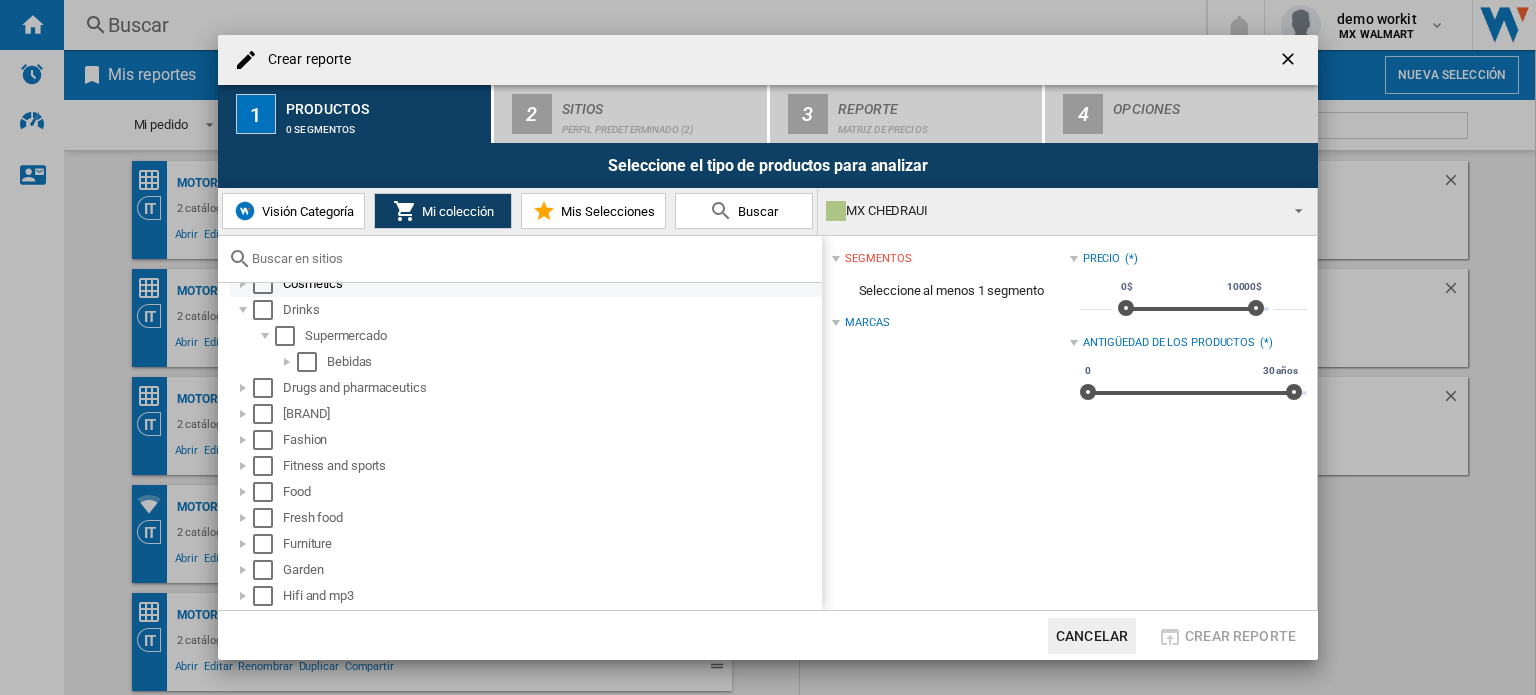 scroll, scrollTop: 330, scrollLeft: 0, axis: vertical 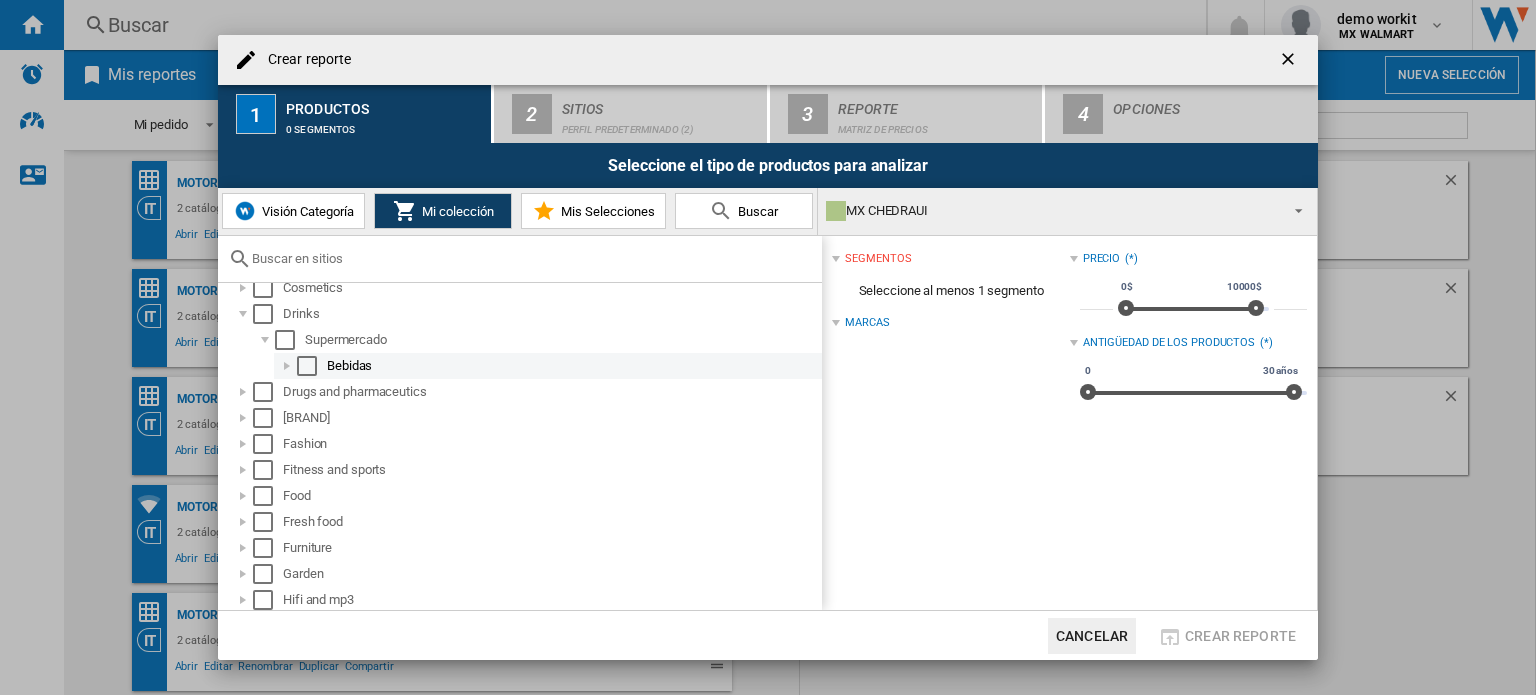 click at bounding box center (287, 366) 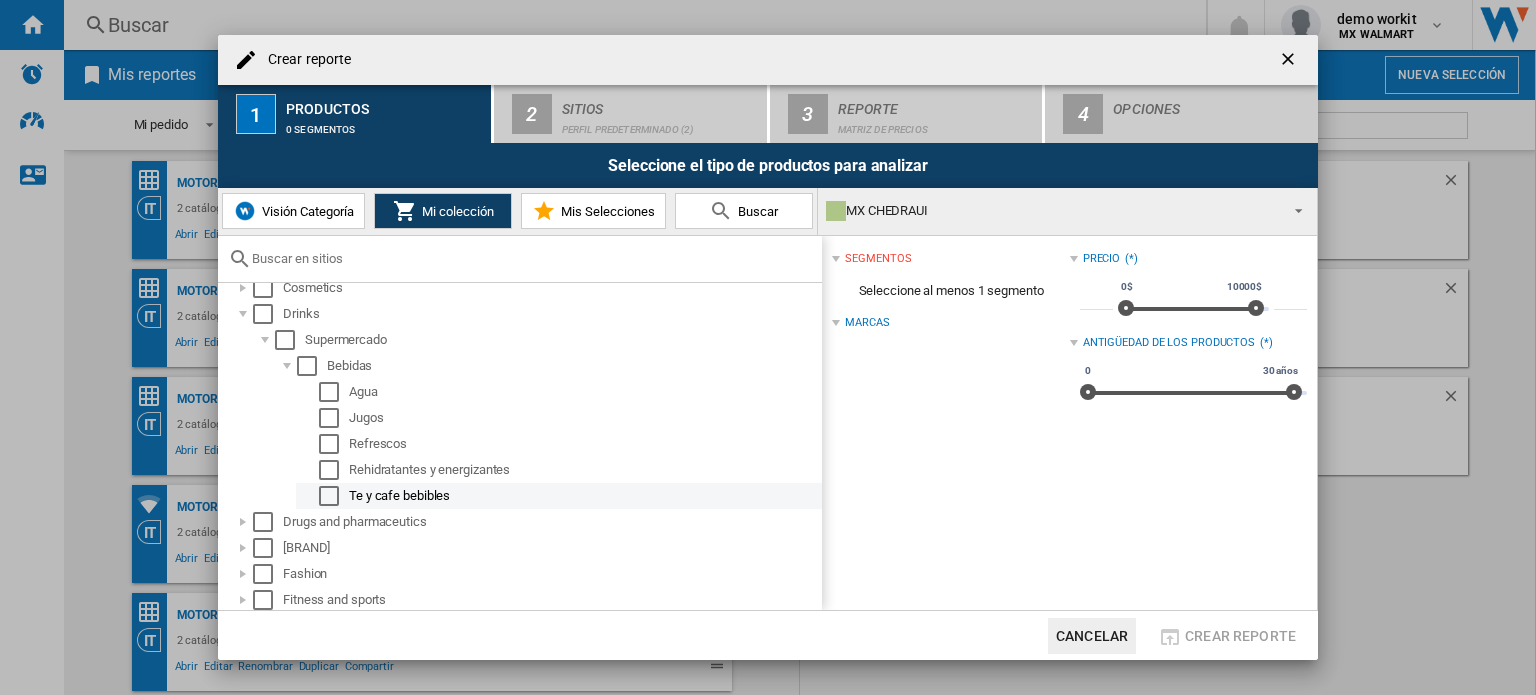 click at bounding box center (329, 496) 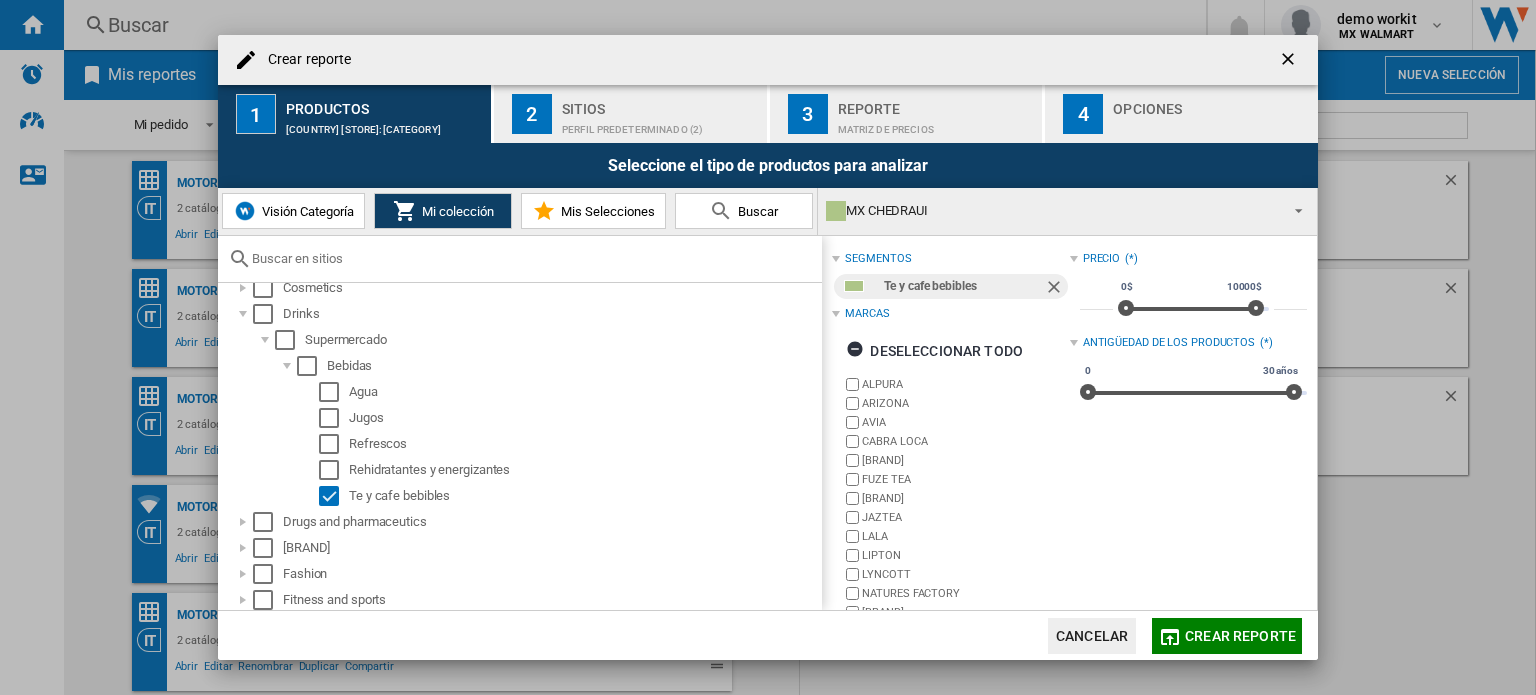 scroll, scrollTop: 92, scrollLeft: 0, axis: vertical 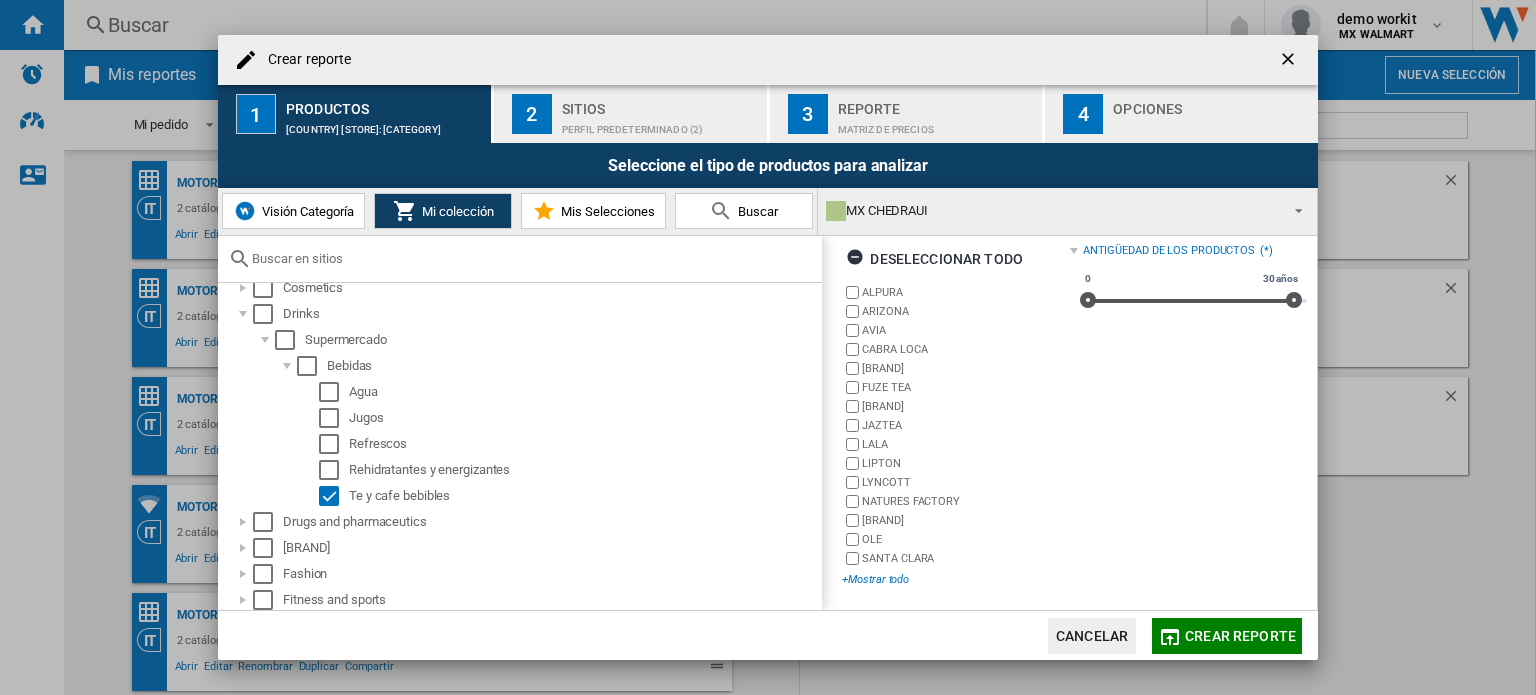 click on "+Mostrar todo" at bounding box center (955, 579) 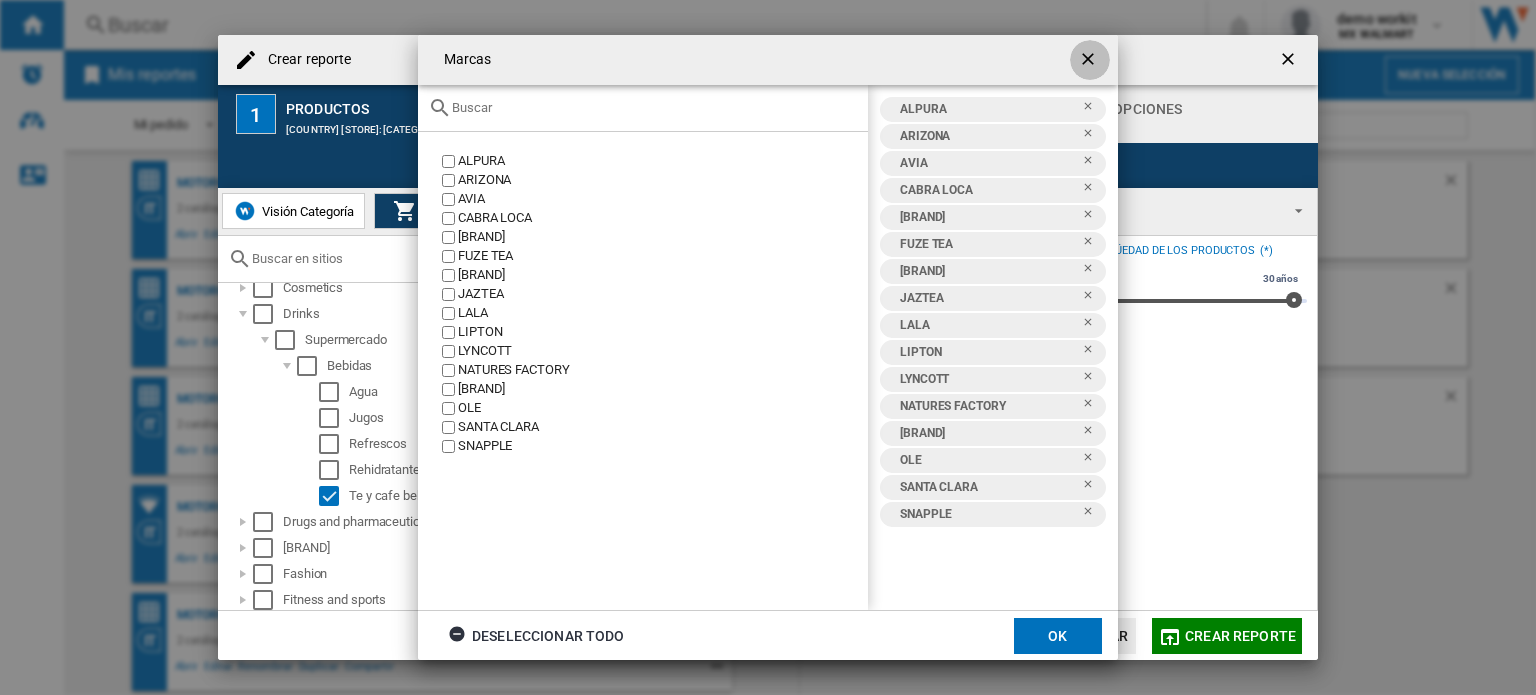 click at bounding box center (1090, 61) 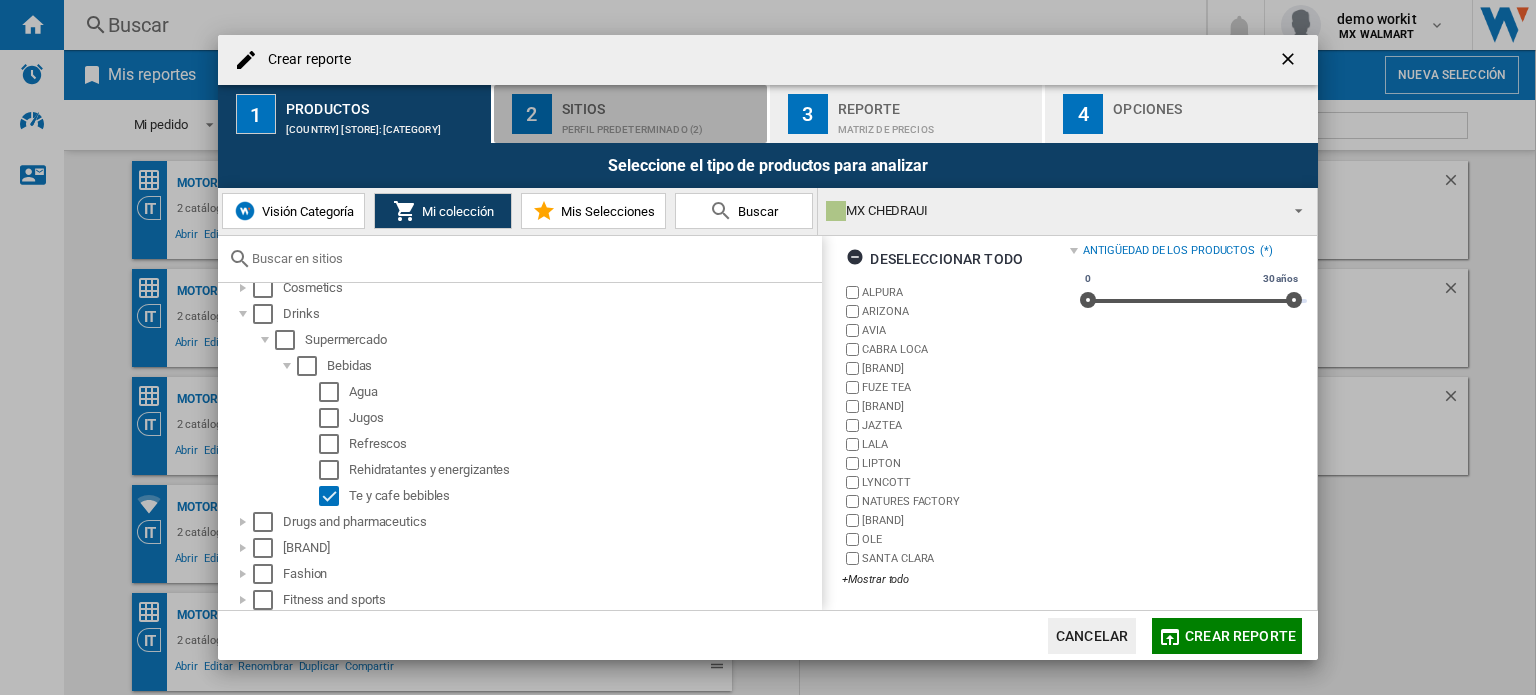 click on "Sitios" at bounding box center (660, 103) 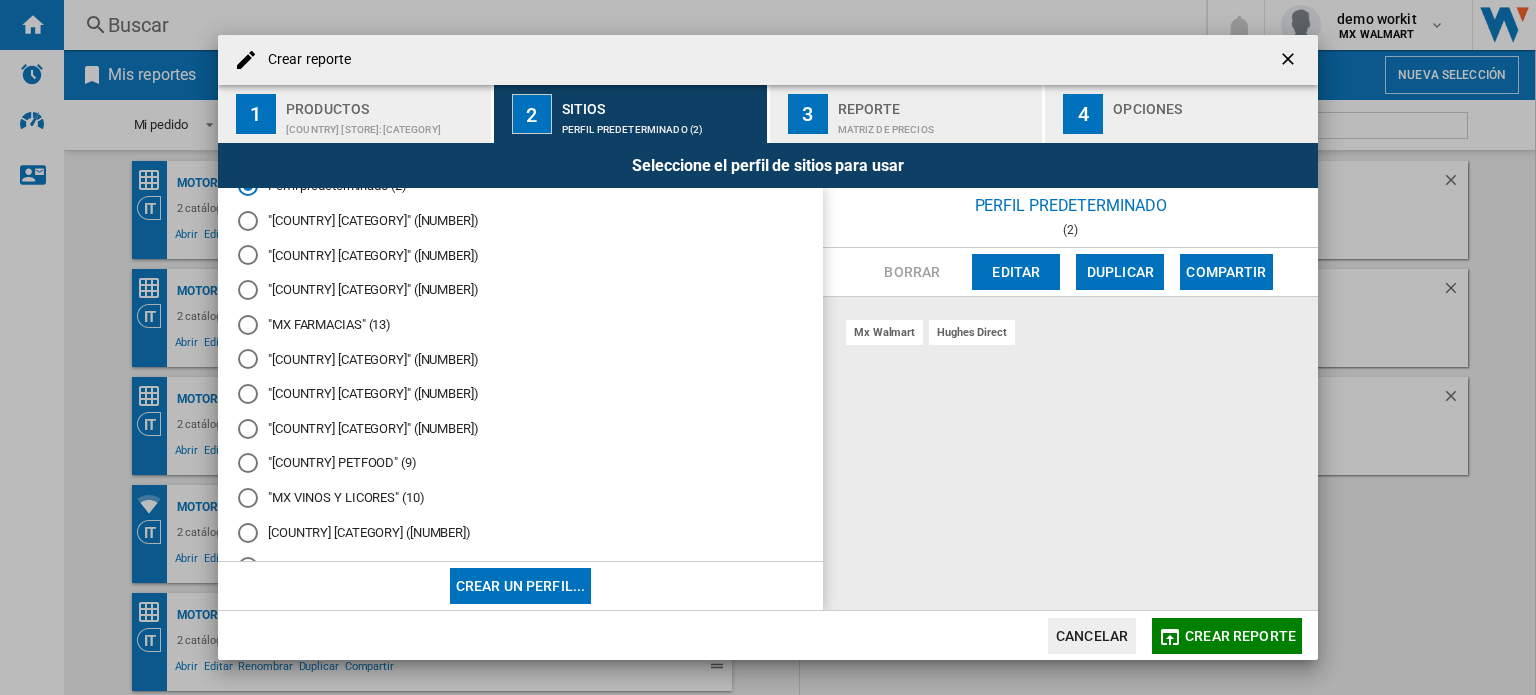 scroll, scrollTop: 32, scrollLeft: 0, axis: vertical 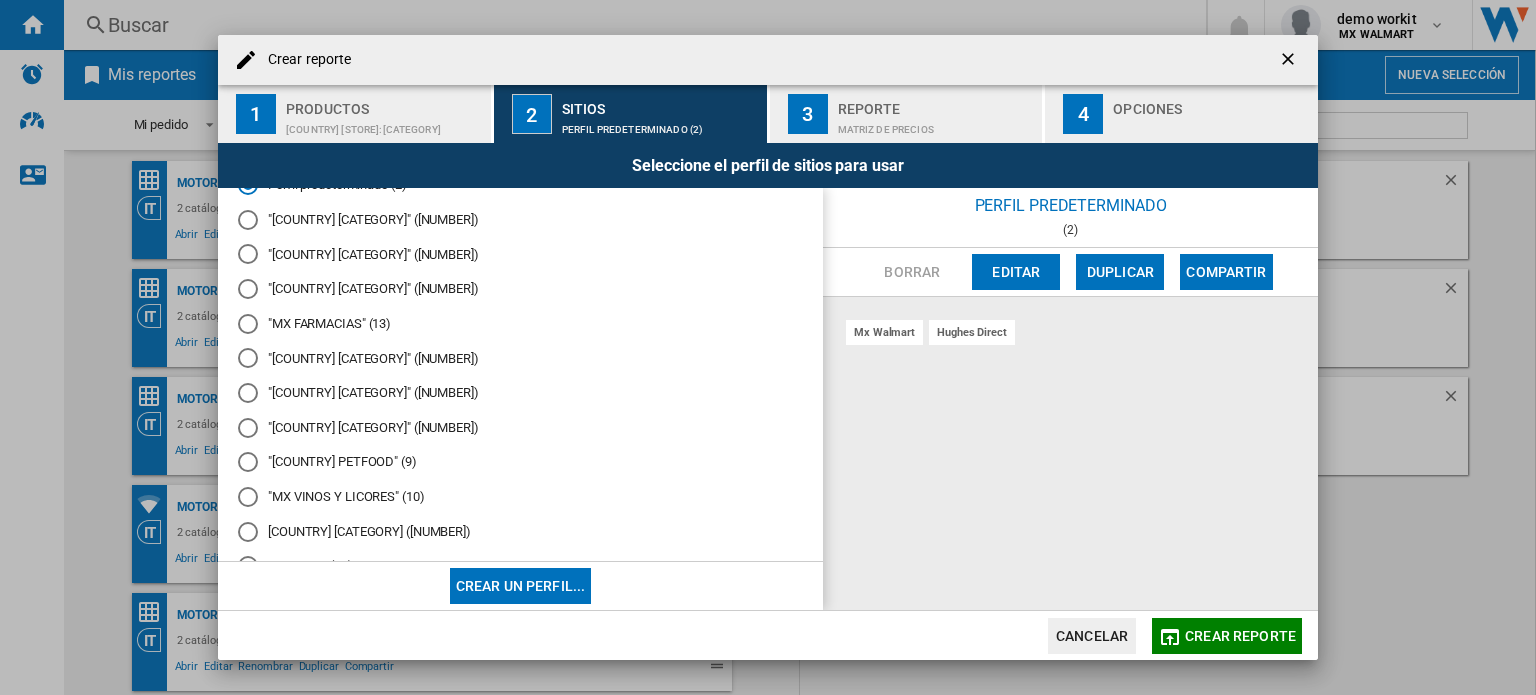 click on ""[COUNTRY] [CATEGORY]" ([NUMBER])" at bounding box center (520, 393) 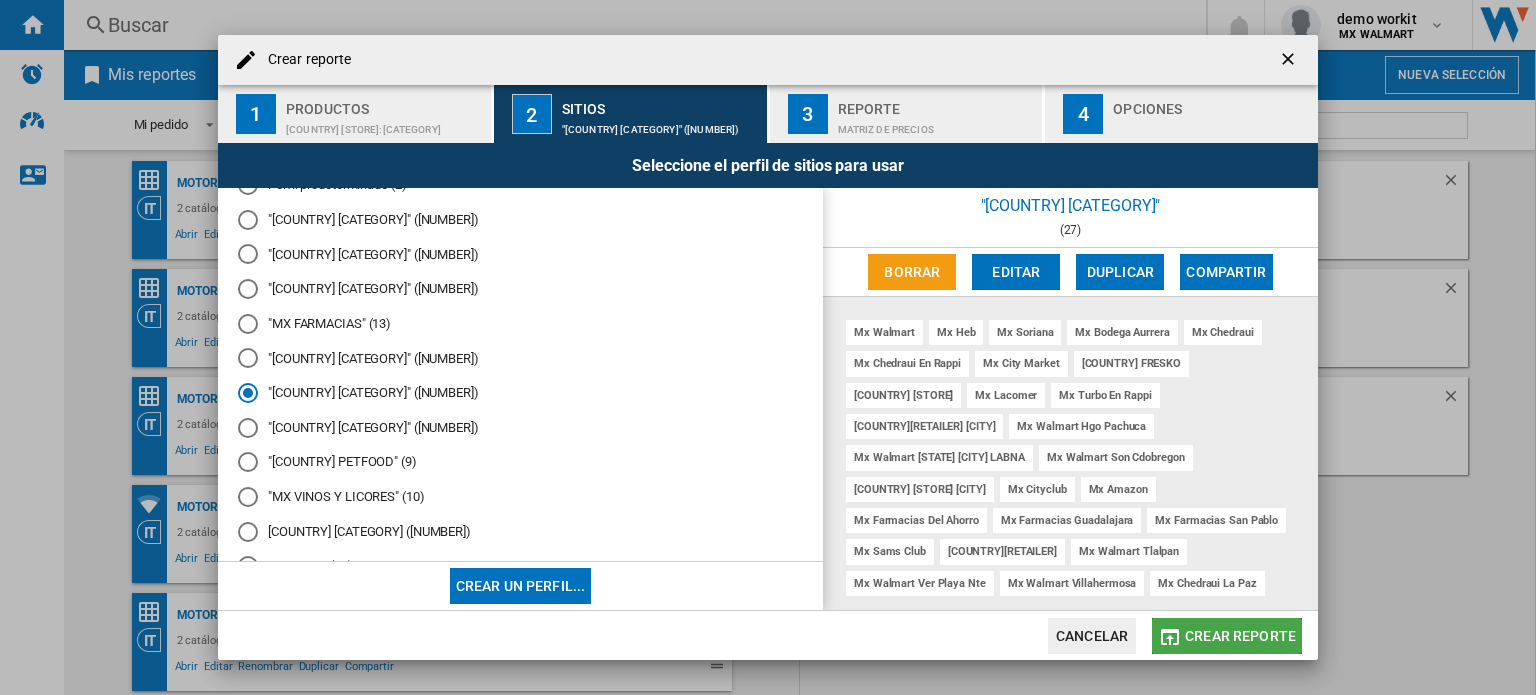 click on "Crear reporte" 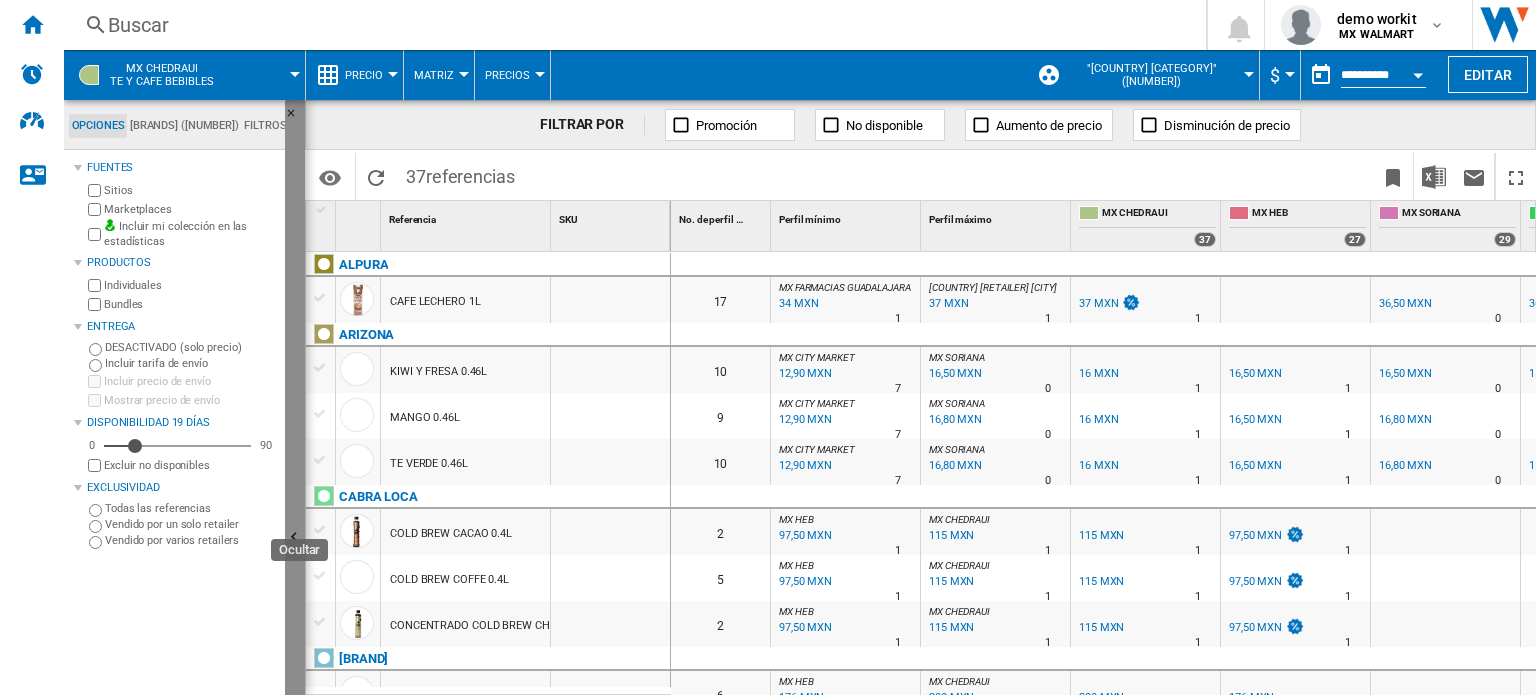click at bounding box center (295, 538) 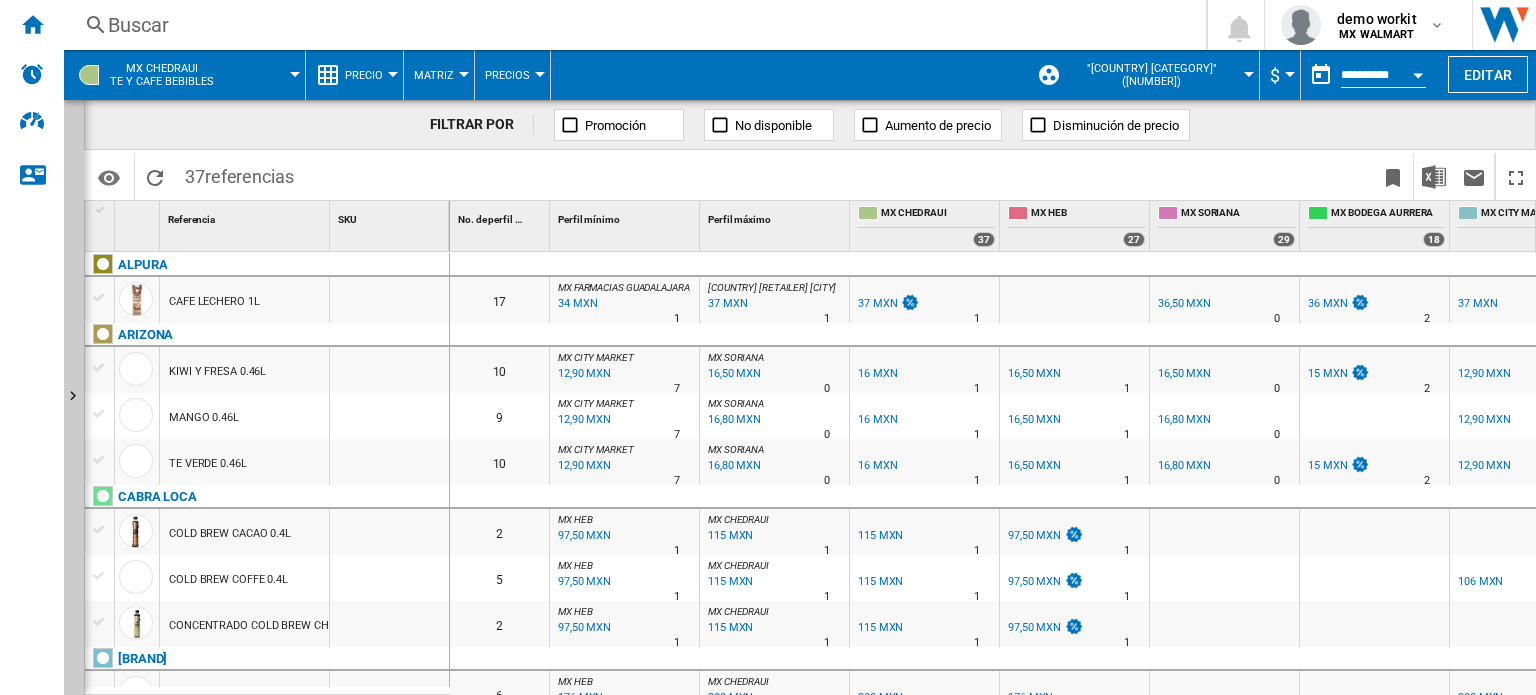 scroll, scrollTop: 305, scrollLeft: 0, axis: vertical 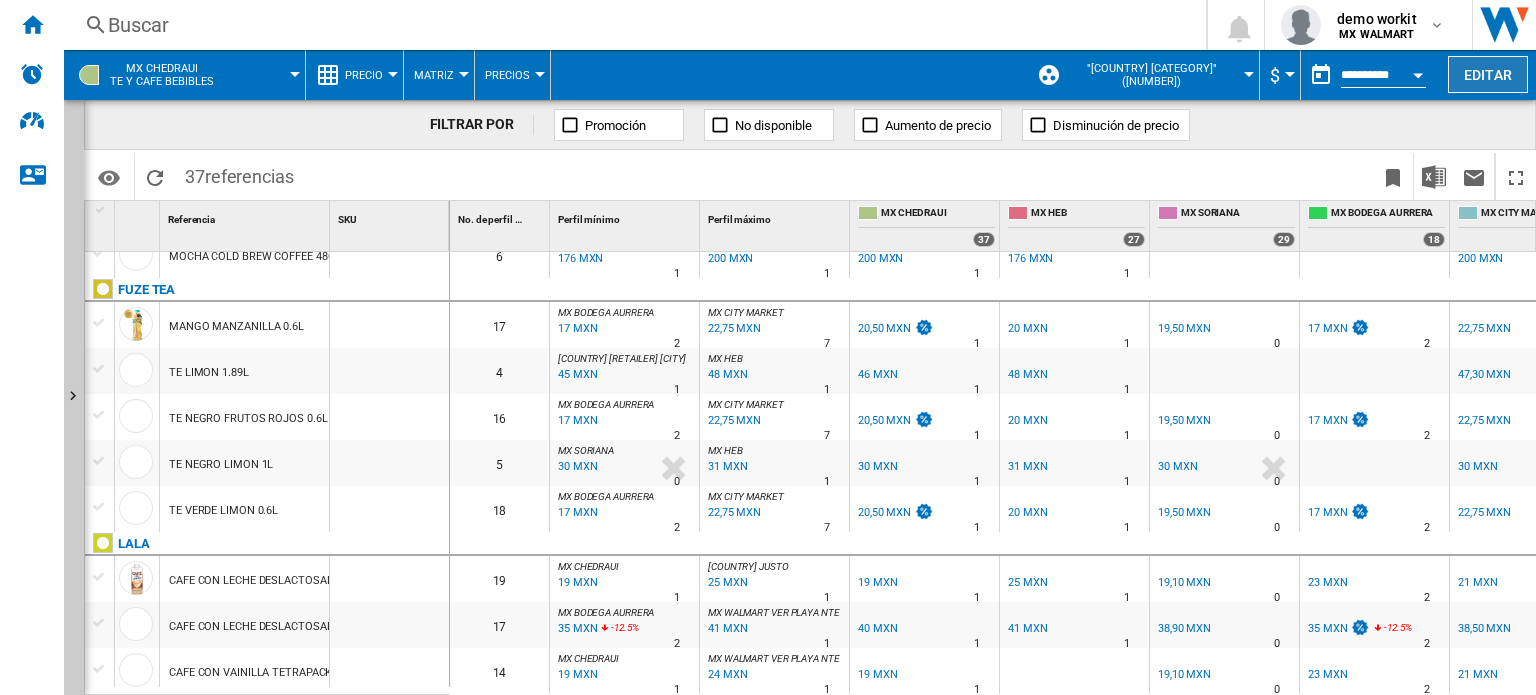 click on "Editar" at bounding box center (1488, 74) 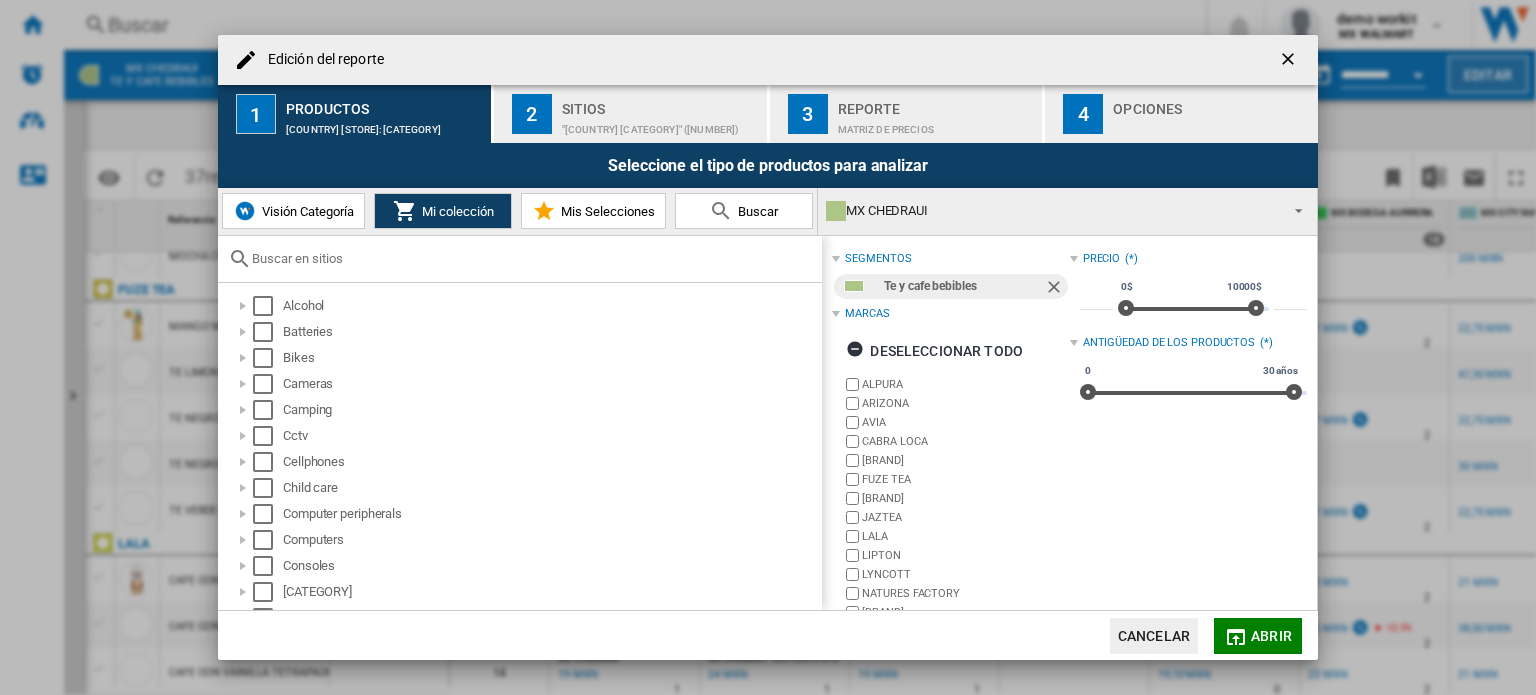 click on "Edición del reporte
[NUMBER]
Productos
[COUNTRY] [STORE]:[CATEGORY]
[NUMBER]
Sitios
"[COUNTRY] [CATEGORY]" ([NUMBER])
[NUMBER]
Reporte
Matriz de precios
[NUMBER]
Opciones
Seleccione el tipo de productos para analizar
Visión Categoría
Mi colección
Mis Selecciones
Buscar
[COUNTRY] [STORE]
[COUNTRY] [STORE]
[BRAND]
[COUNTRY] [BRAND]
[COUNTRY] [BRAND]
[COUNTRY] [STORE]
[BRAND]
[COUNTRY] [BRAND]
[COUNTRY] [BRAND]
[COUNTRY] [BRAND]
[BRAND]" at bounding box center [768, 347] 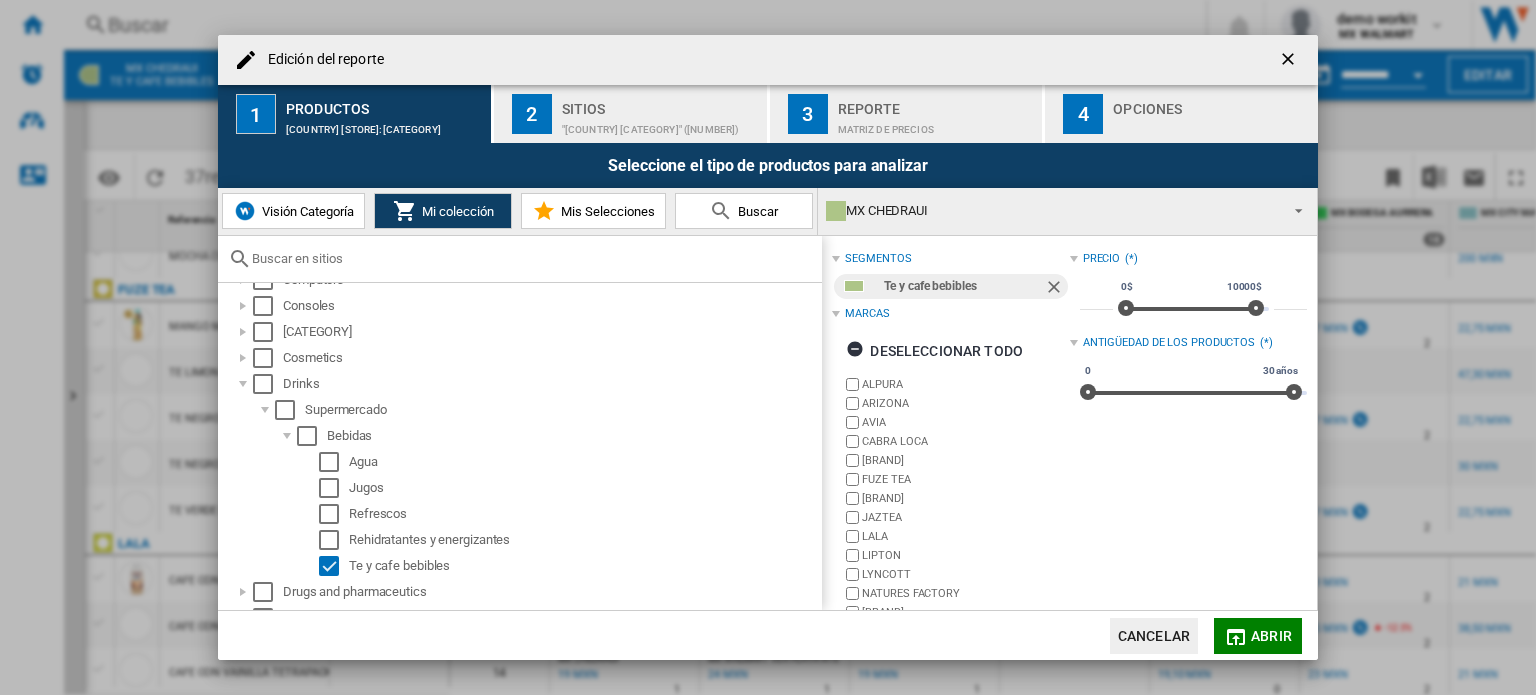 scroll, scrollTop: 262, scrollLeft: 0, axis: vertical 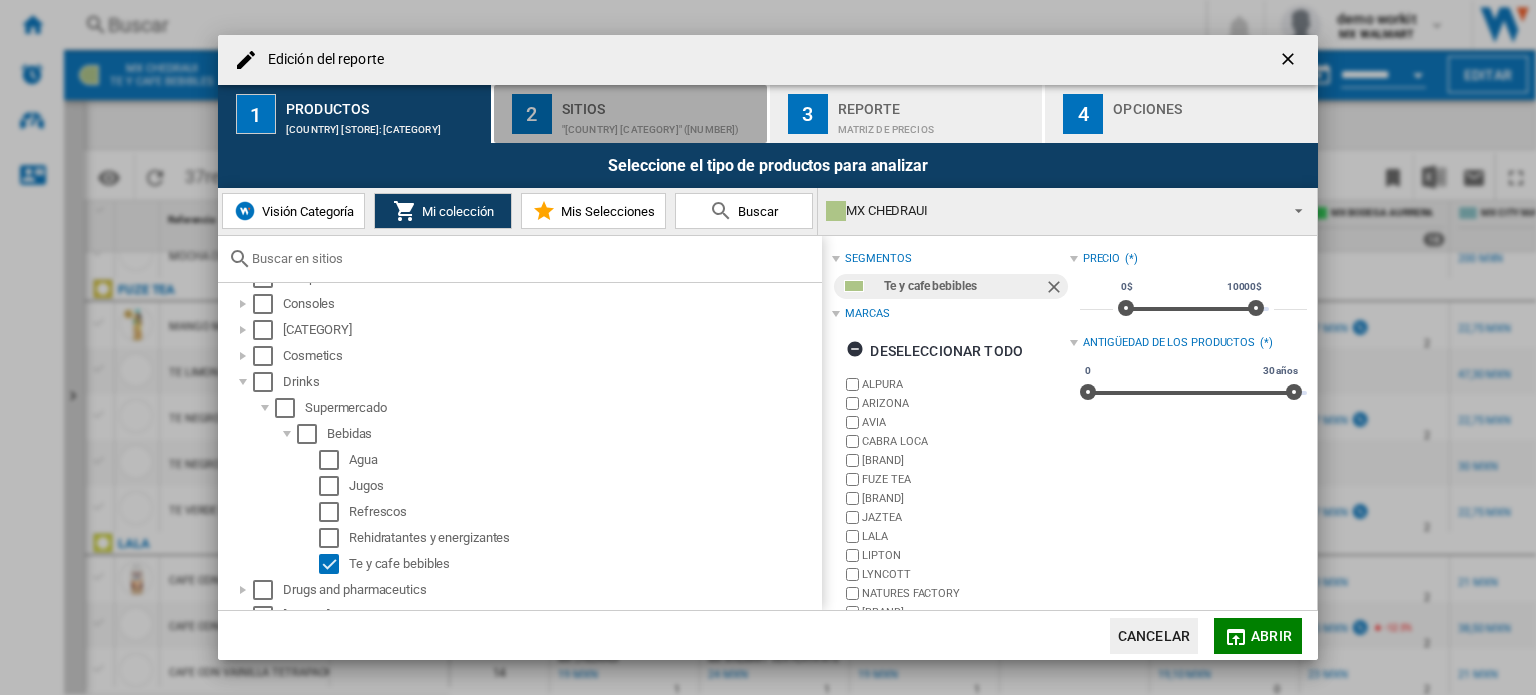 click on ""[COUNTRY] [CATEGORY]" ([NUMBER])" at bounding box center (660, 124) 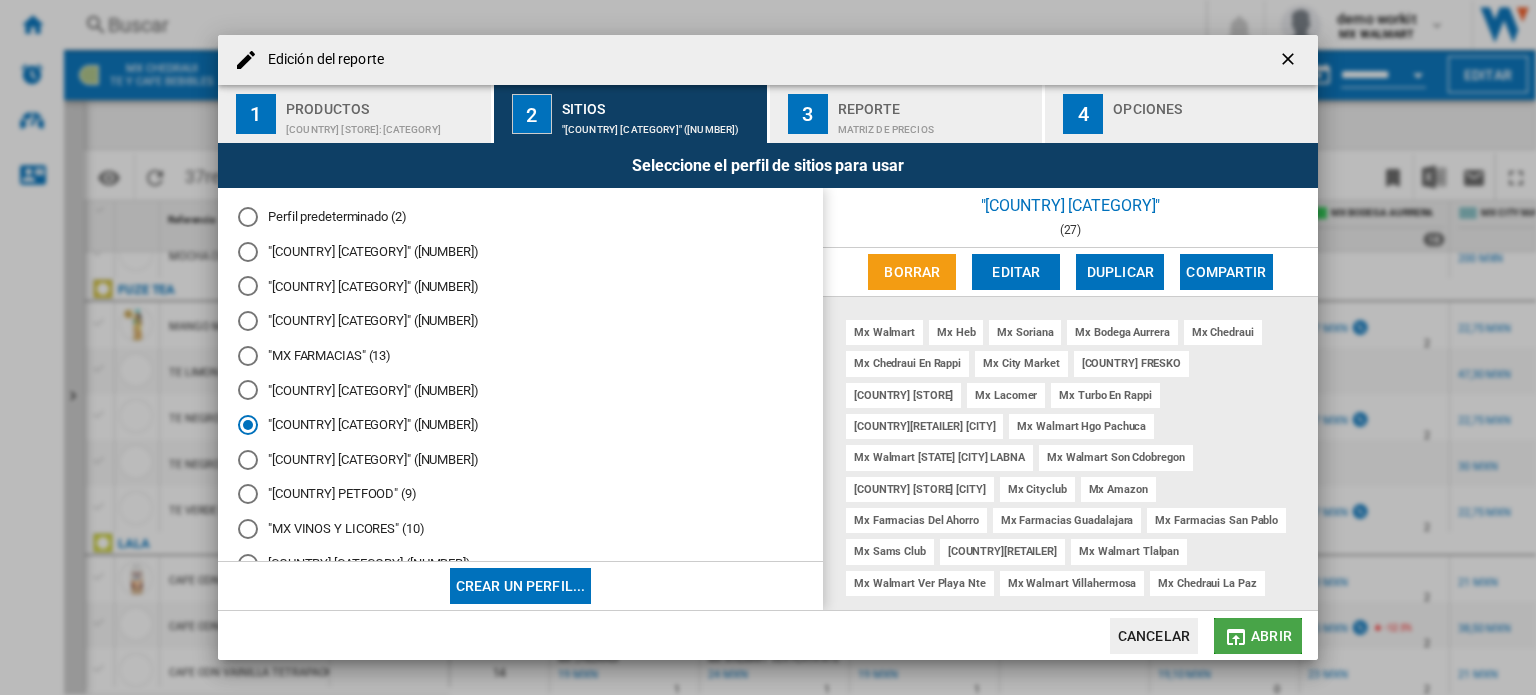click on "Abrir" 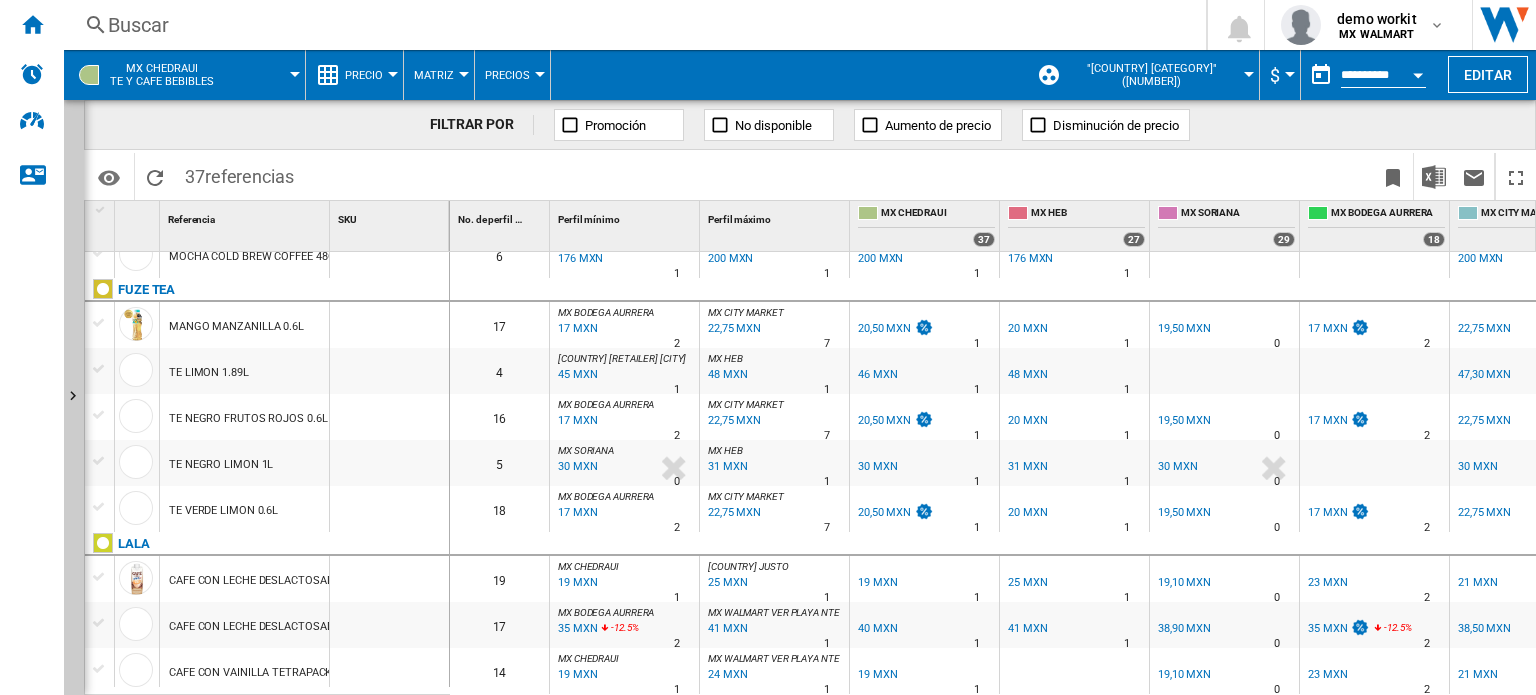 scroll, scrollTop: 71, scrollLeft: 0, axis: vertical 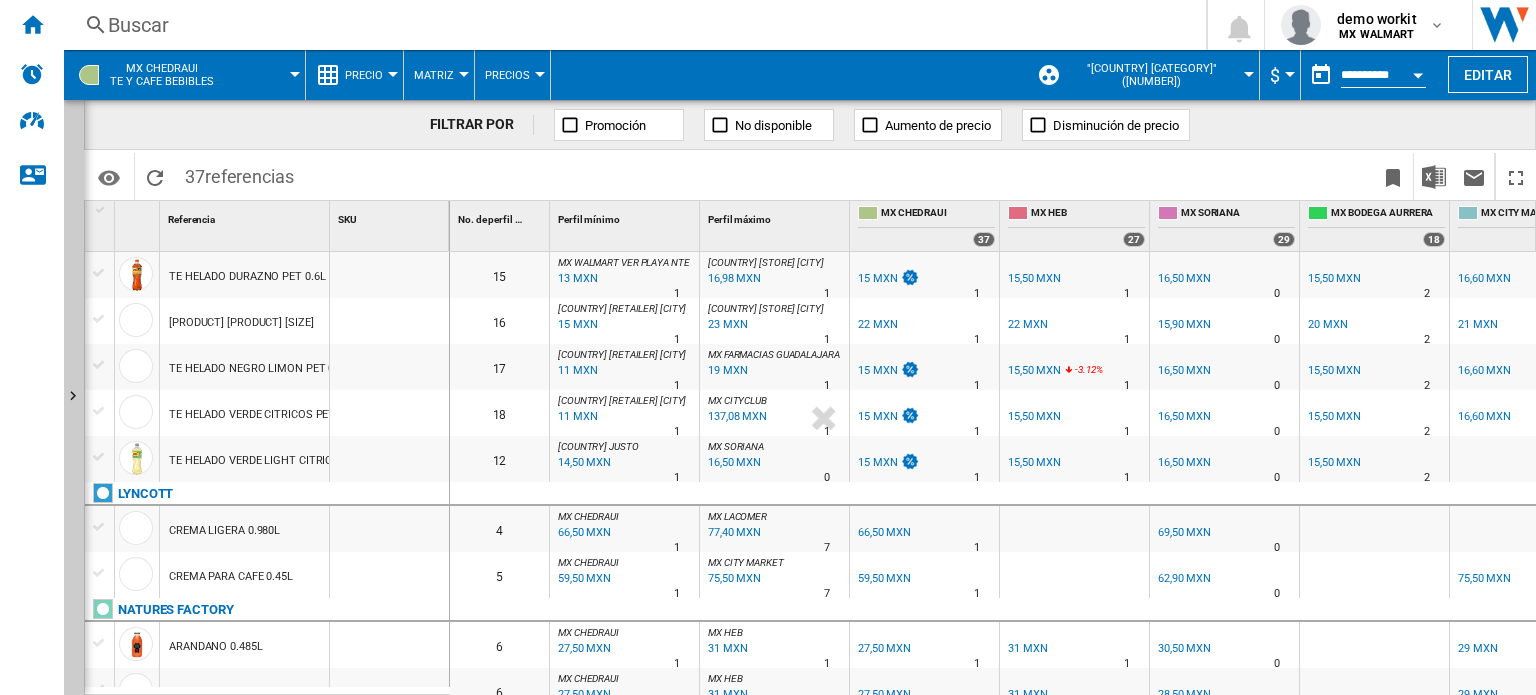 click at bounding box center [393, 74] 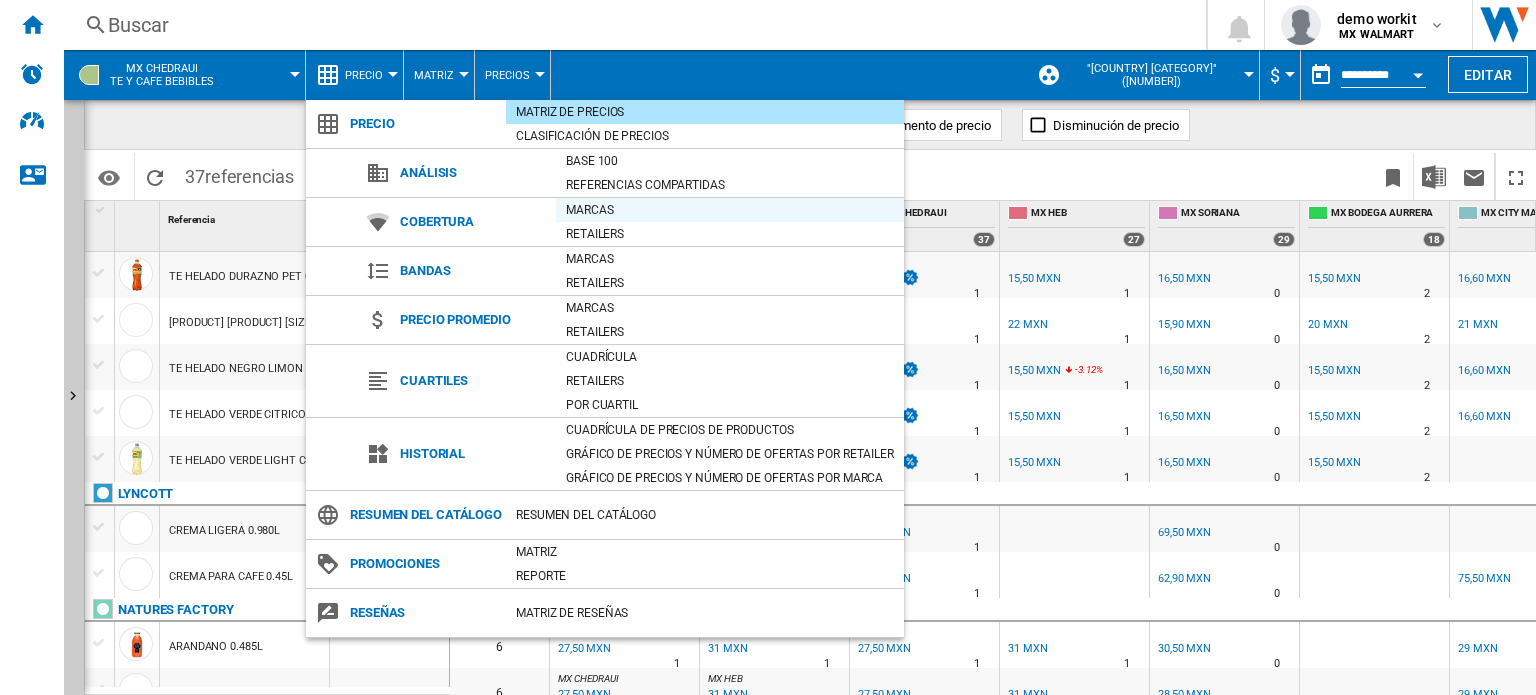 click on "Marcas" at bounding box center [730, 210] 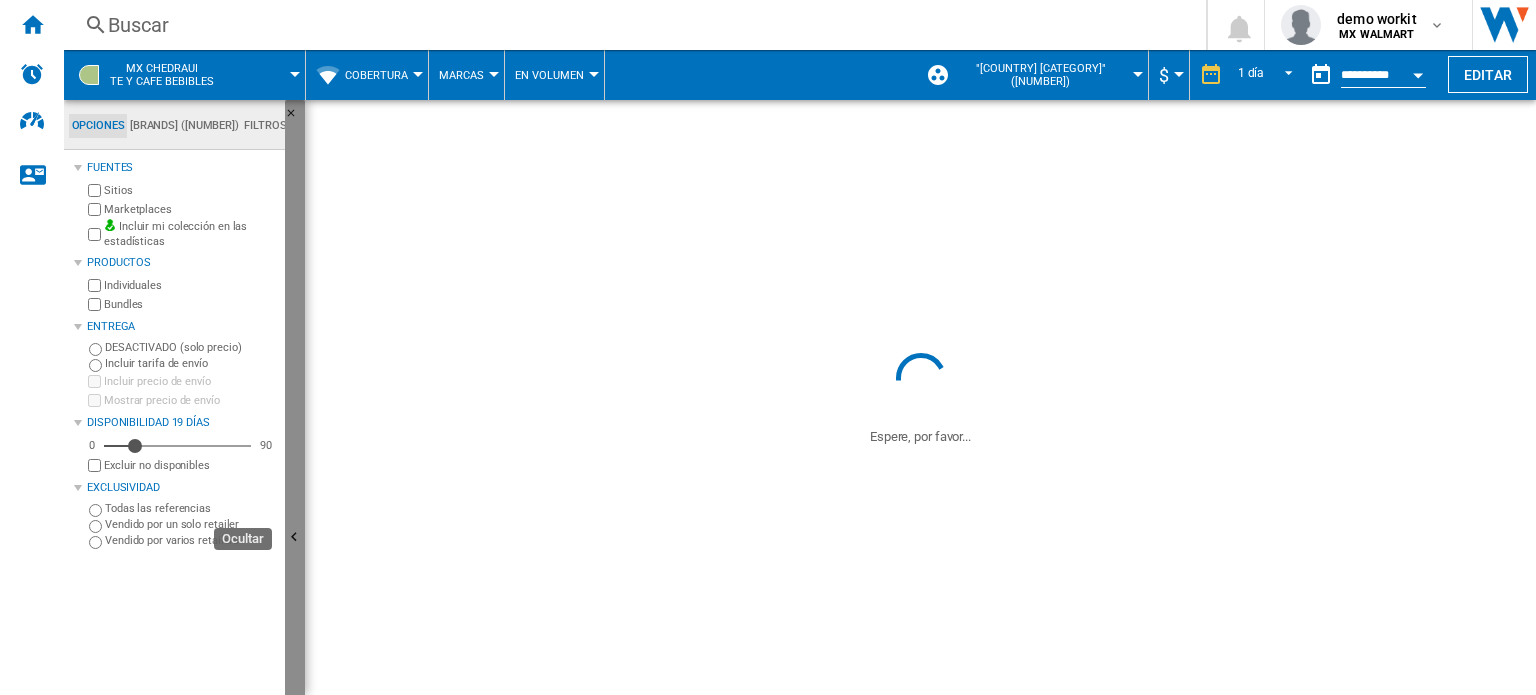 click at bounding box center [295, 538] 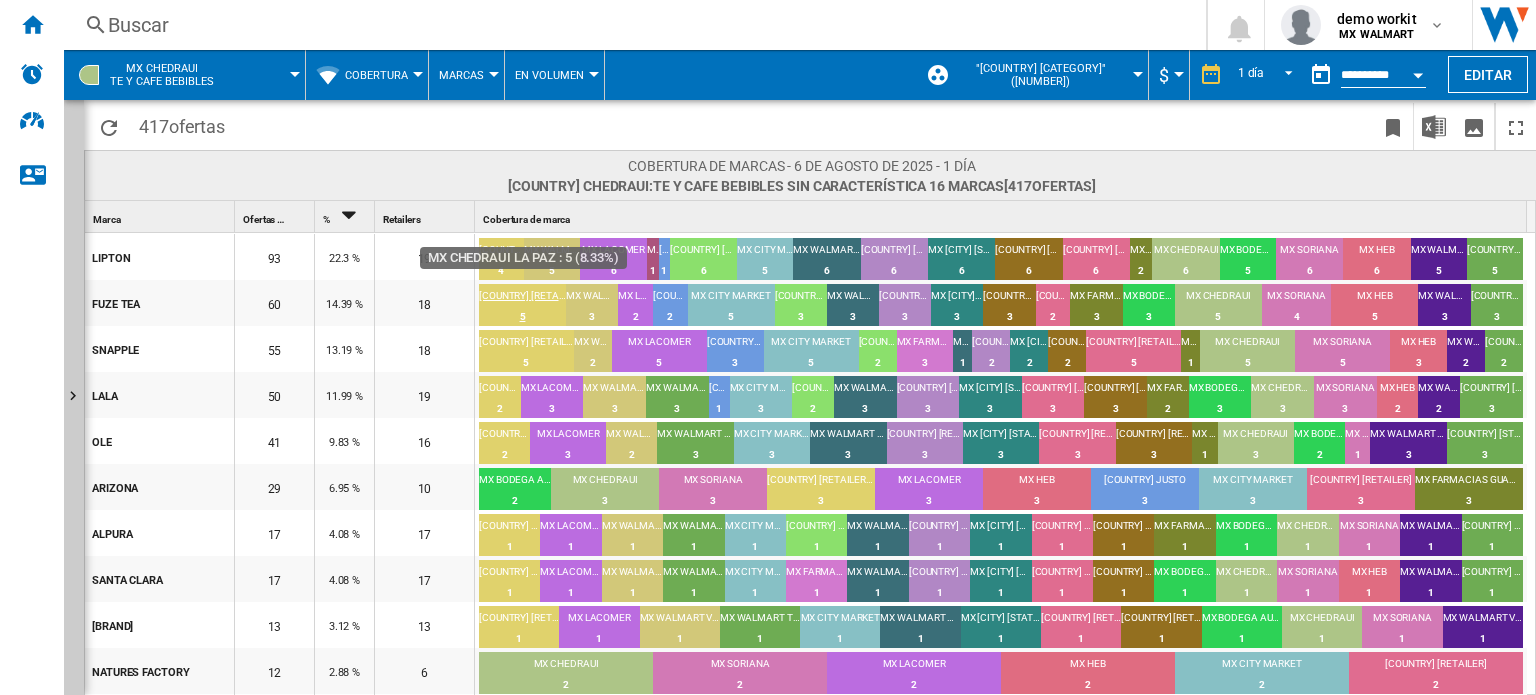 click on "[COUNTRY] [RETAILER] [CITY]" at bounding box center [522, 298] 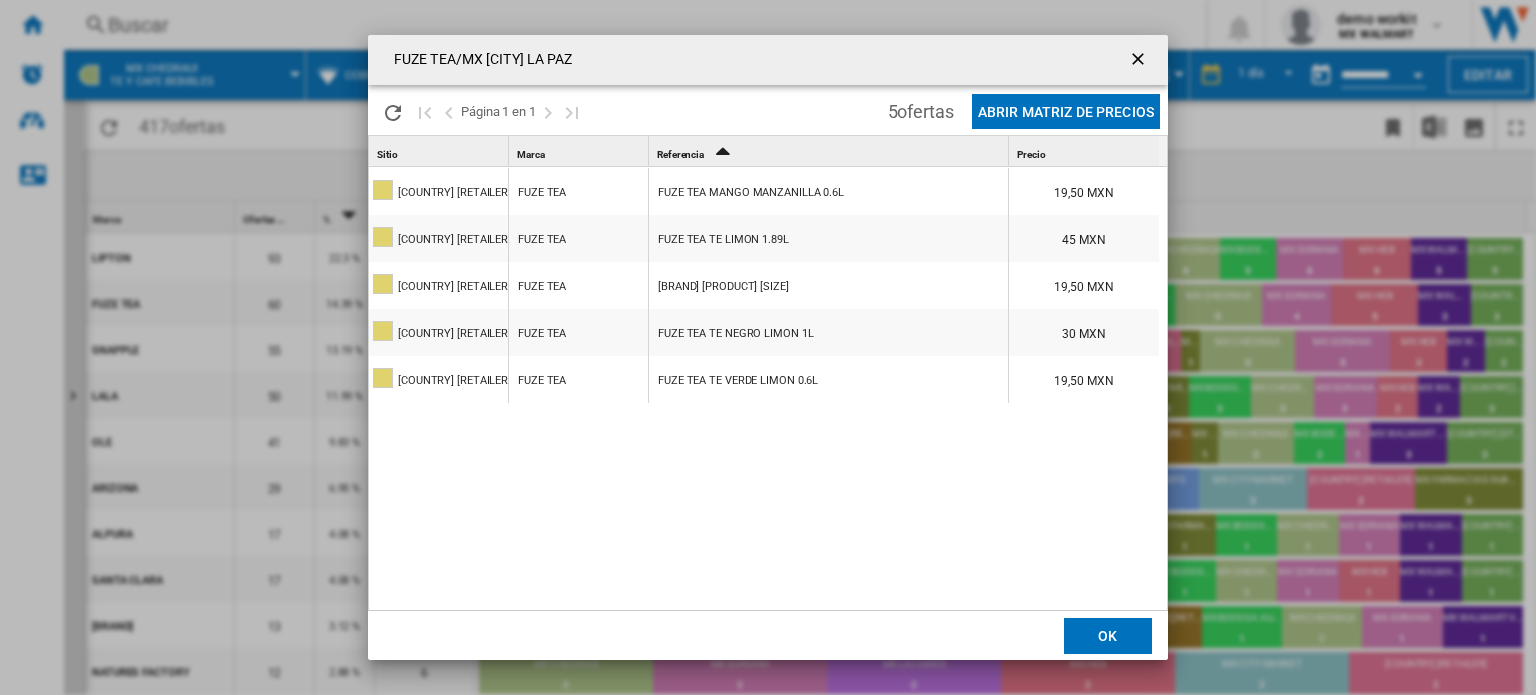 click at bounding box center (1140, 61) 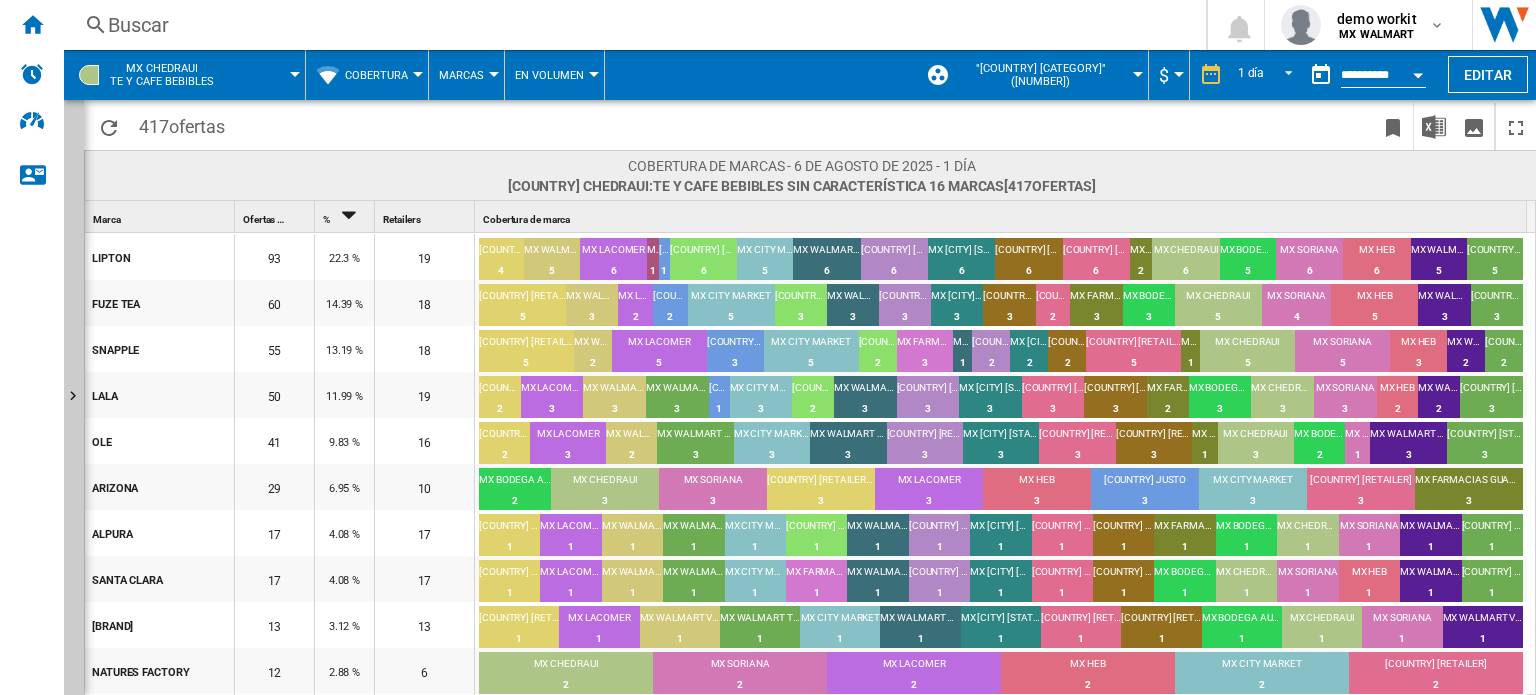 click on "Cobertura" at bounding box center (381, 75) 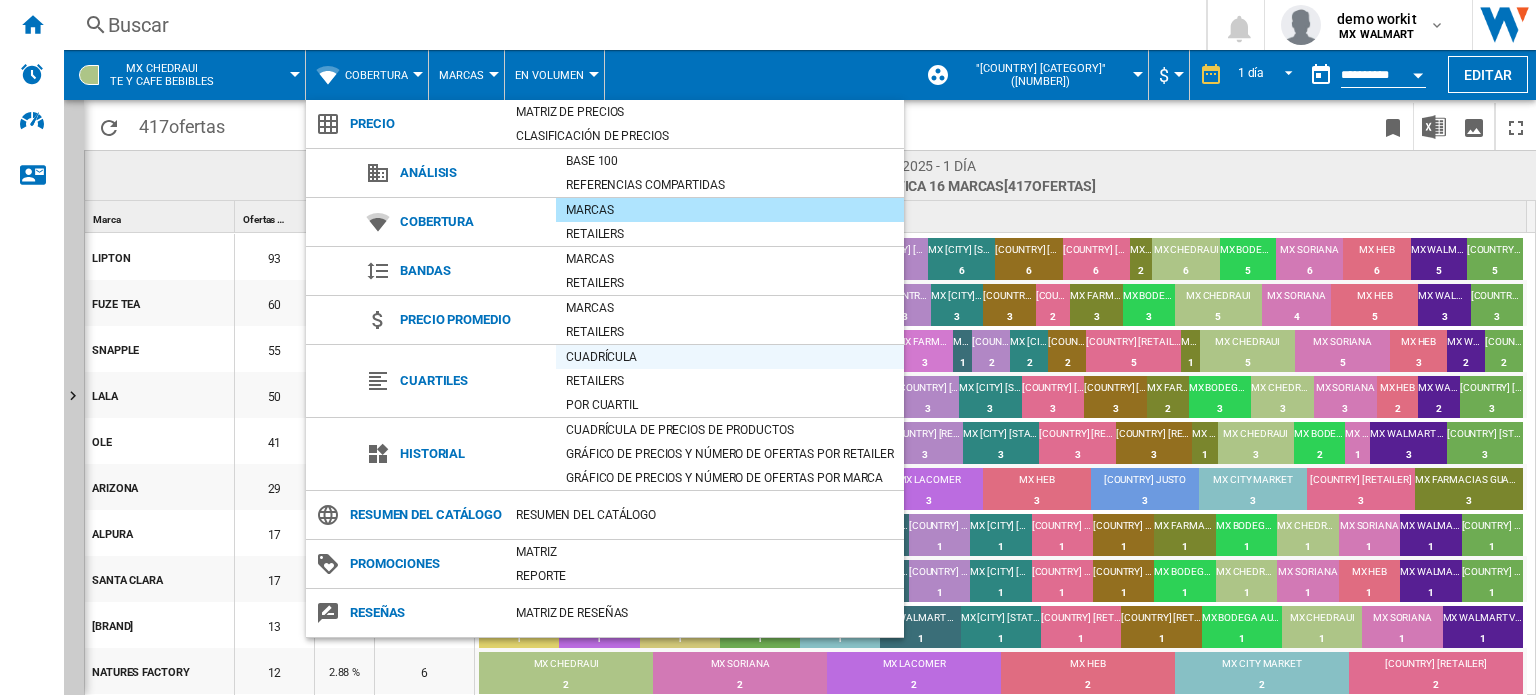 click on "Cuadrícula" at bounding box center (730, 357) 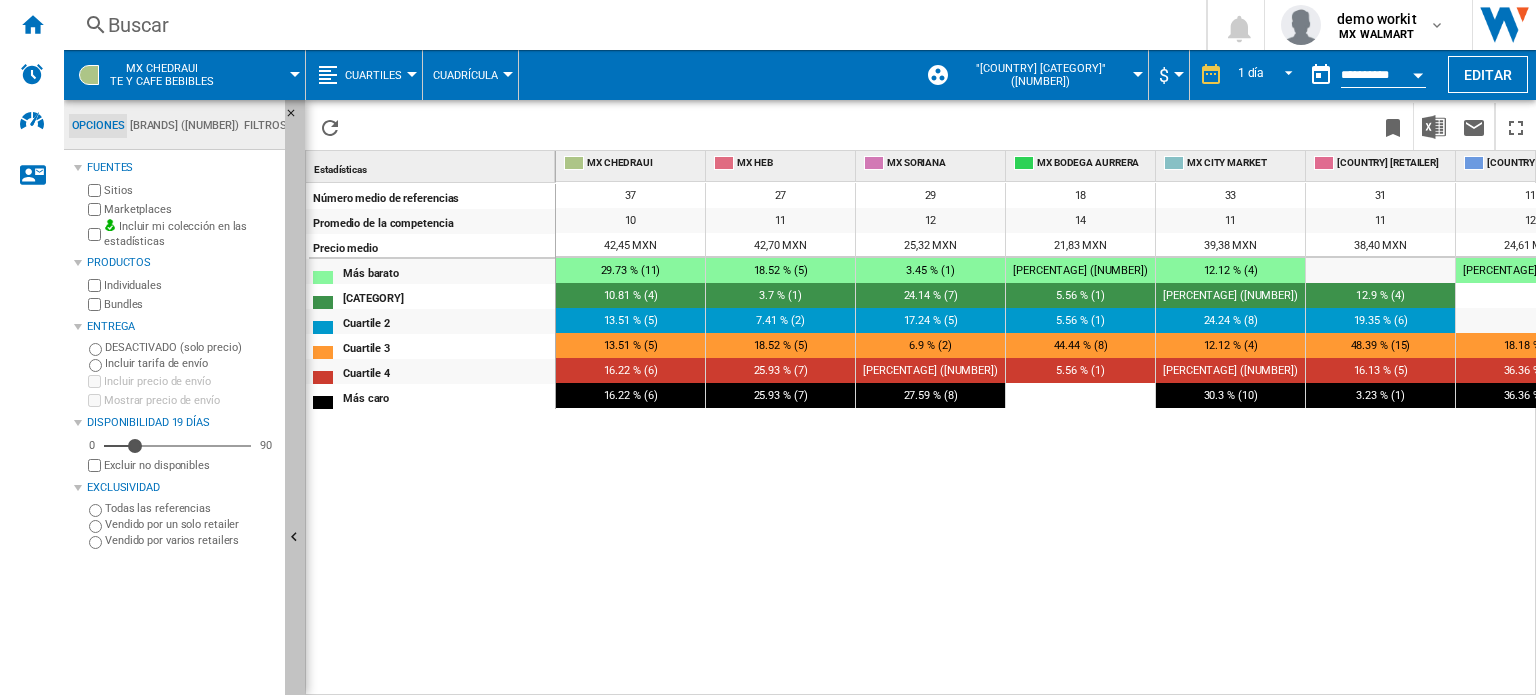 click at bounding box center [295, 538] 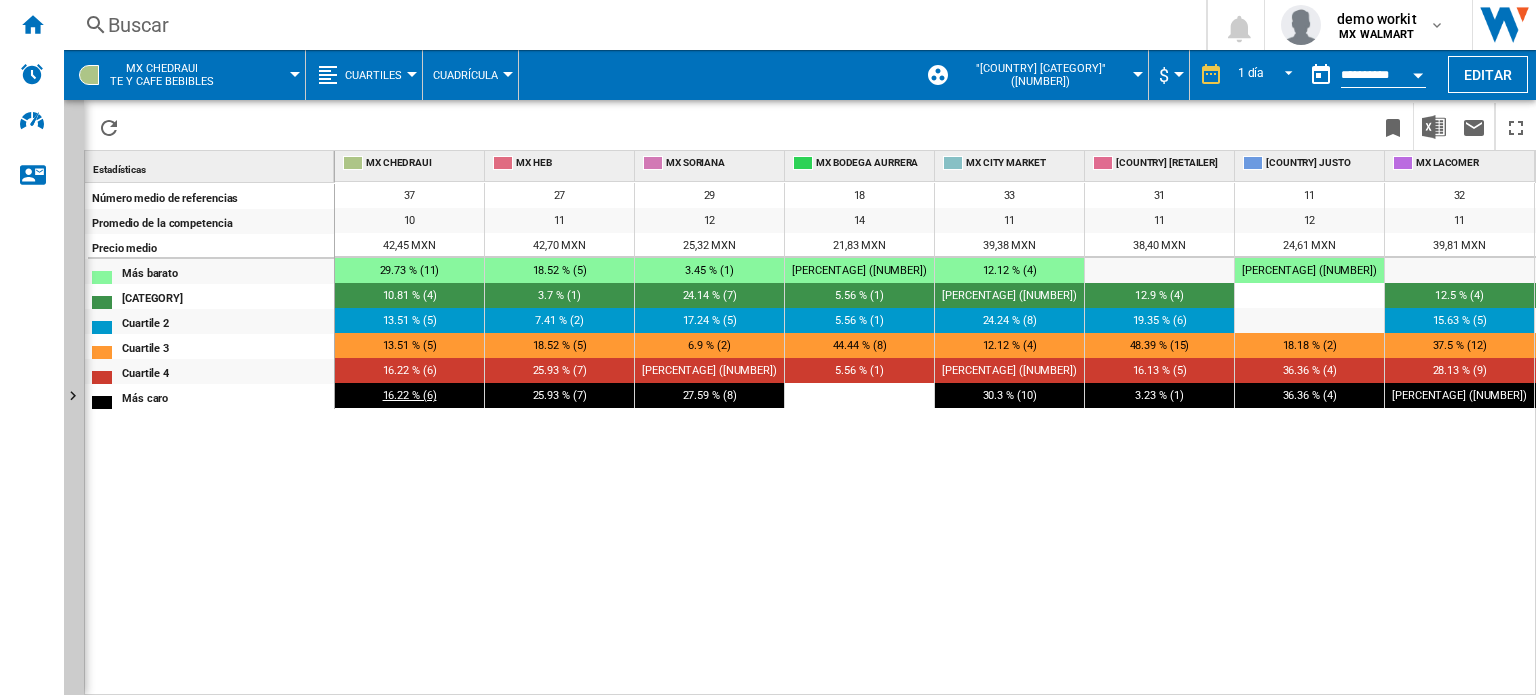click on "16.22 % (6)" at bounding box center (409, 395) 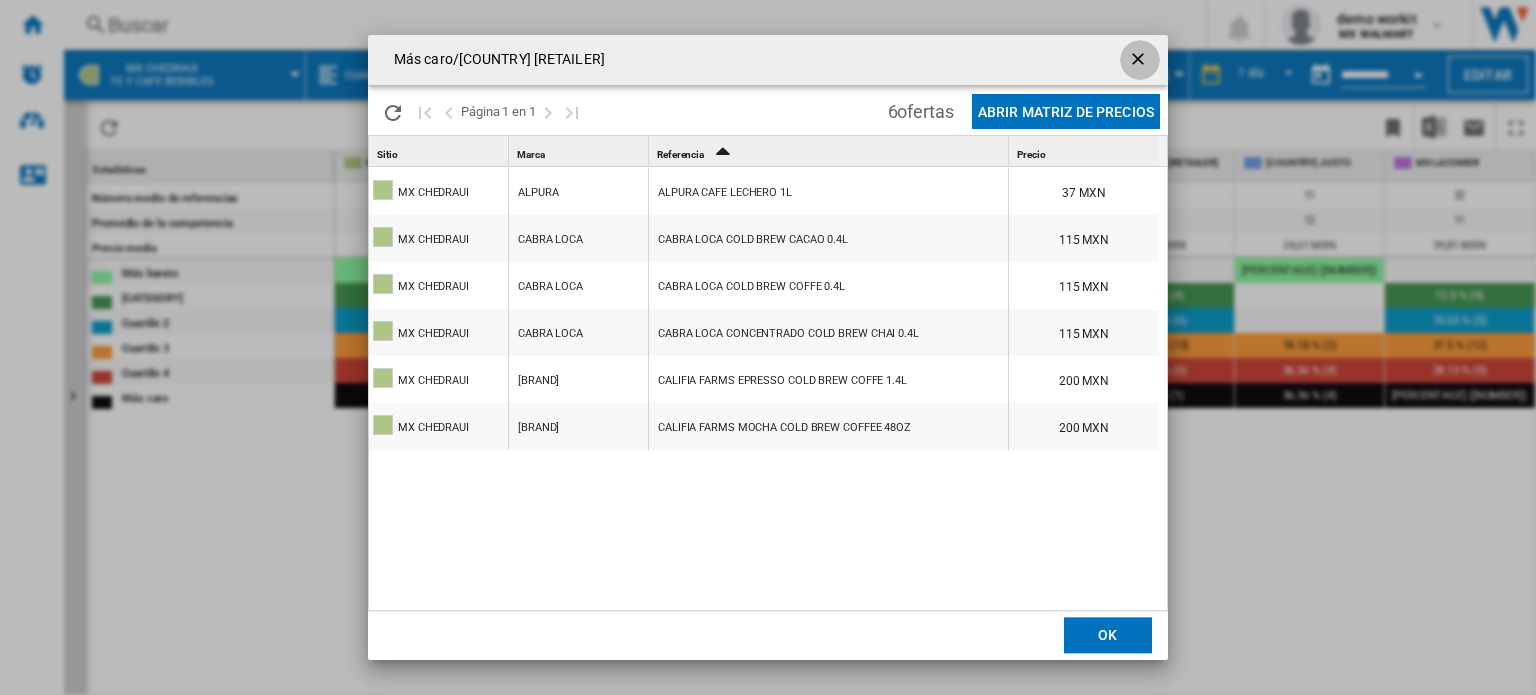 click at bounding box center [1140, 61] 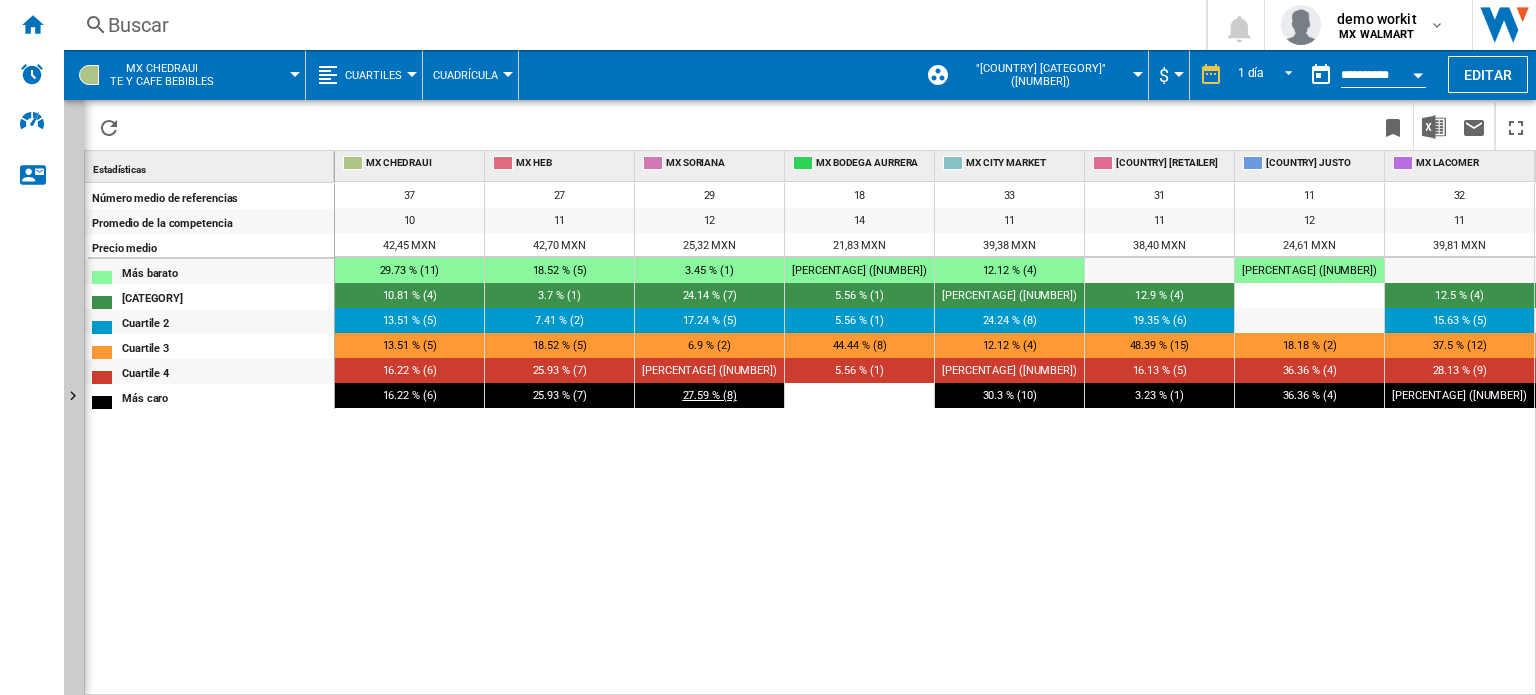 click on "27.59 % (8)" at bounding box center [710, 395] 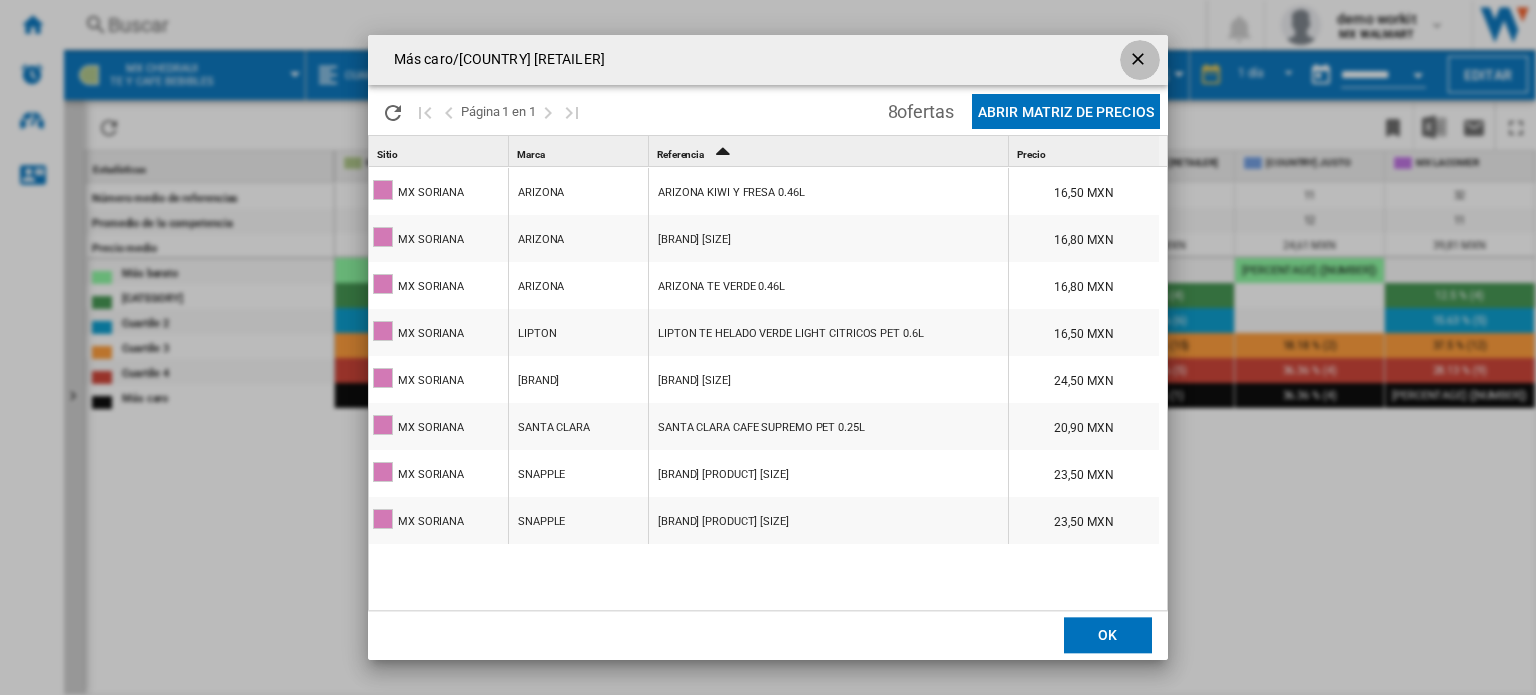 click at bounding box center [1140, 61] 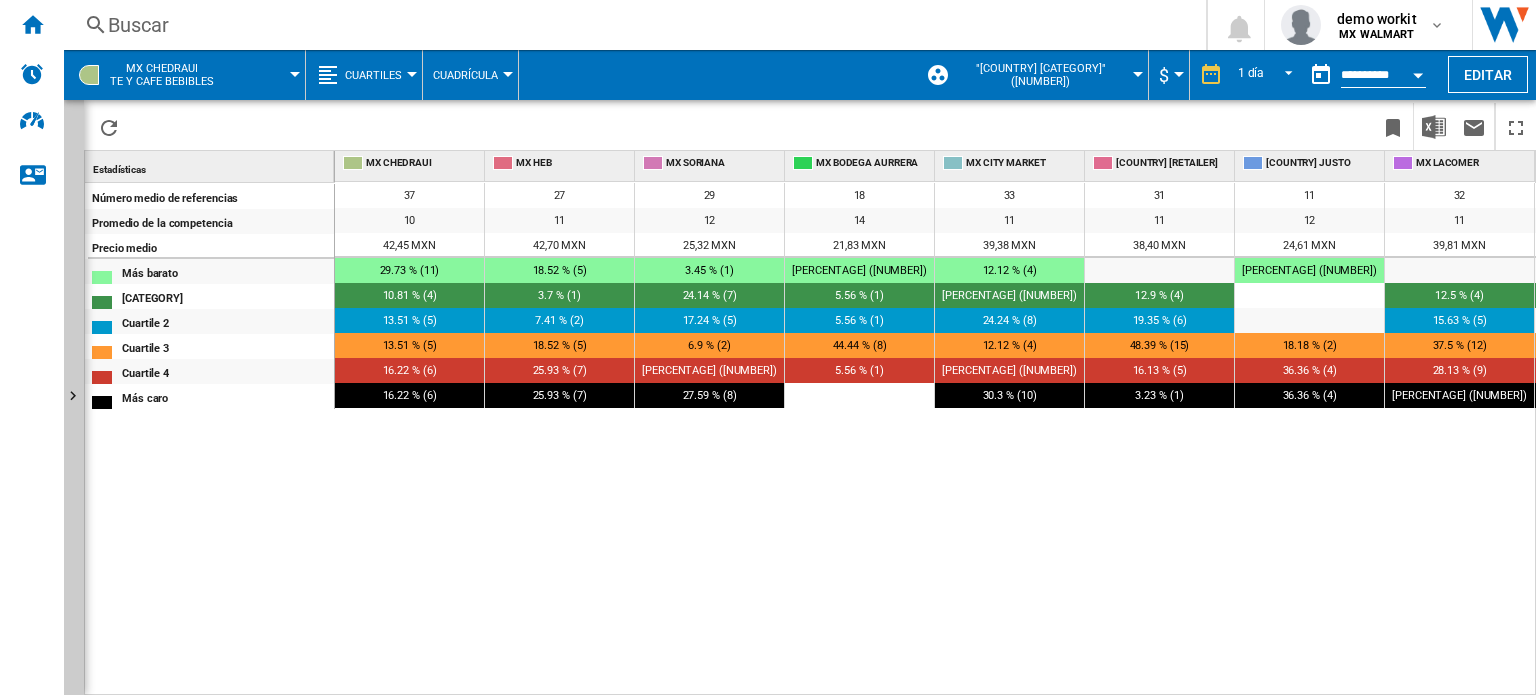 click on "Cuartiles" at bounding box center [373, 75] 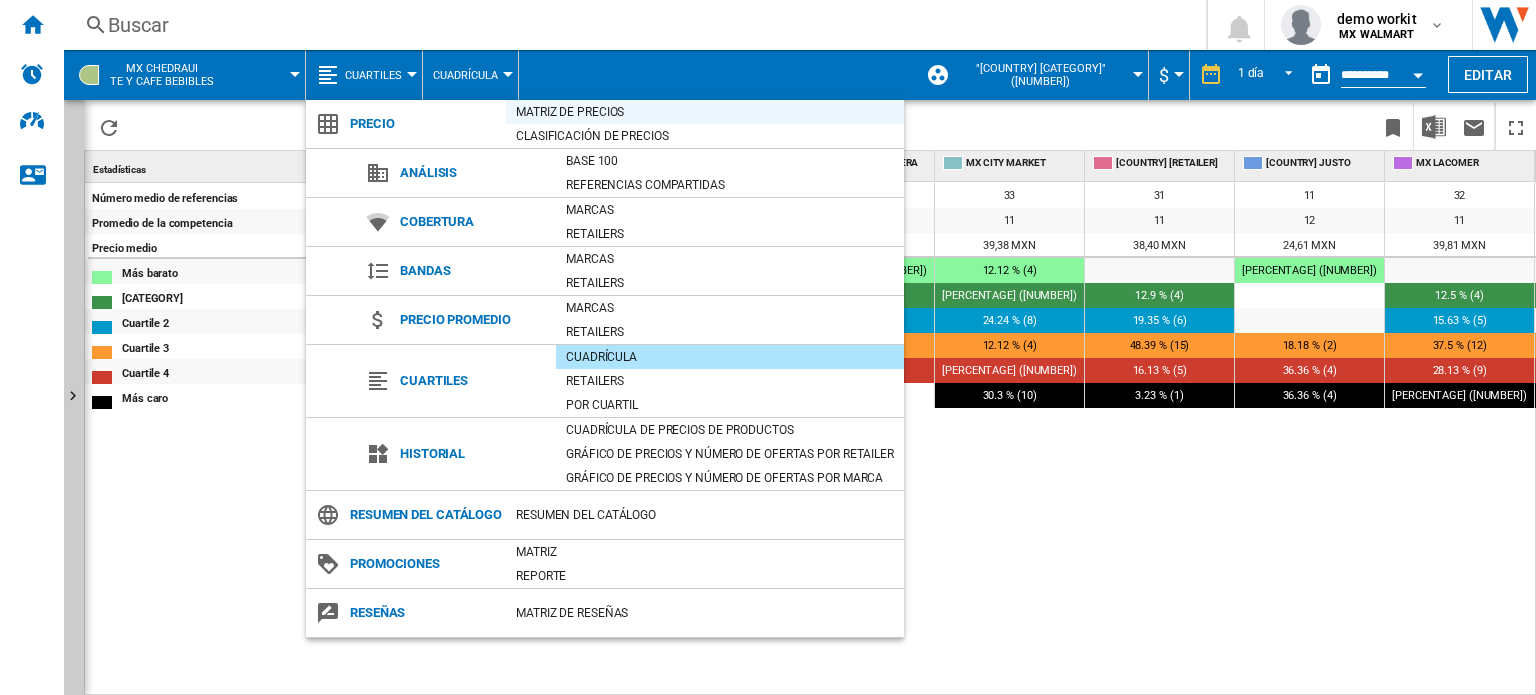 click on "Matriz de precios" at bounding box center (705, 112) 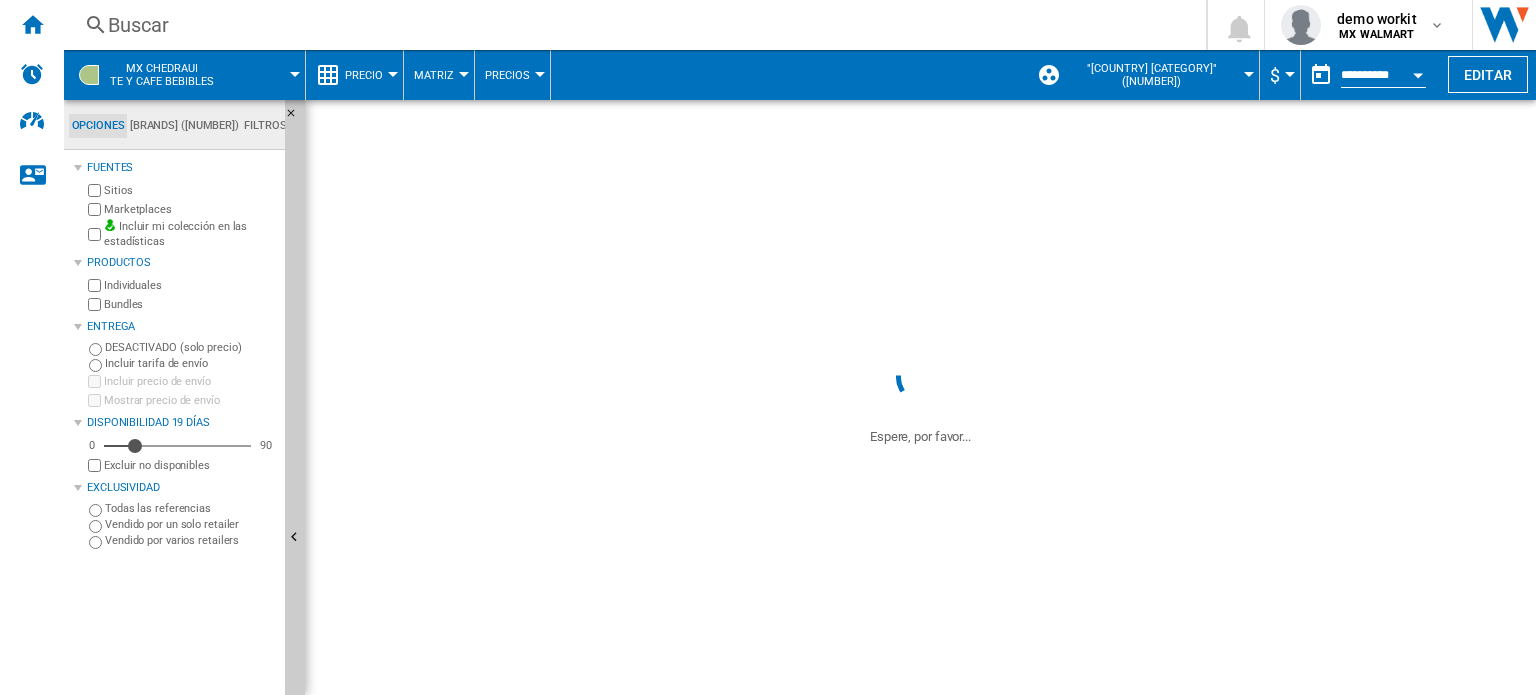 click at bounding box center (295, 538) 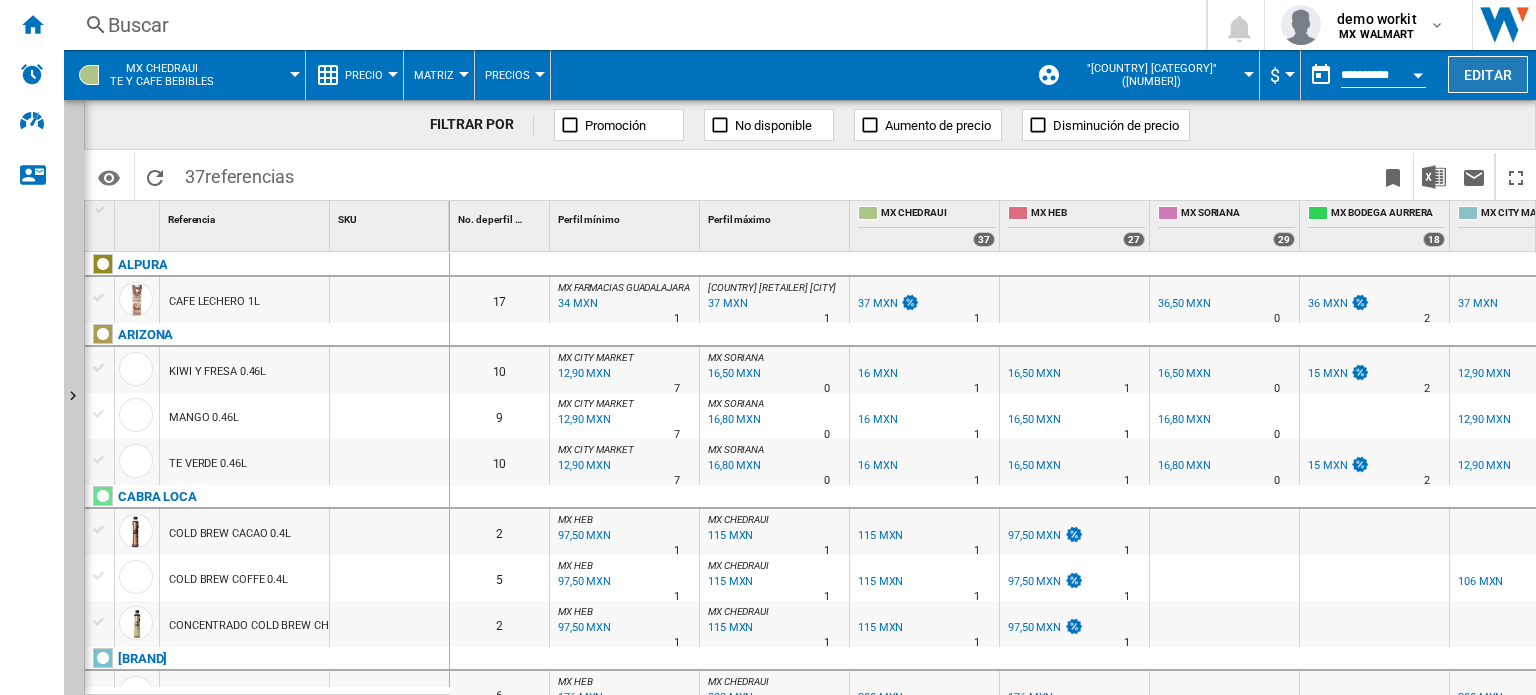 click on "Editar" at bounding box center (1488, 74) 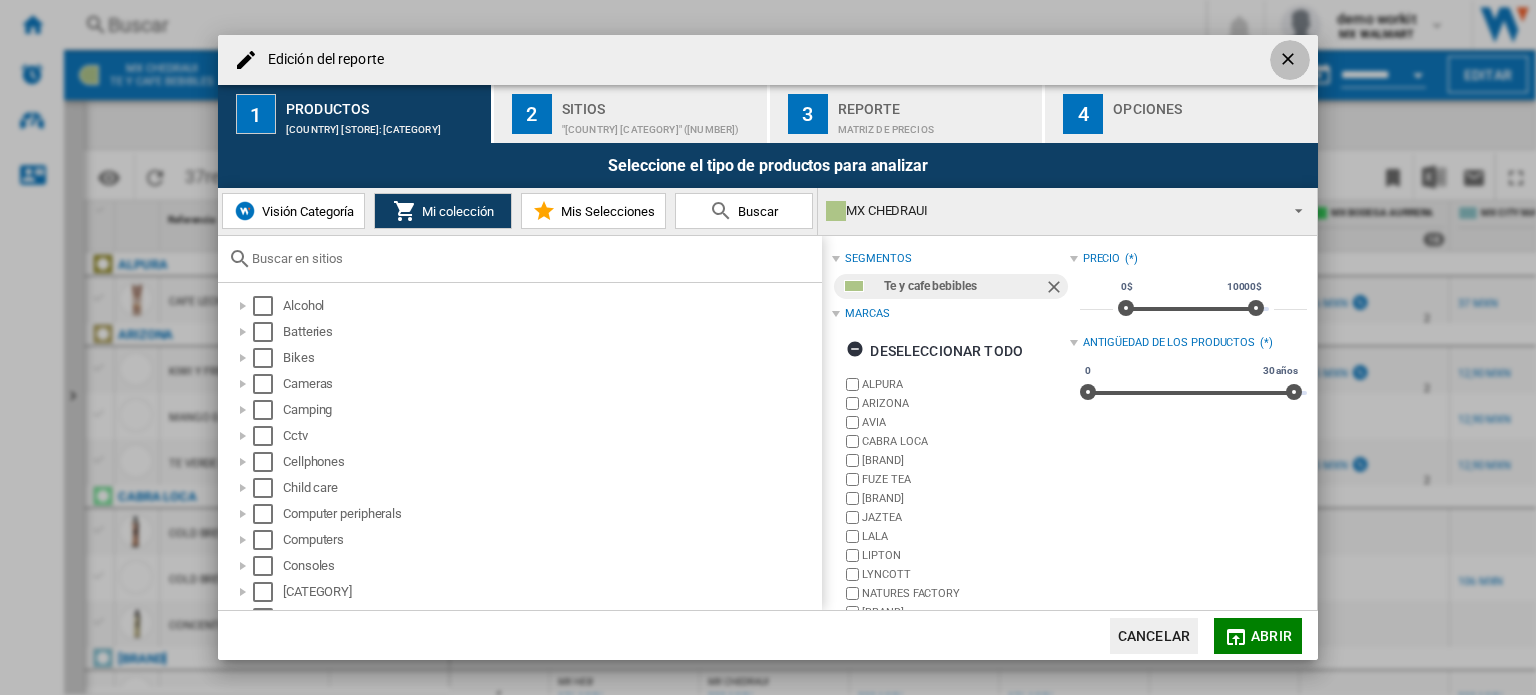 click at bounding box center [1290, 61] 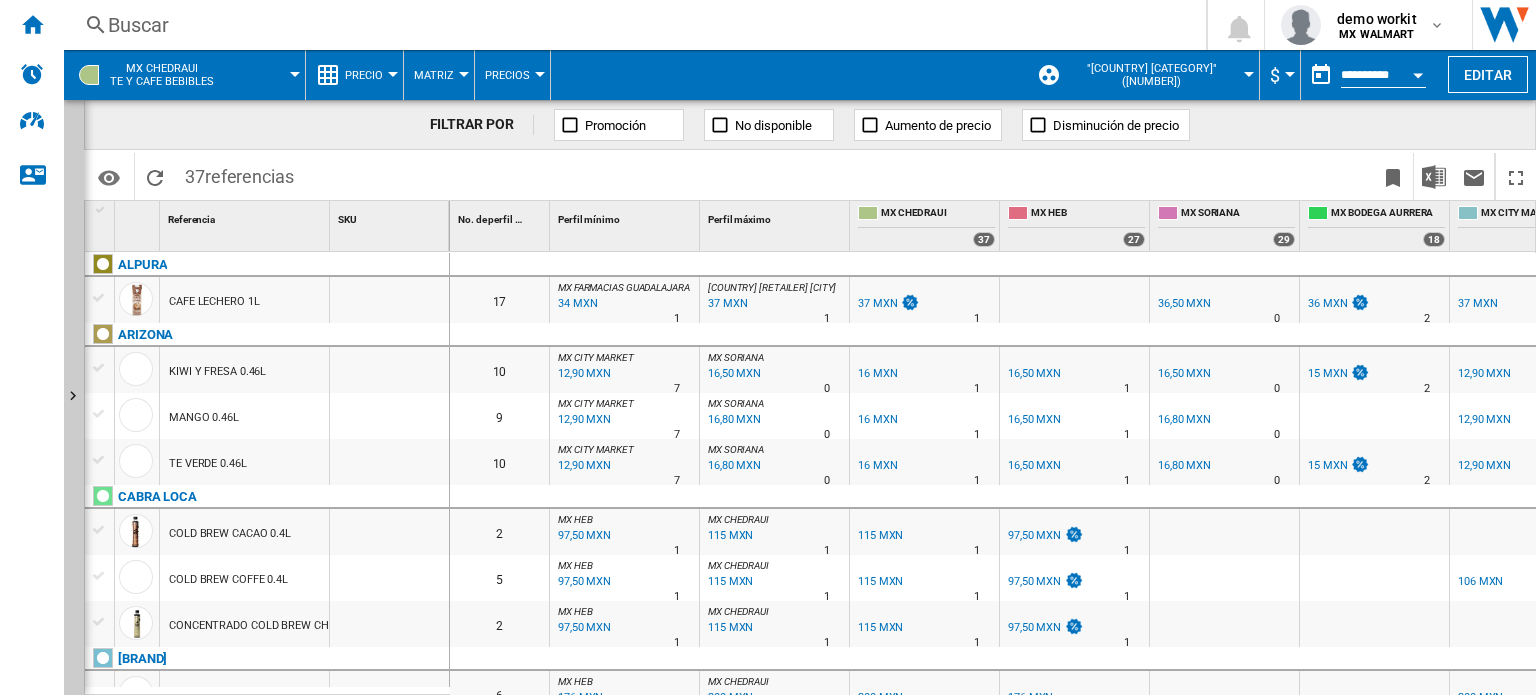 click at bounding box center [393, 74] 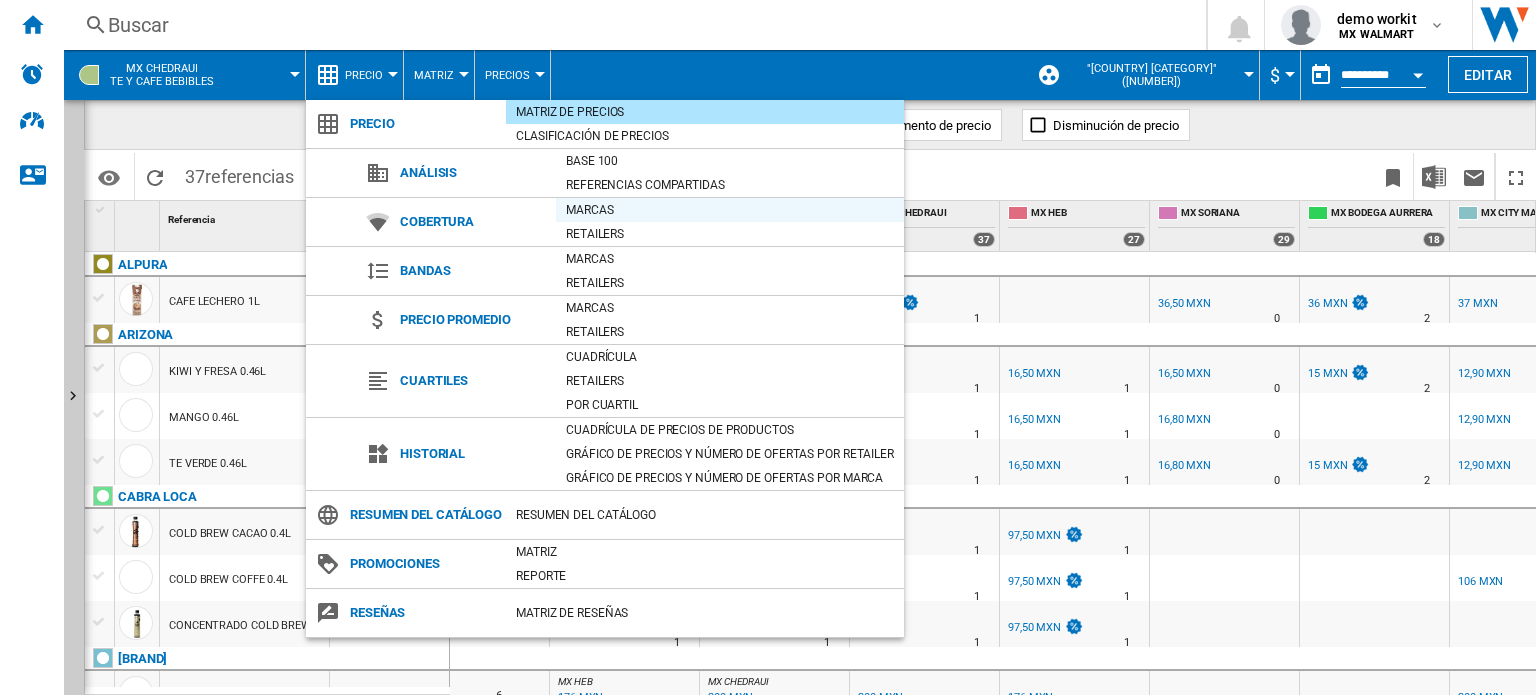 click on "Marcas" at bounding box center [730, 210] 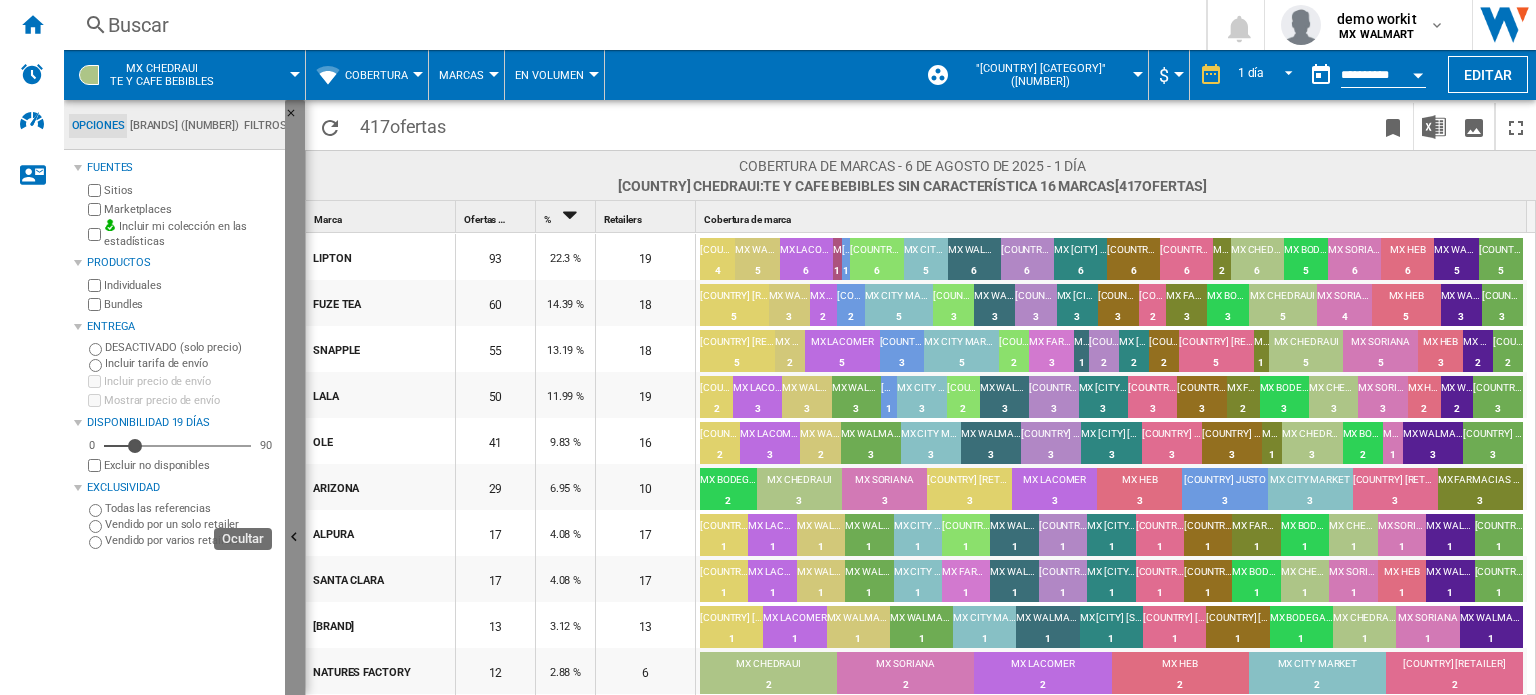 click at bounding box center (297, 540) 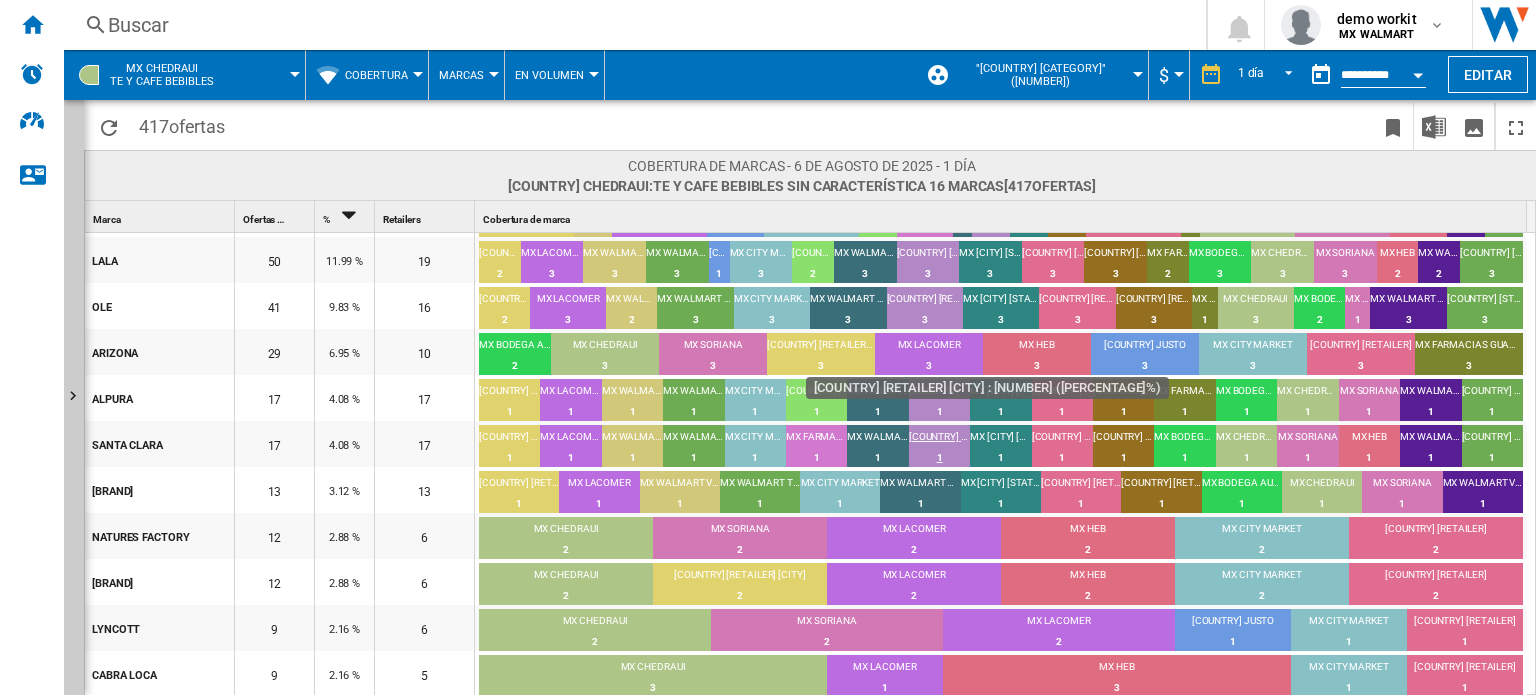 scroll, scrollTop: 0, scrollLeft: 0, axis: both 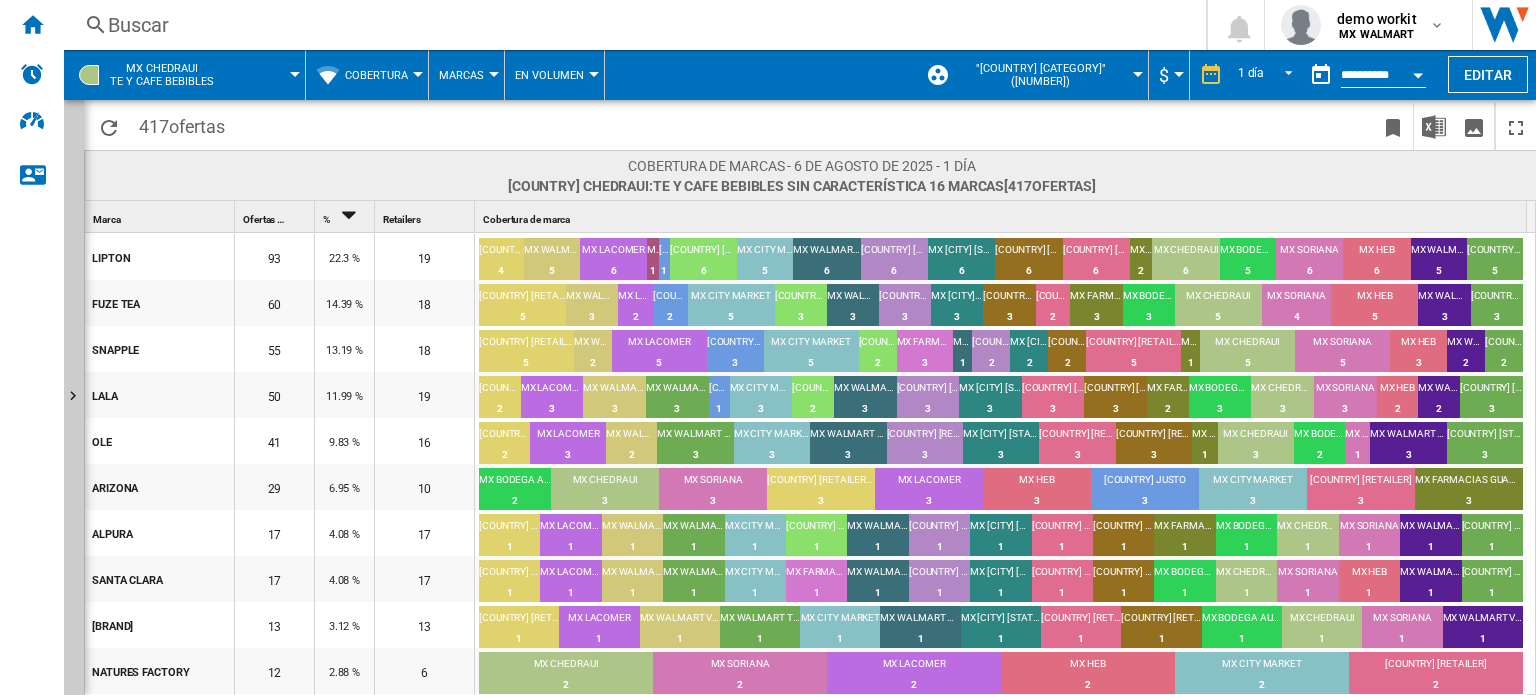 click at bounding box center (418, 74) 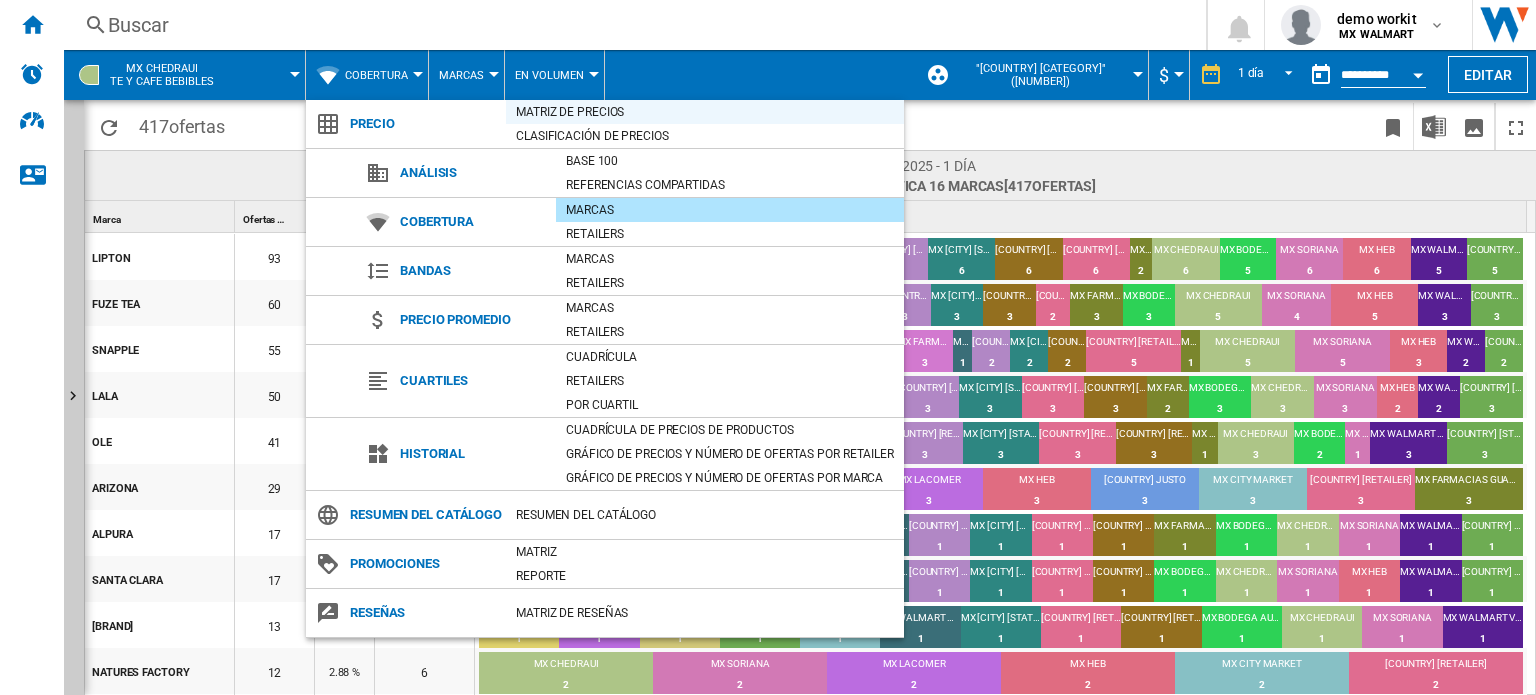 click on "Matriz de precios" at bounding box center (705, 112) 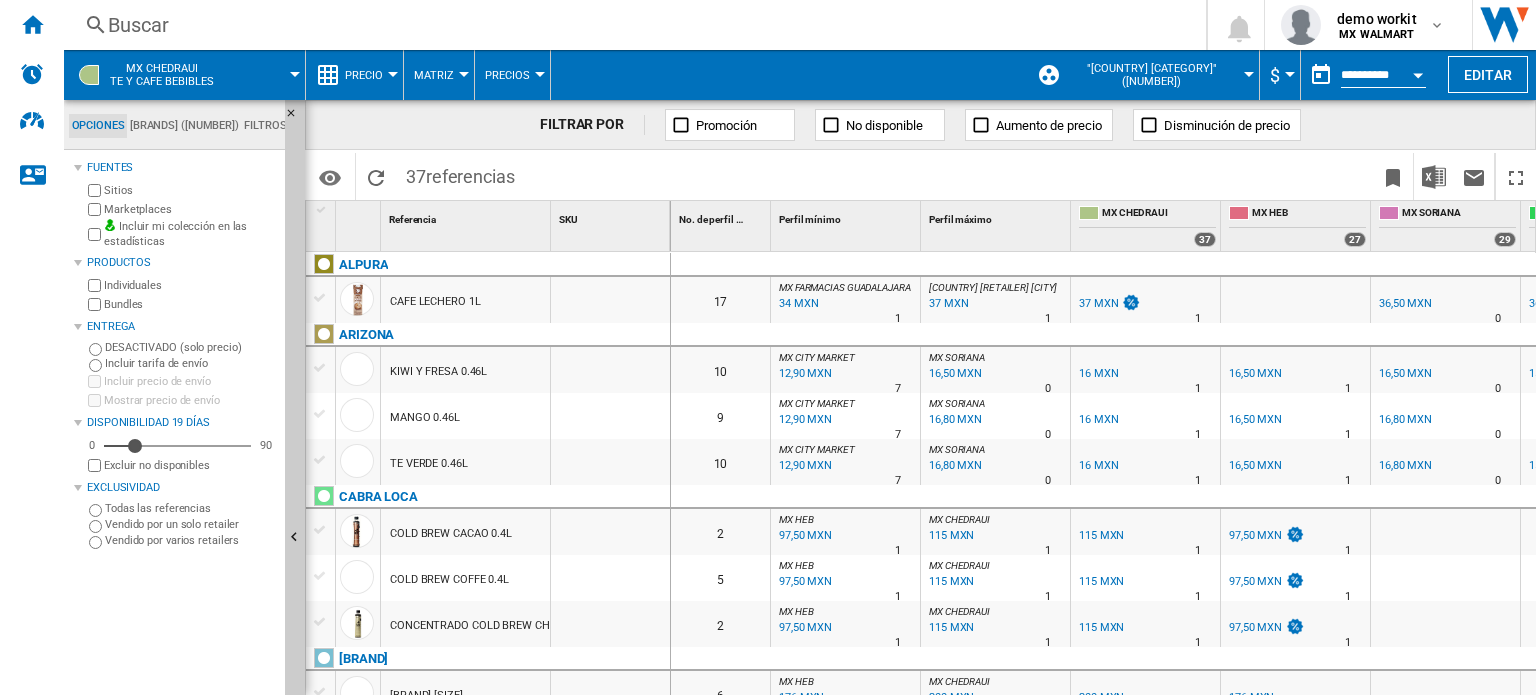 click at bounding box center (297, 540) 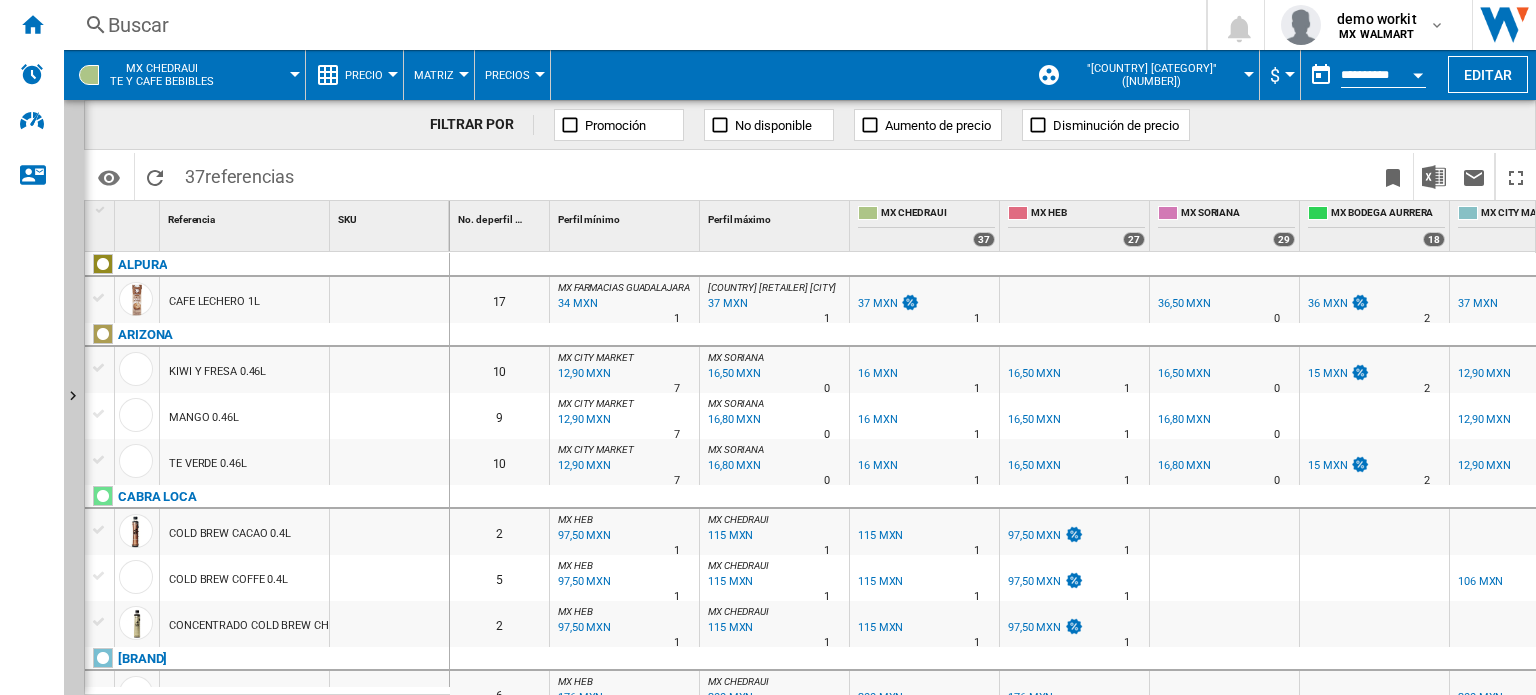 scroll, scrollTop: 200, scrollLeft: 0, axis: vertical 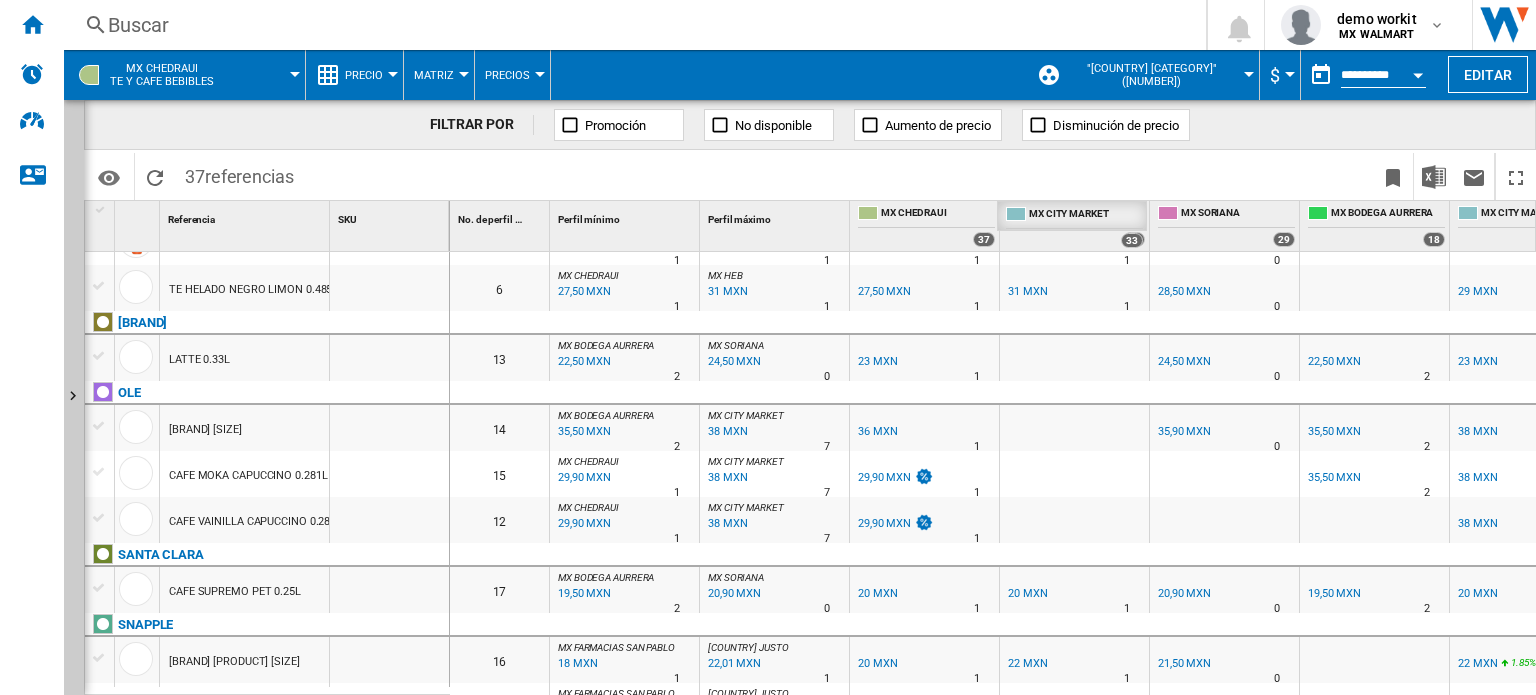 drag, startPoint x: 1508, startPoint y: 217, endPoint x: 1055, endPoint y: 220, distance: 453.00995 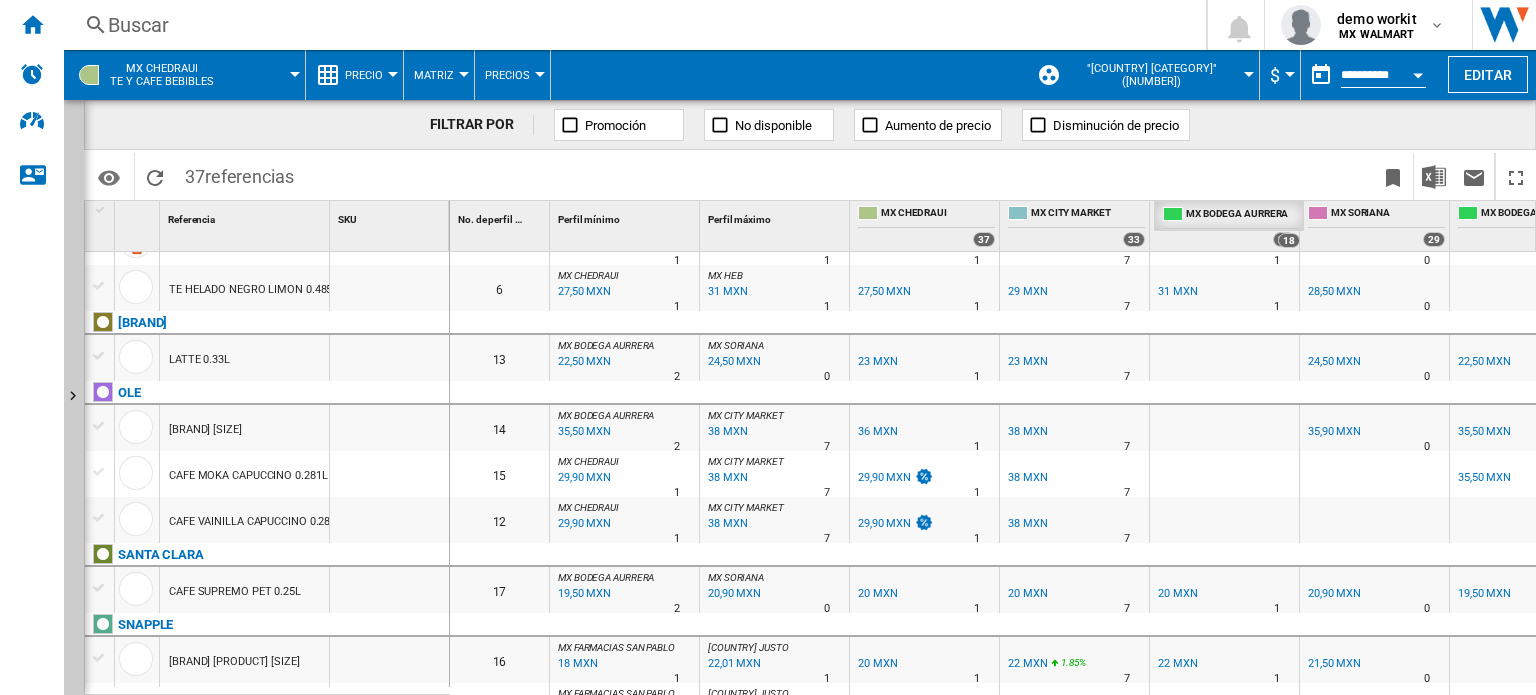 drag, startPoint x: 1496, startPoint y: 220, endPoint x: 1200, endPoint y: 209, distance: 296.2043 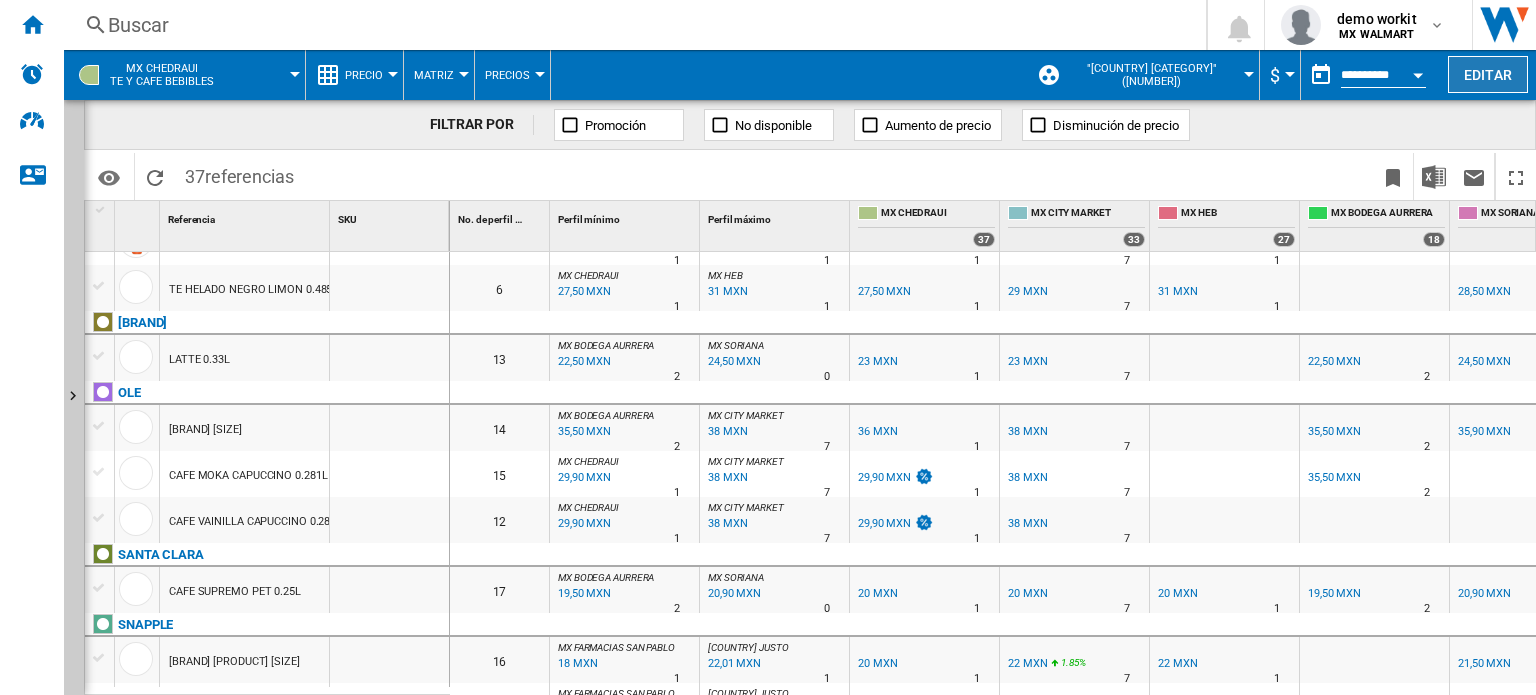 click on "Editar" at bounding box center (1488, 74) 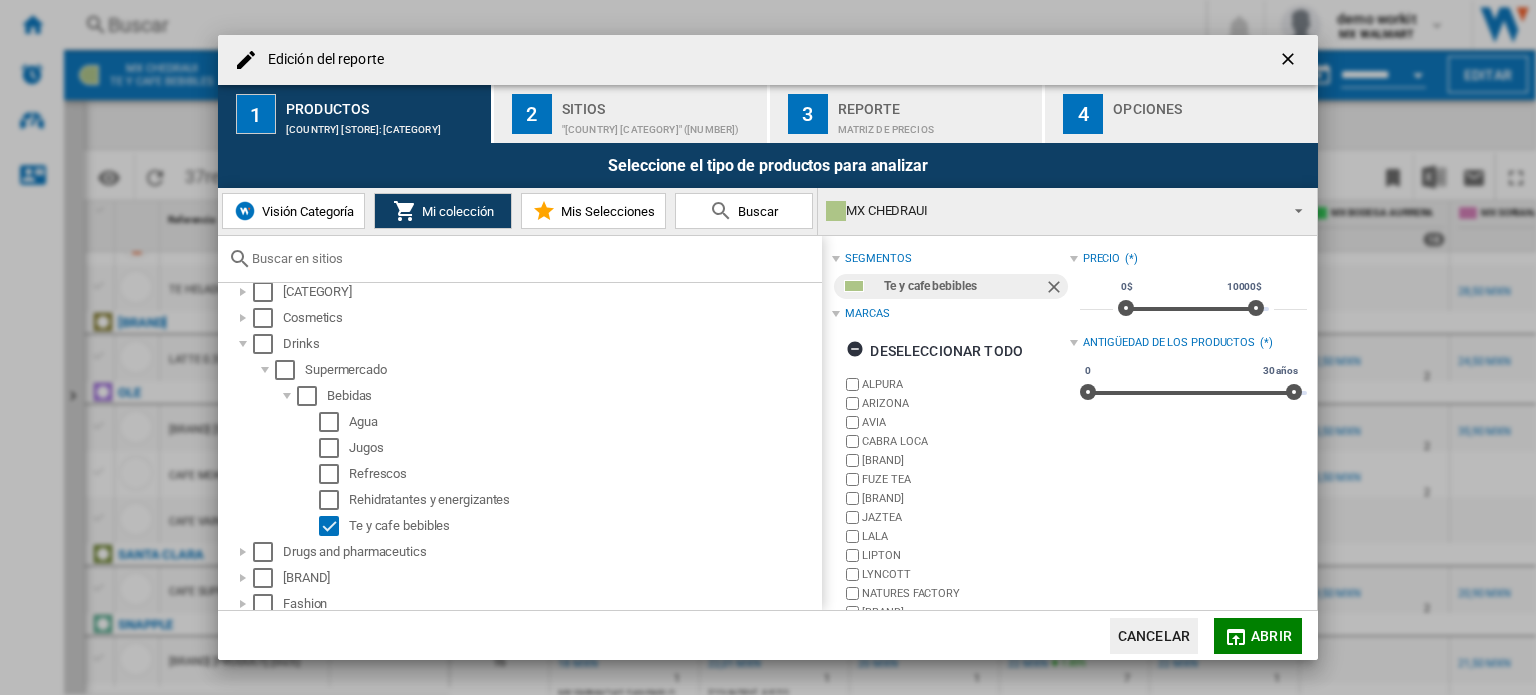scroll, scrollTop: 400, scrollLeft: 0, axis: vertical 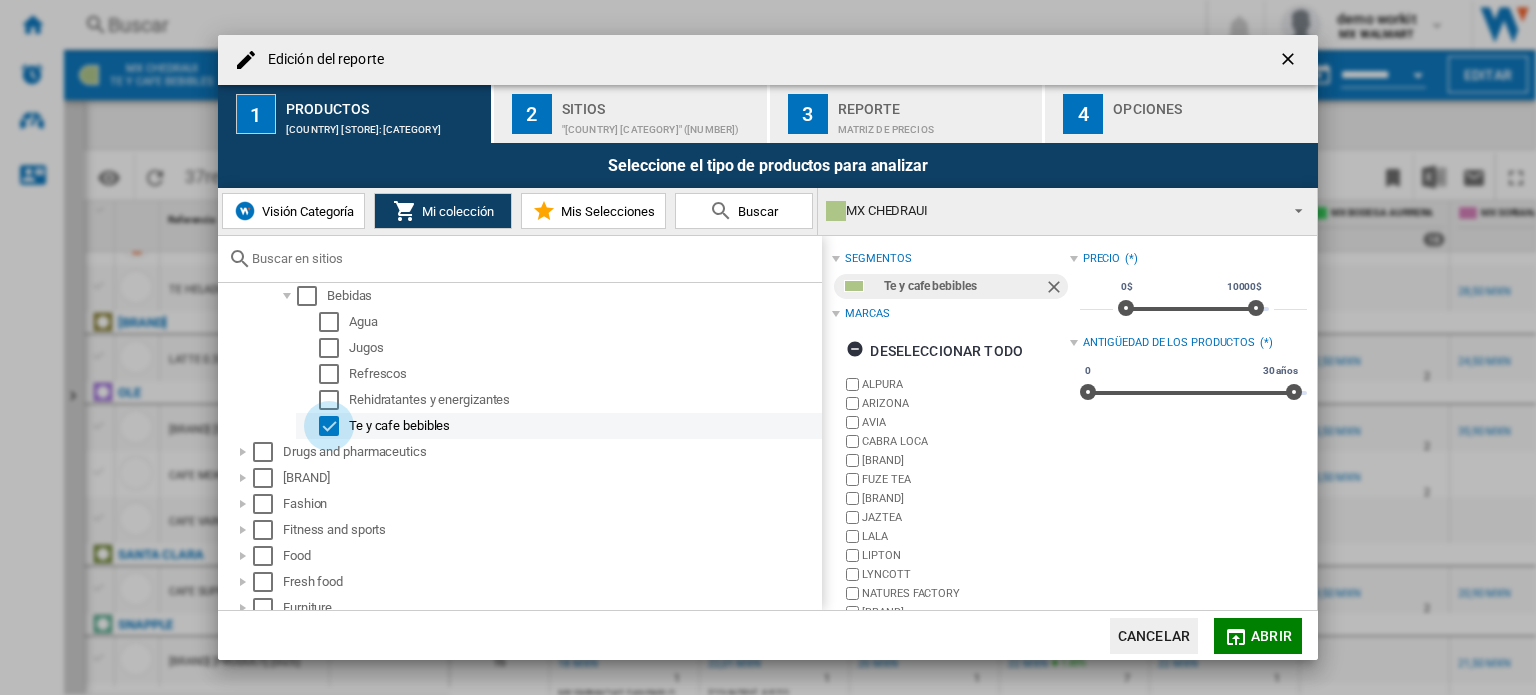 click at bounding box center [329, 426] 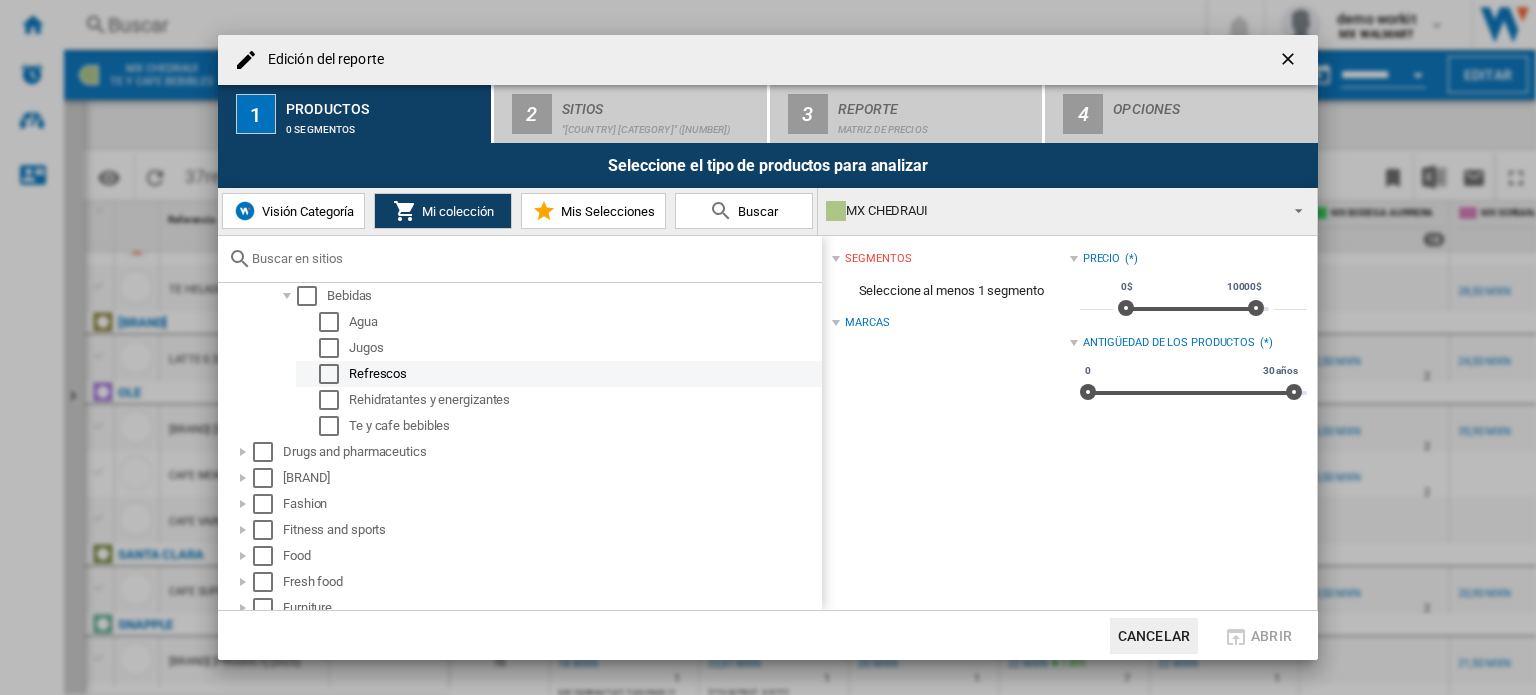 scroll, scrollTop: 300, scrollLeft: 0, axis: vertical 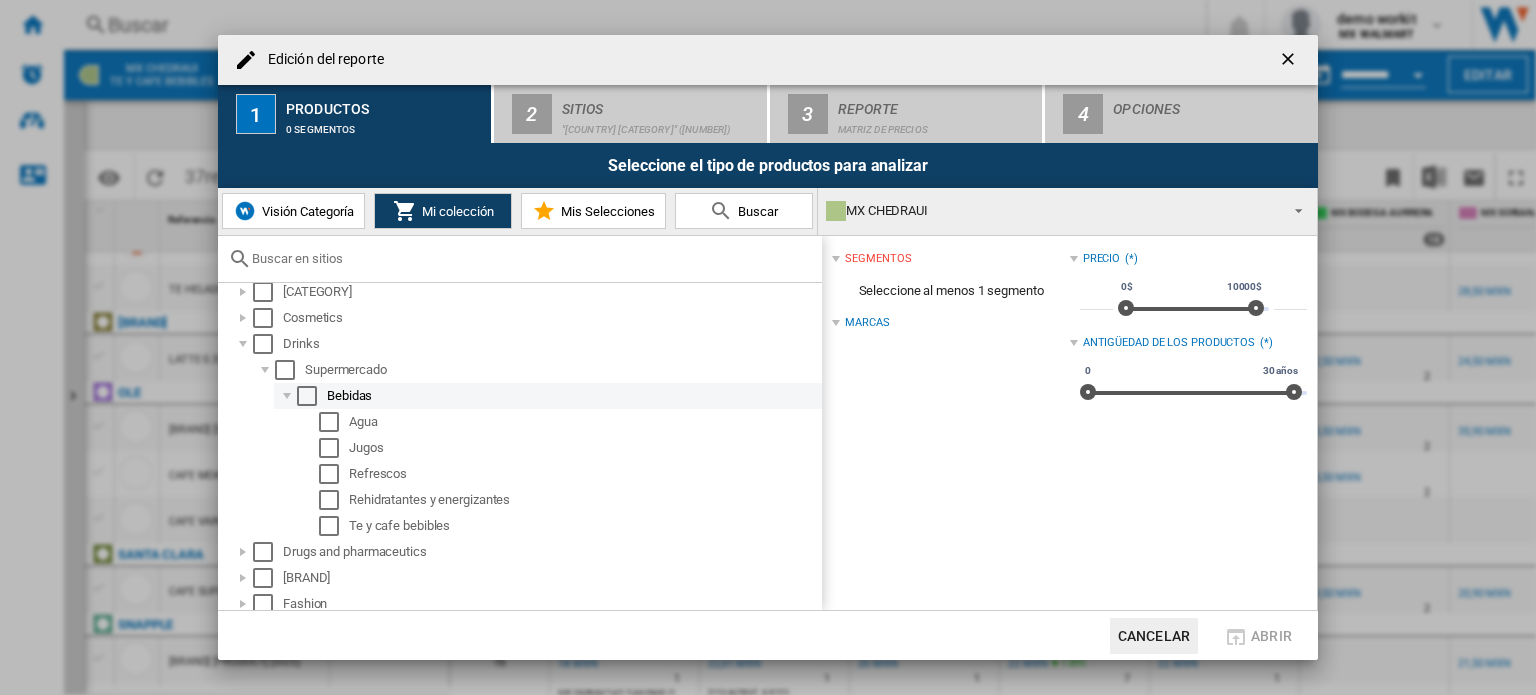 click at bounding box center (307, 396) 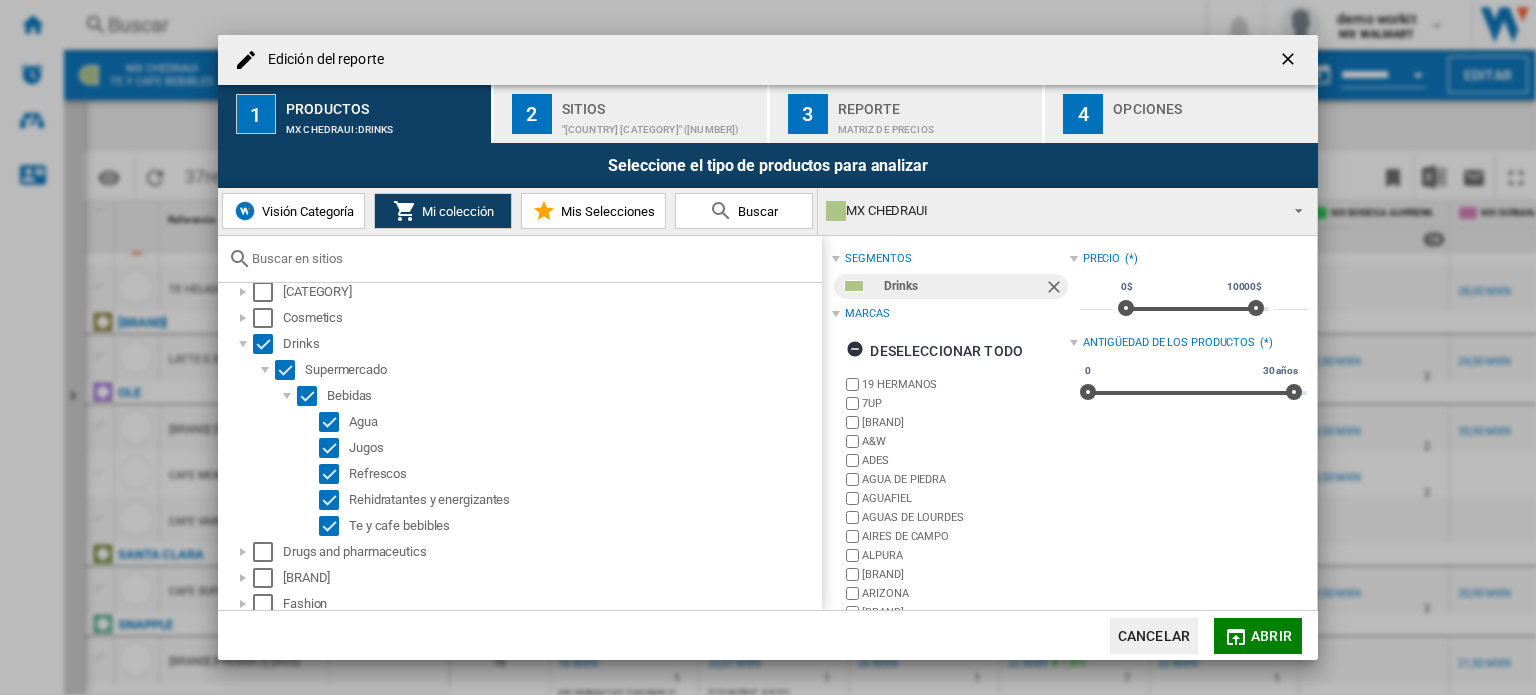 scroll, scrollTop: 92, scrollLeft: 0, axis: vertical 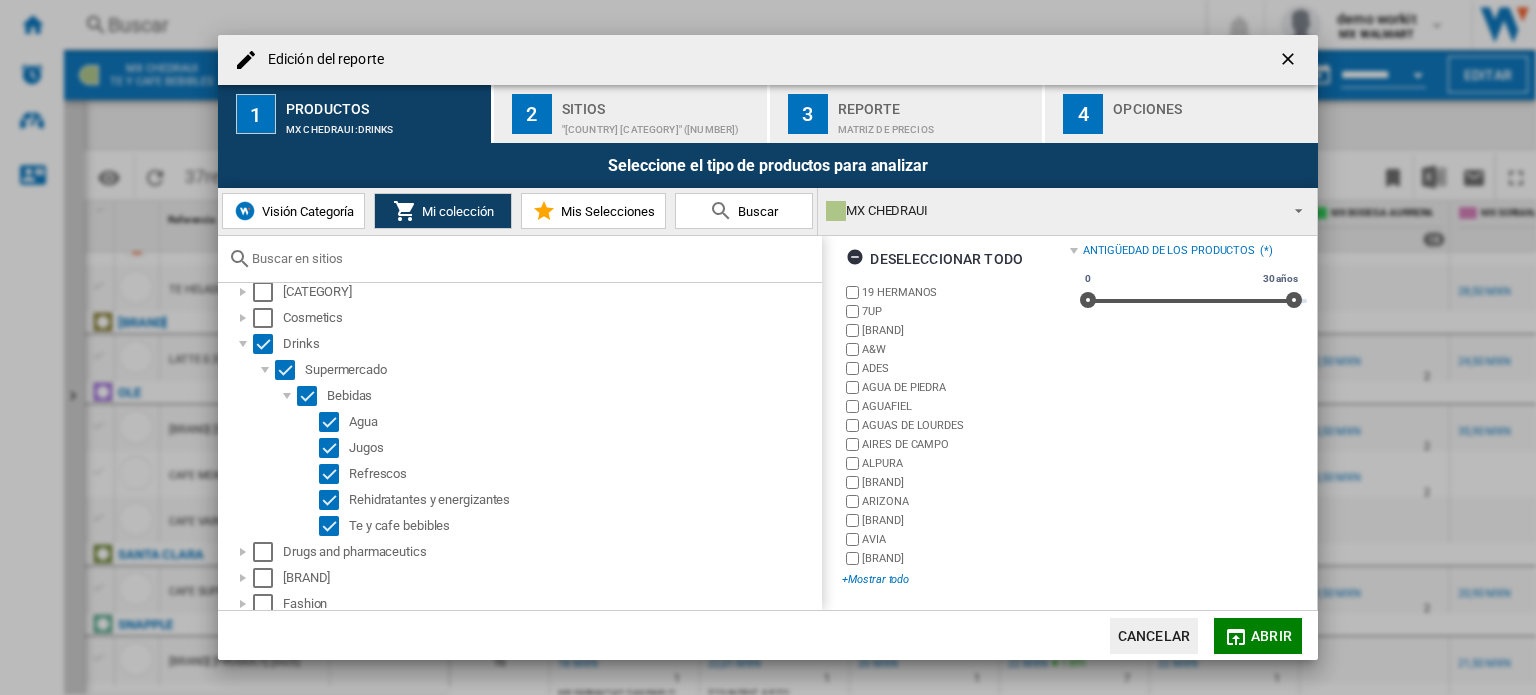 click on "+Mostrar todo" at bounding box center [955, 579] 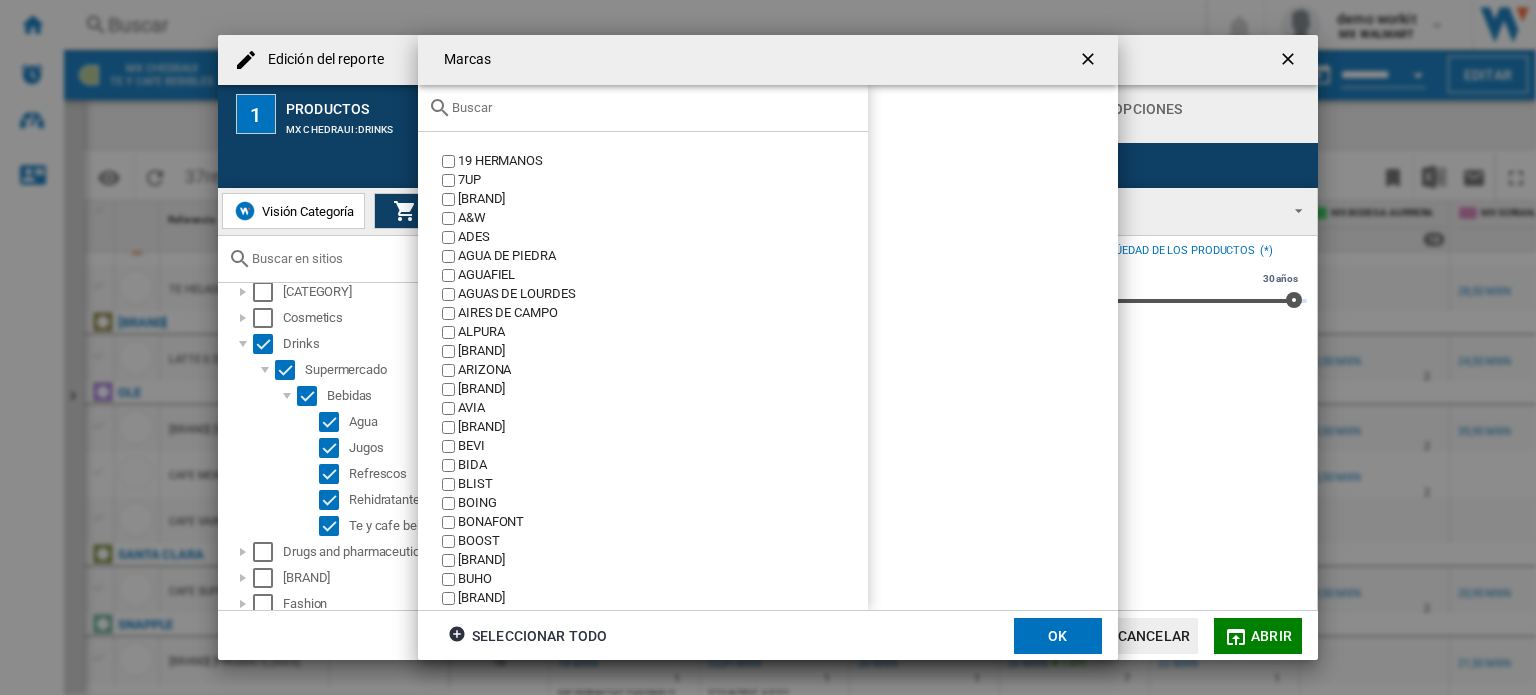 click 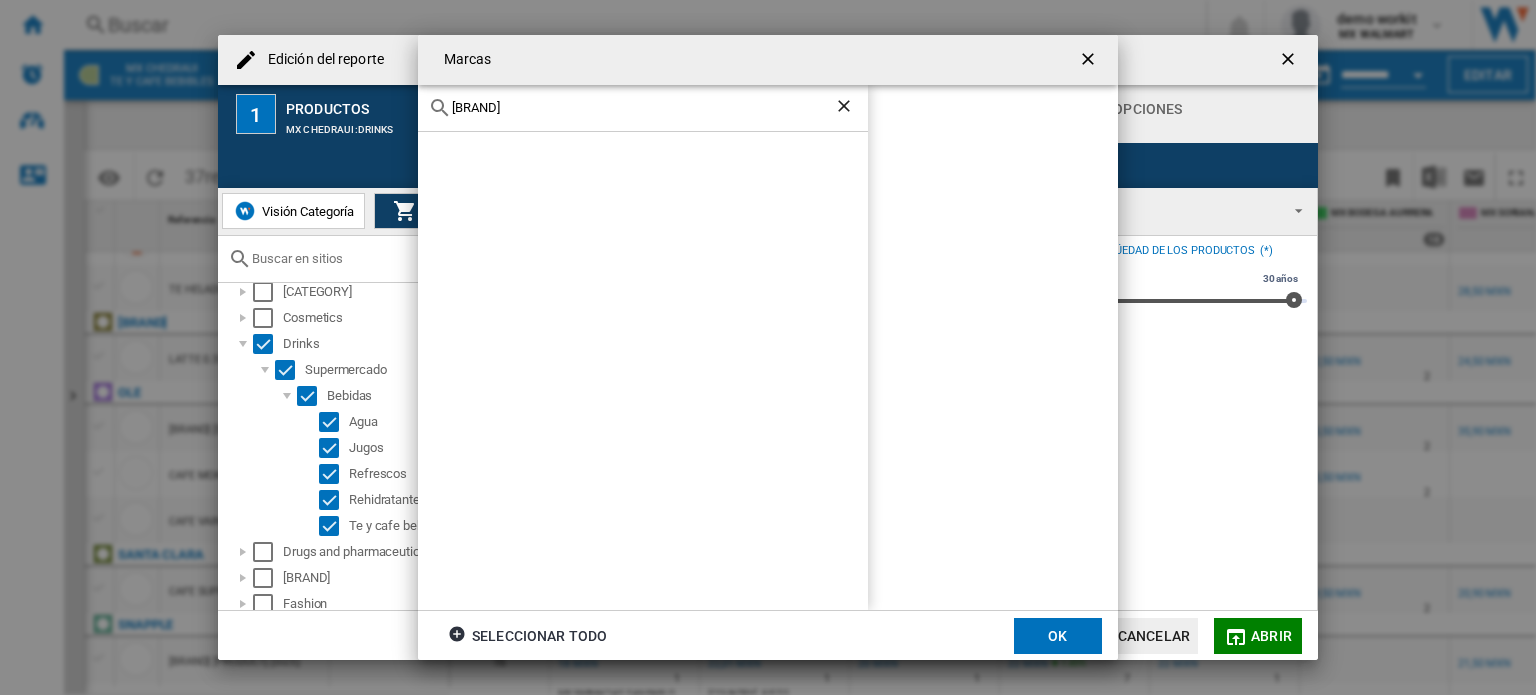 type on "[BRAND]" 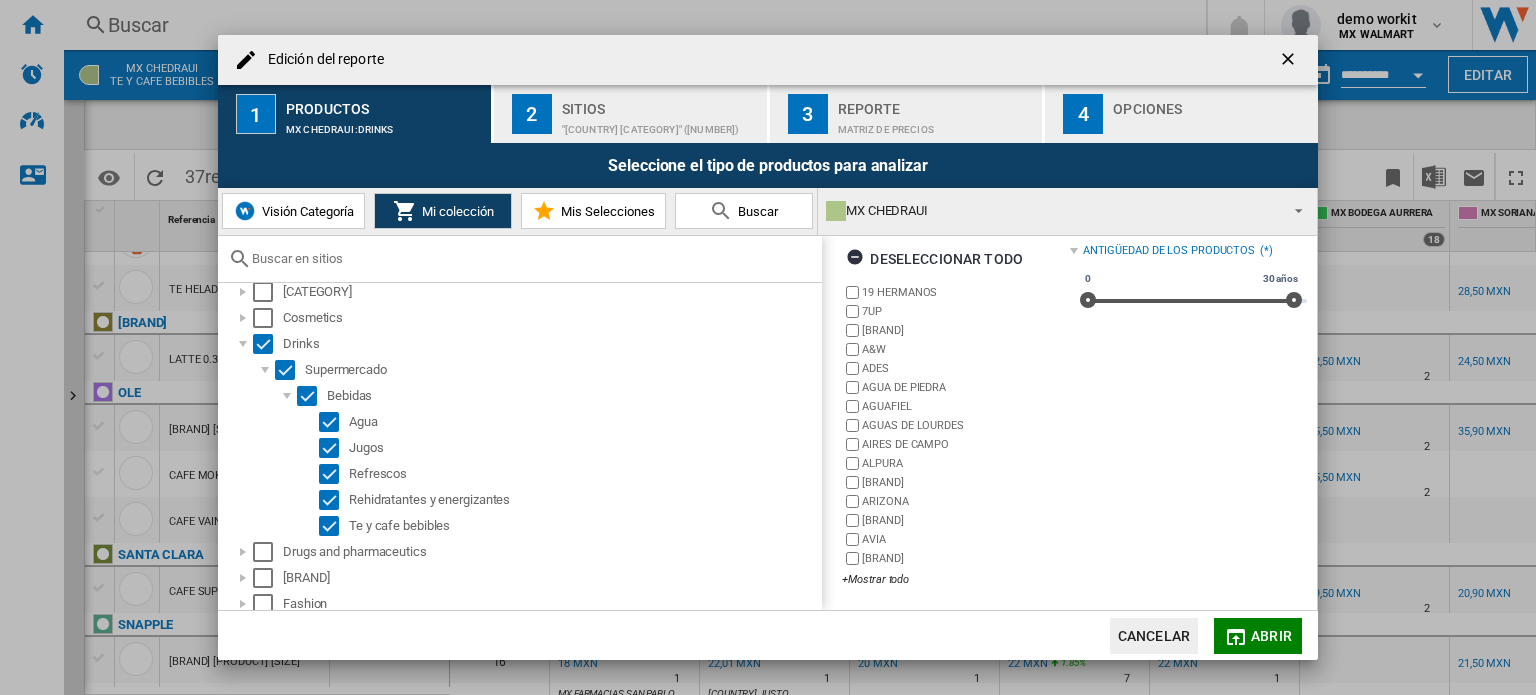 click at bounding box center (1290, 61) 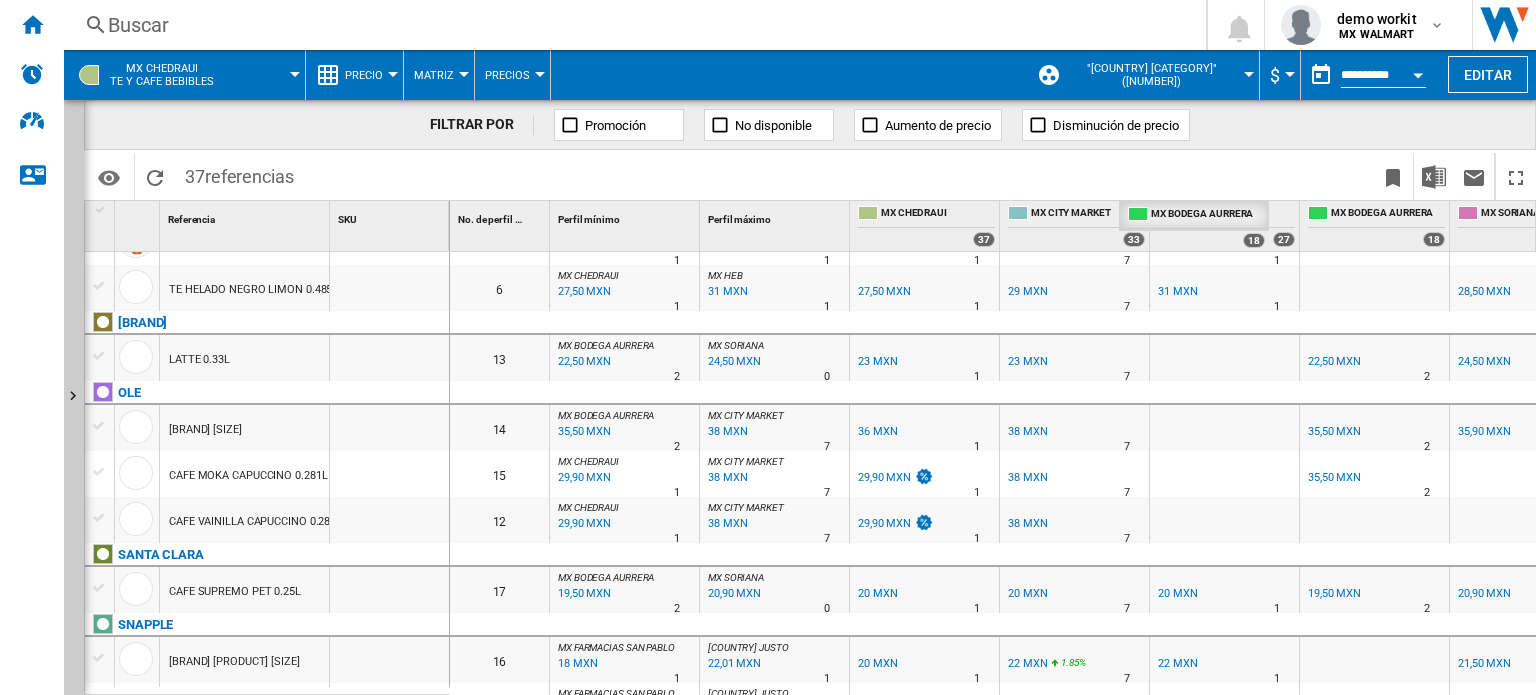drag, startPoint x: 1389, startPoint y: 213, endPoint x: 1208, endPoint y: 221, distance: 181.17671 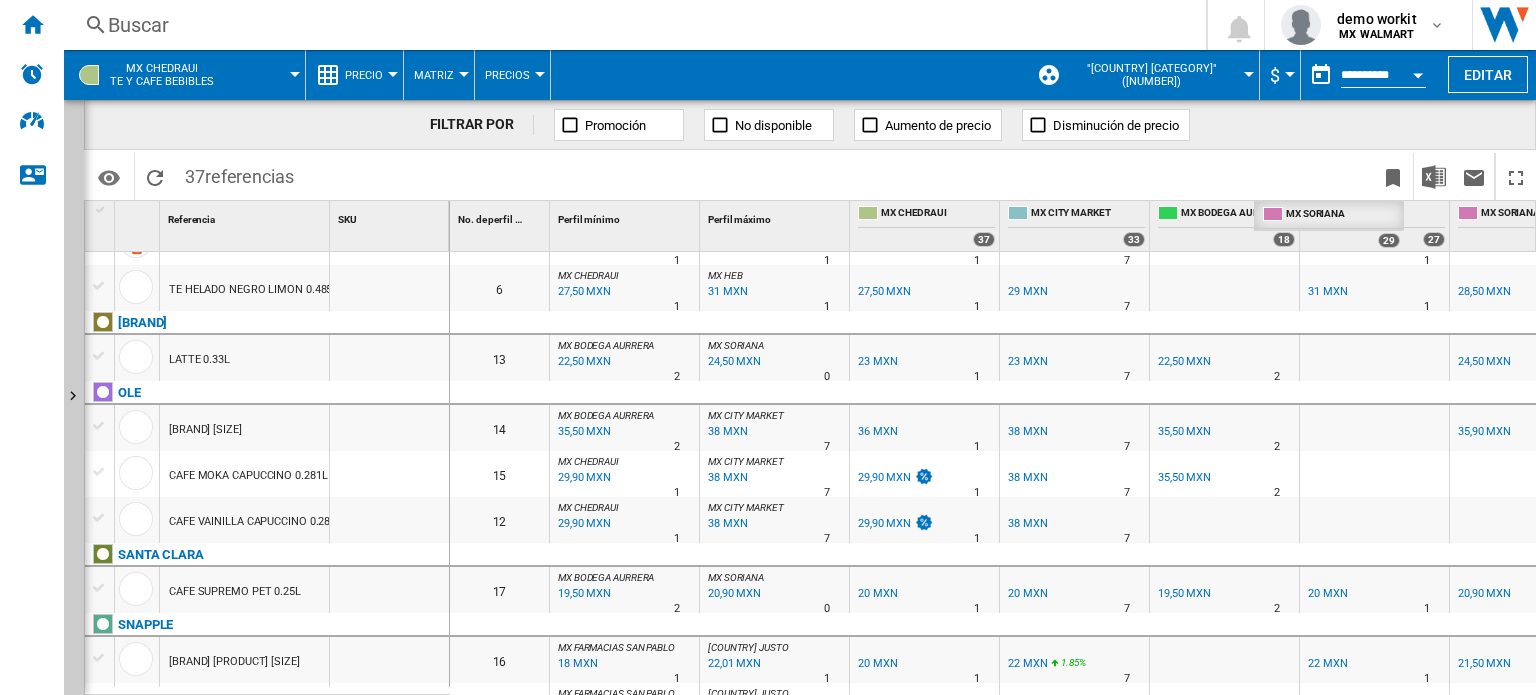 drag, startPoint x: 1488, startPoint y: 211, endPoint x: 1292, endPoint y: 231, distance: 197.01776 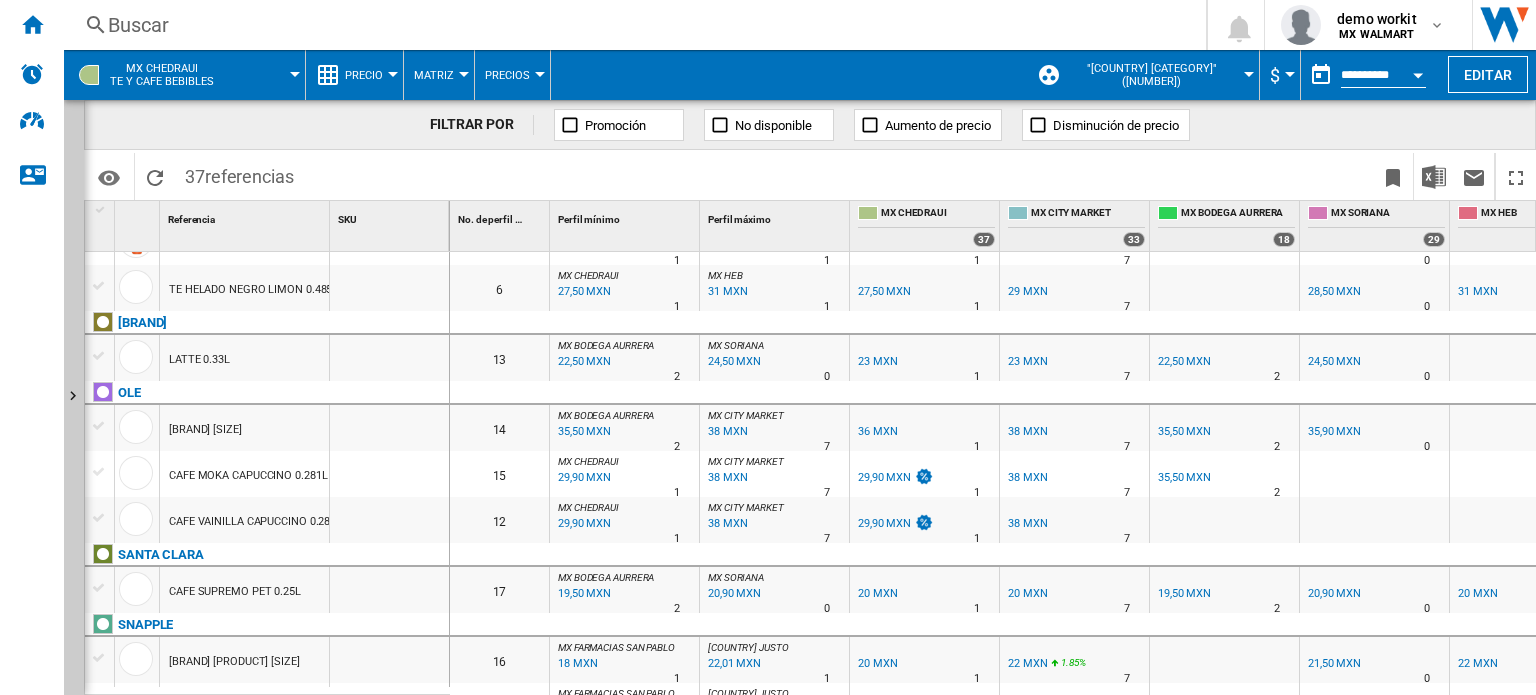 scroll, scrollTop: 1400, scrollLeft: 109, axis: both 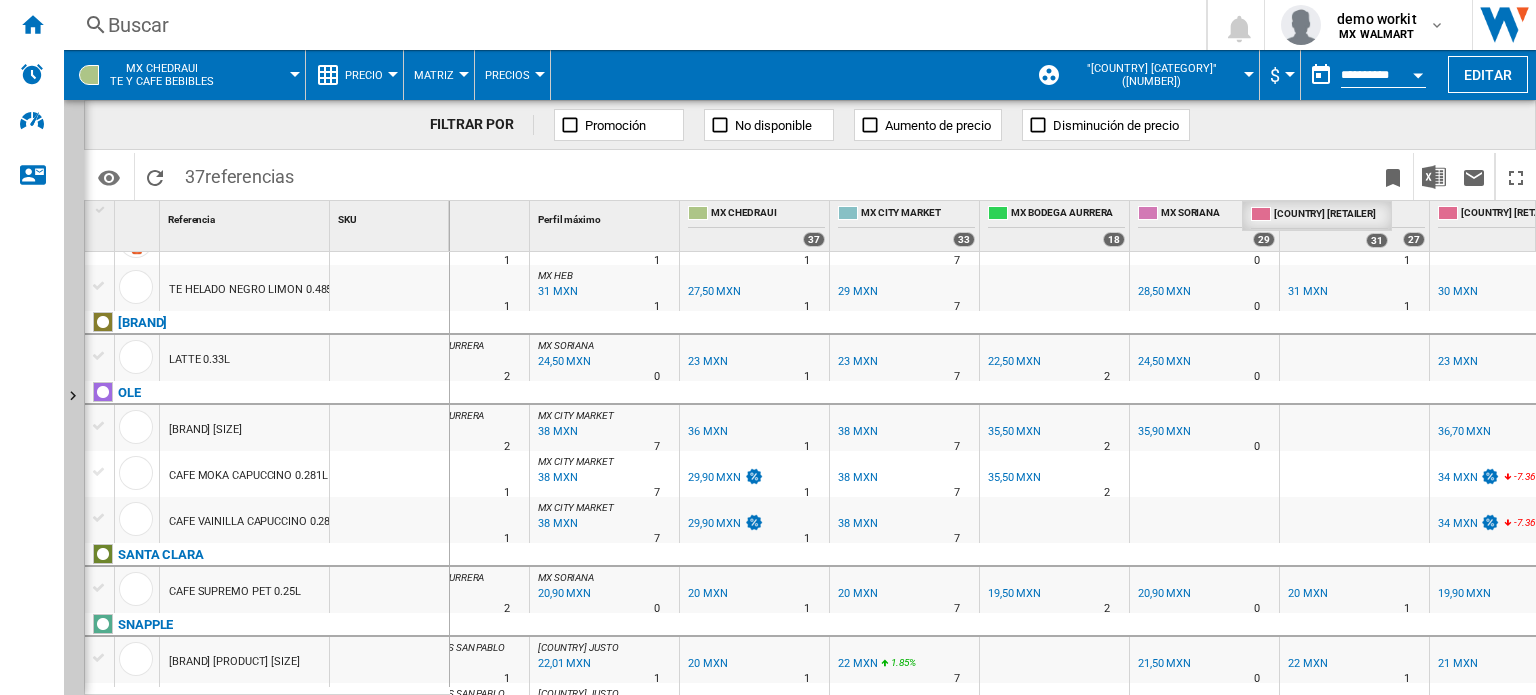drag, startPoint x: 1512, startPoint y: 216, endPoint x: 1324, endPoint y: 207, distance: 188.2153 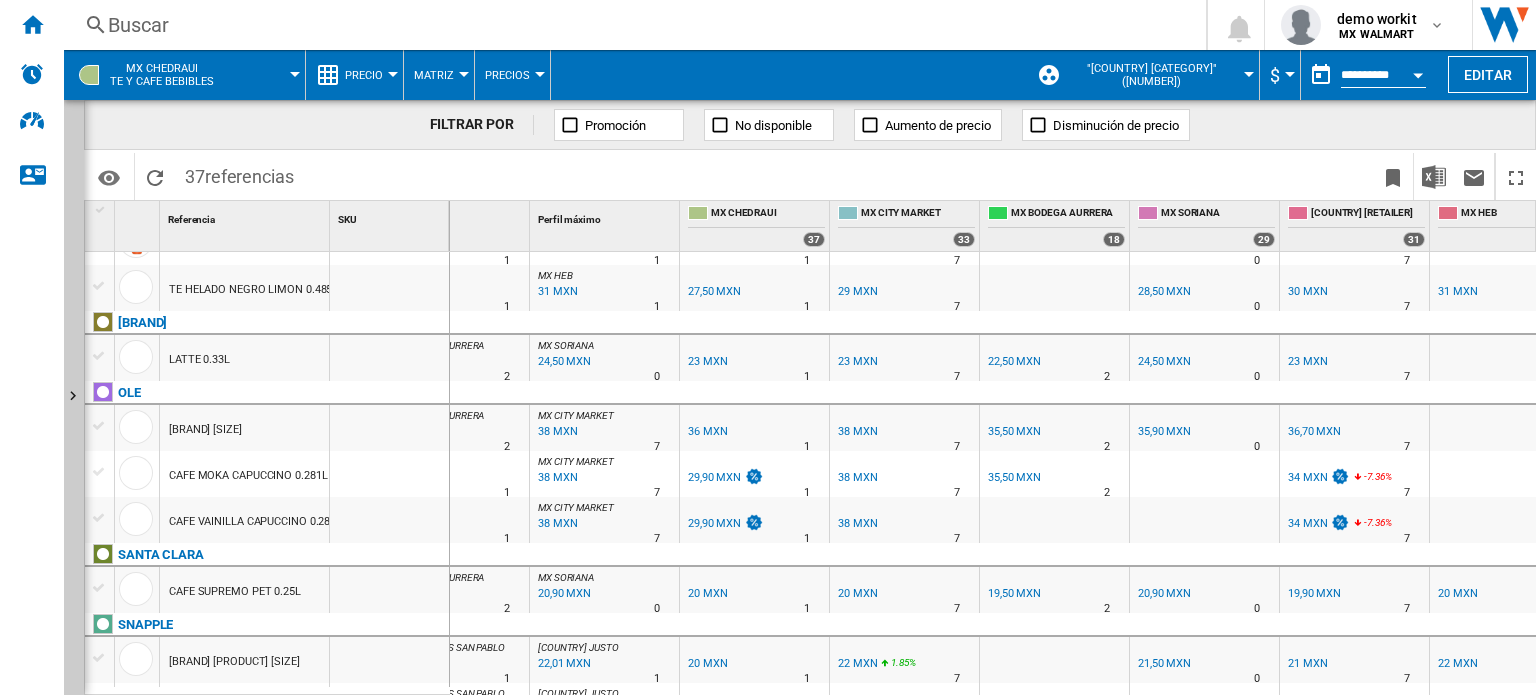 scroll, scrollTop: 1400, scrollLeft: 122, axis: both 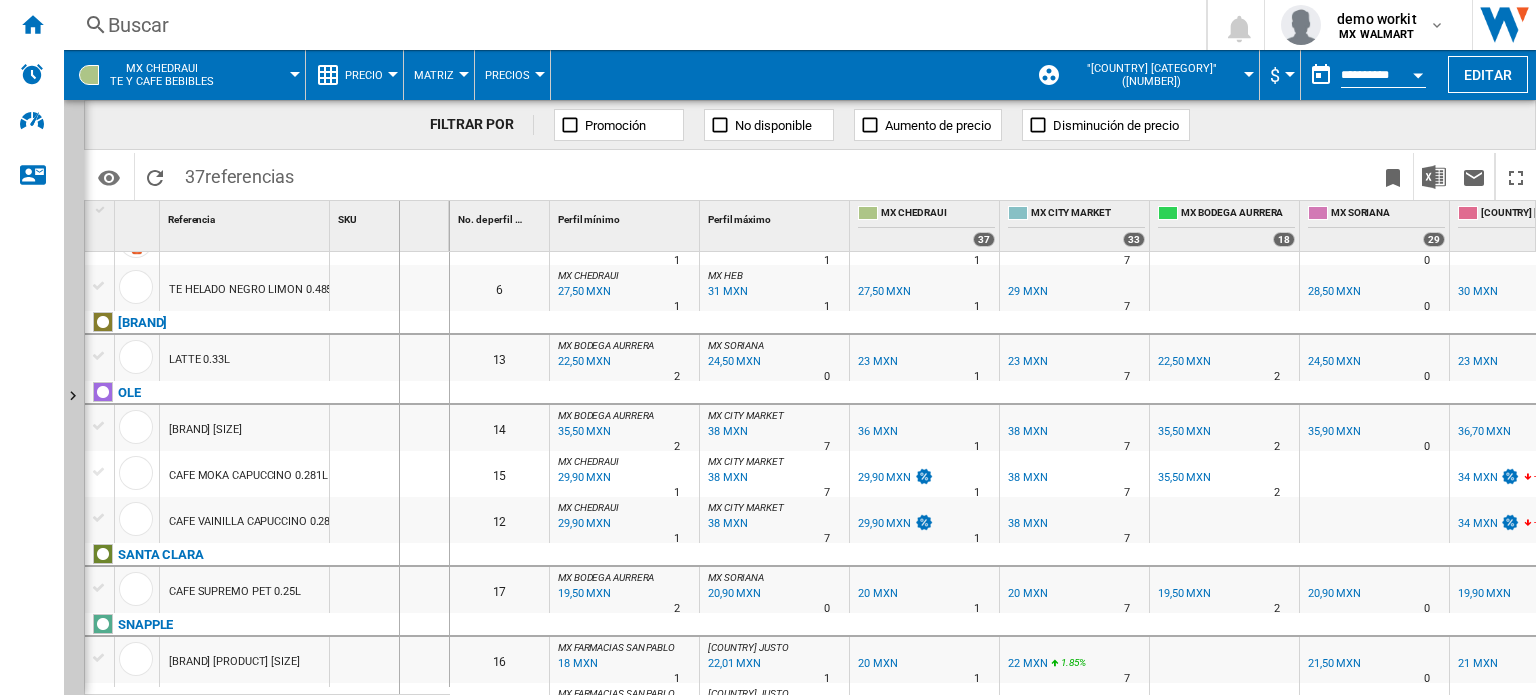 drag, startPoint x: 445, startPoint y: 227, endPoint x: 398, endPoint y: 225, distance: 47.042534 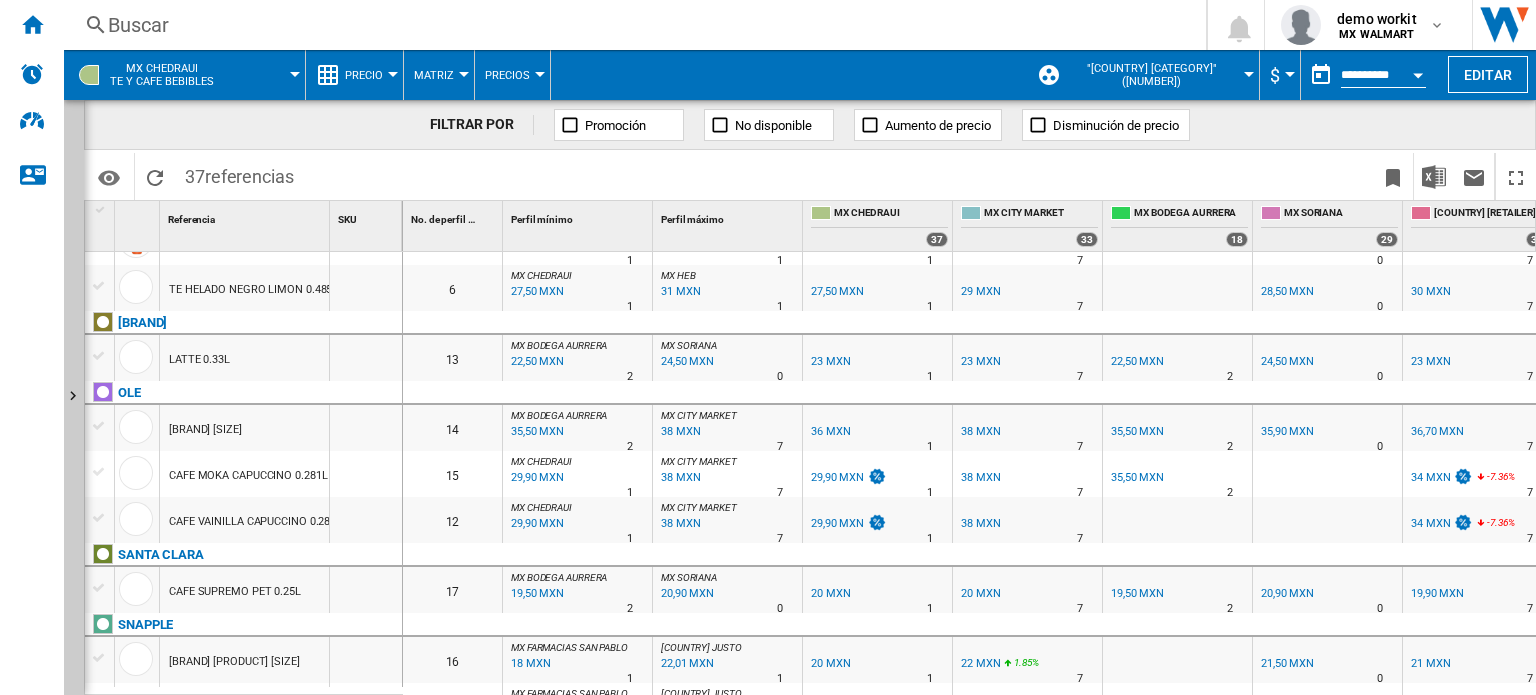 scroll, scrollTop: 1500, scrollLeft: 0, axis: vertical 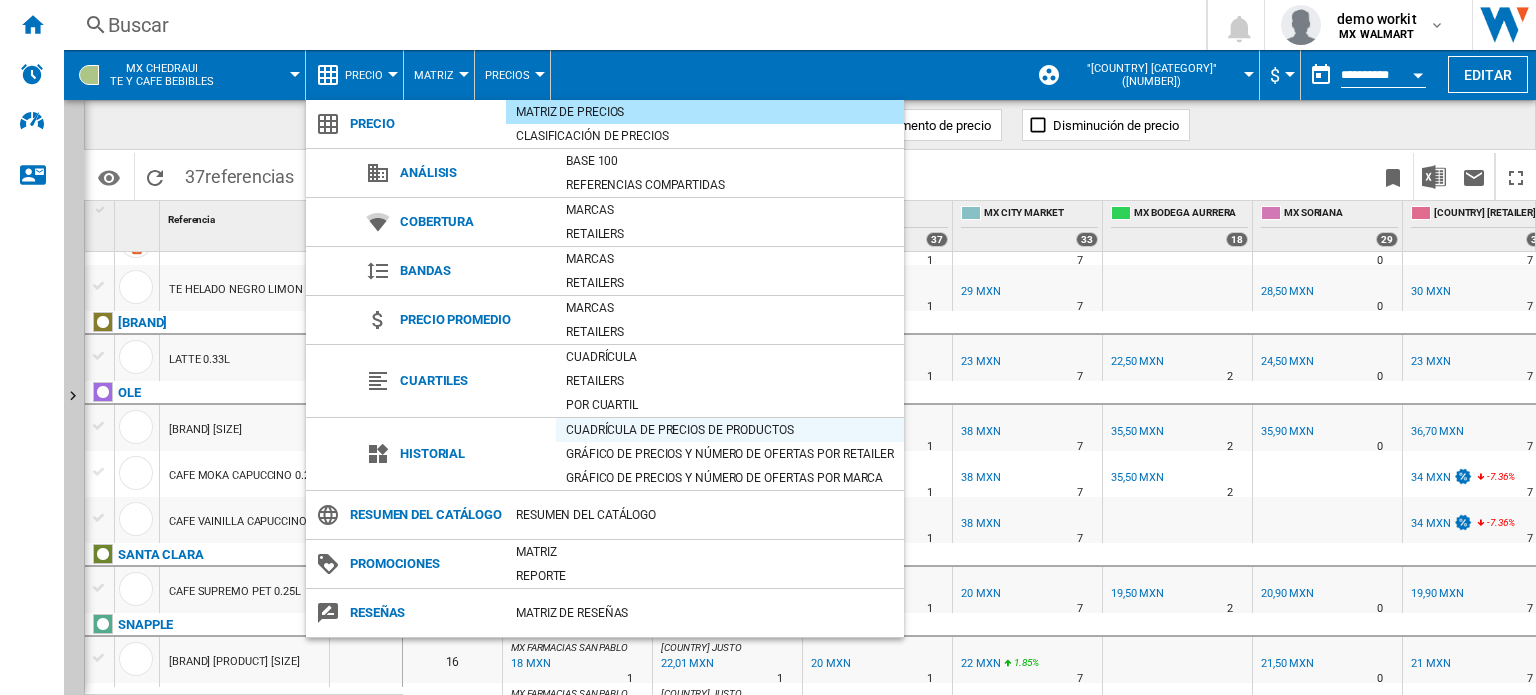 click on "Cuadrícula de precios de productos" at bounding box center [730, 430] 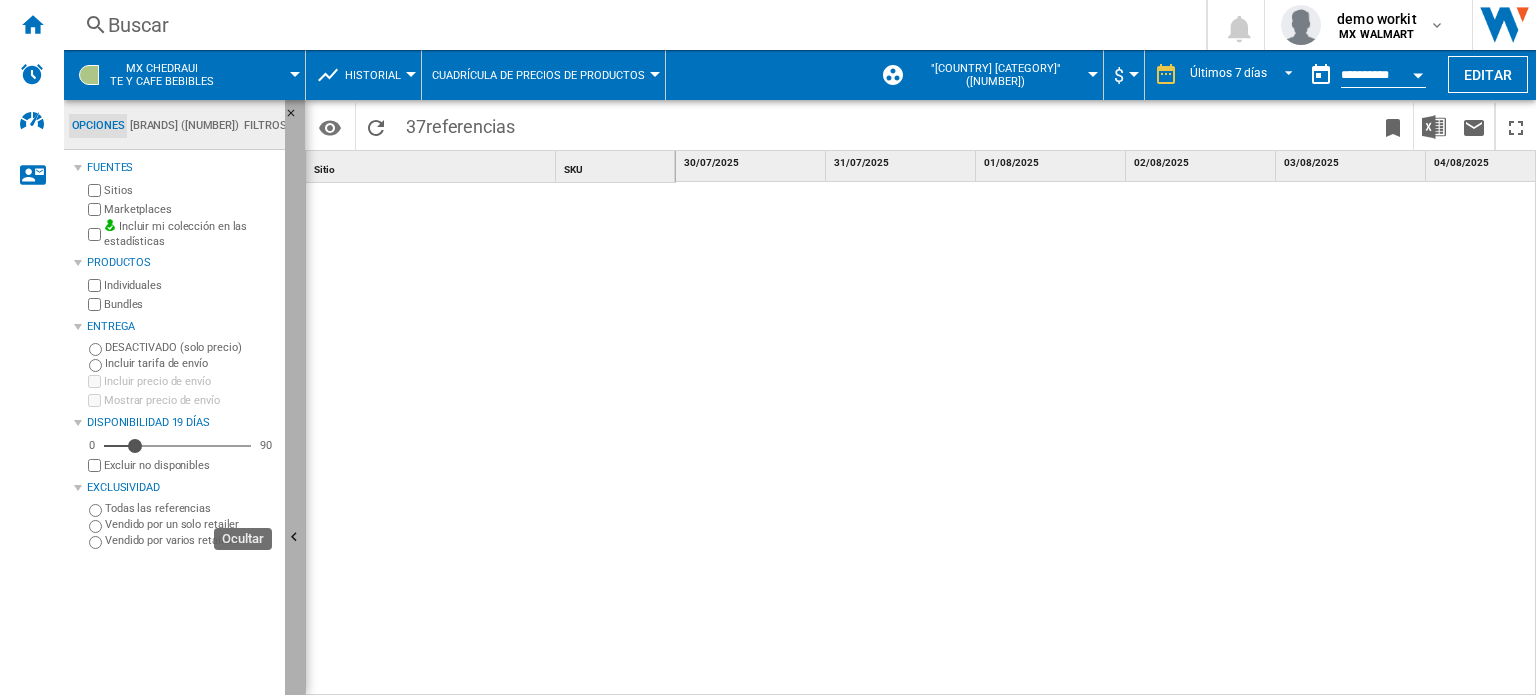 click at bounding box center (295, 538) 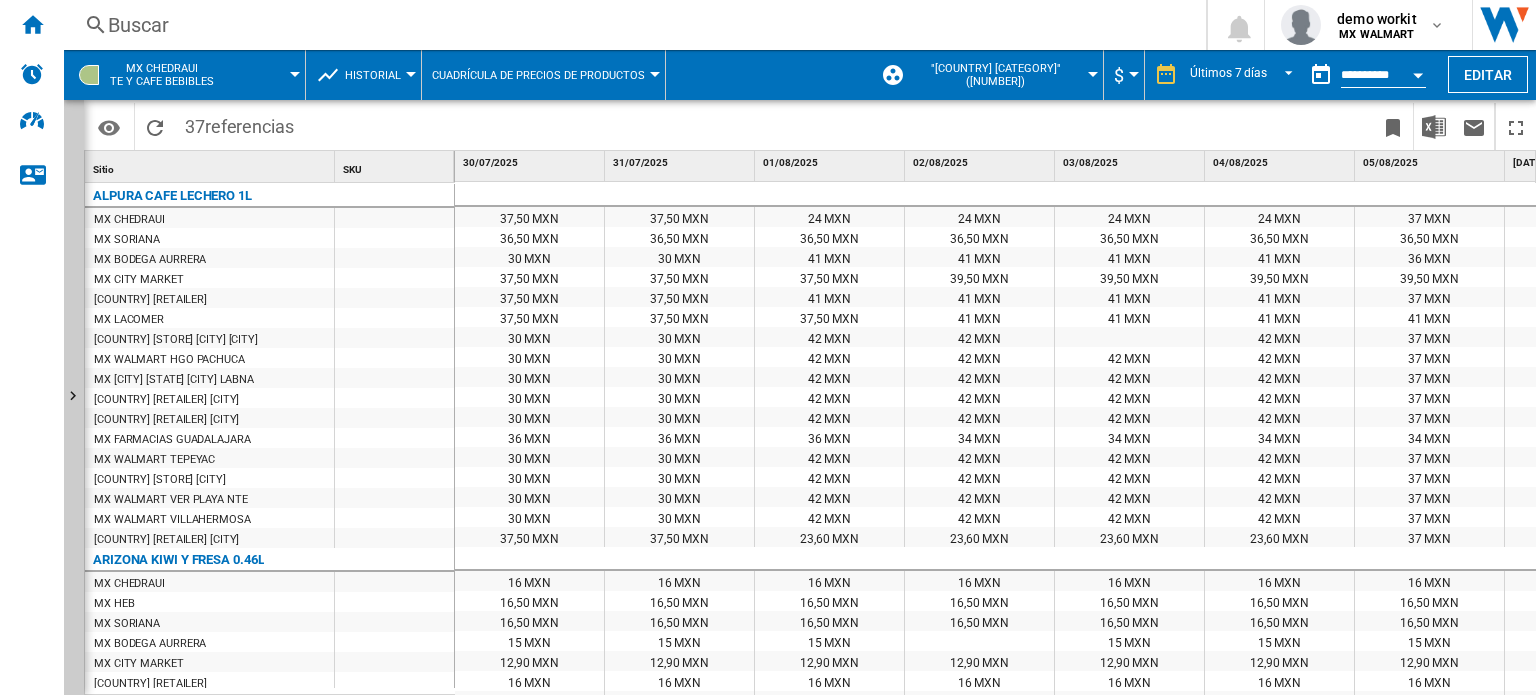 scroll, scrollTop: 76, scrollLeft: 0, axis: vertical 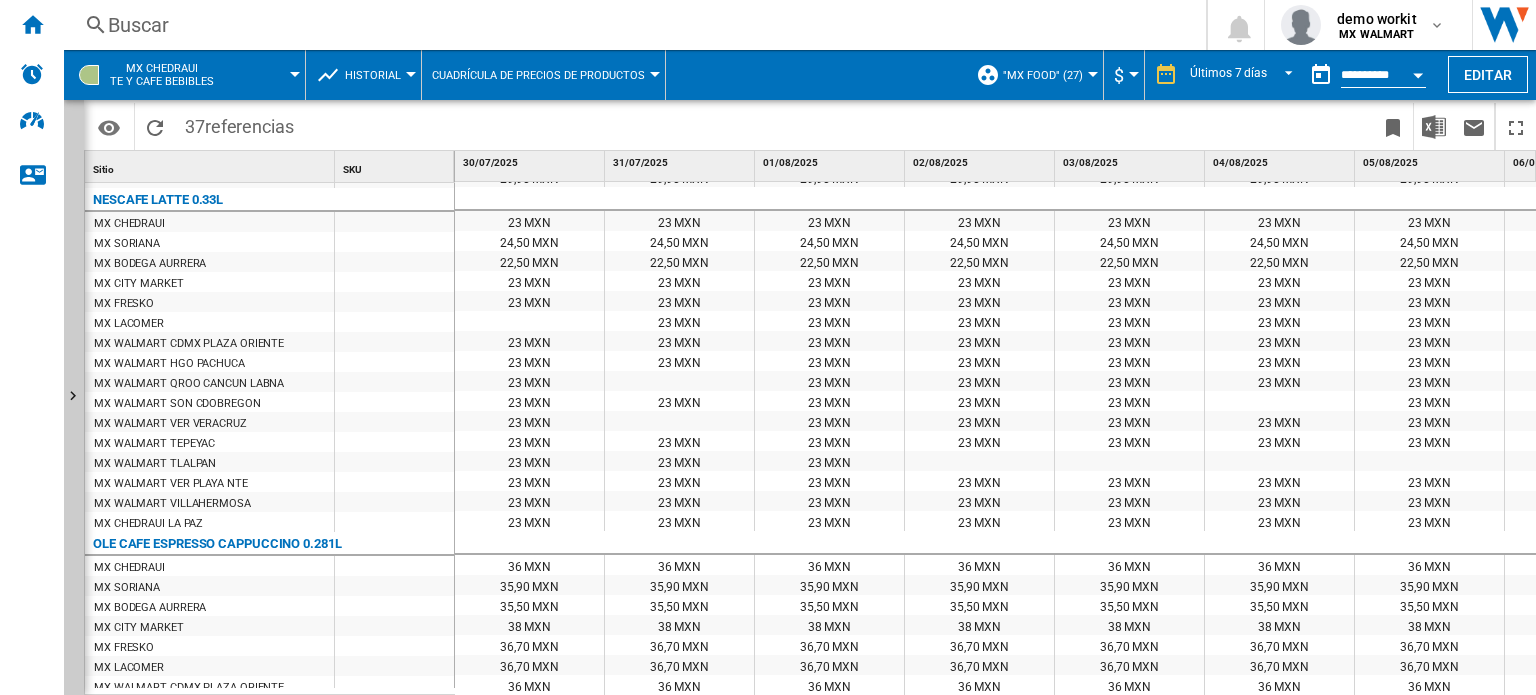 click on "Historial" at bounding box center (378, 75) 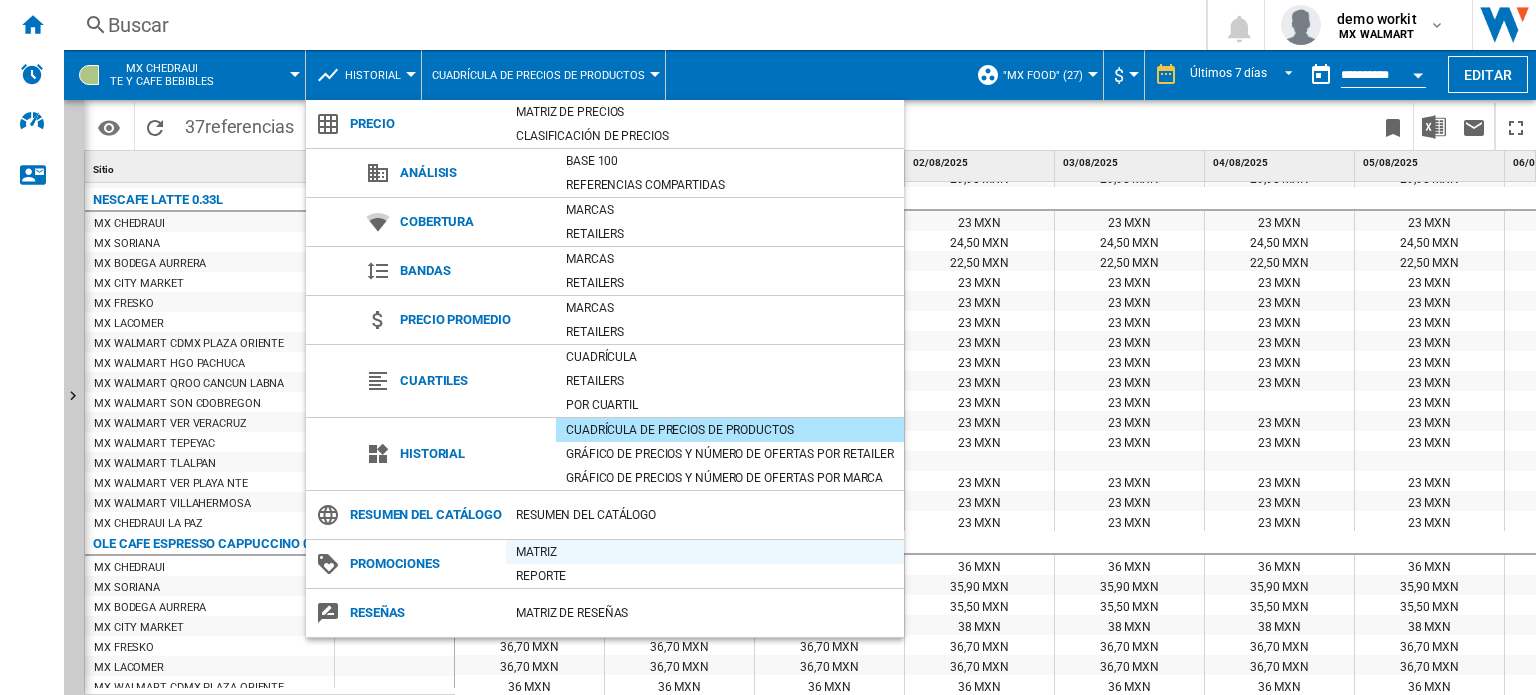 click on "Matriz" at bounding box center [705, 552] 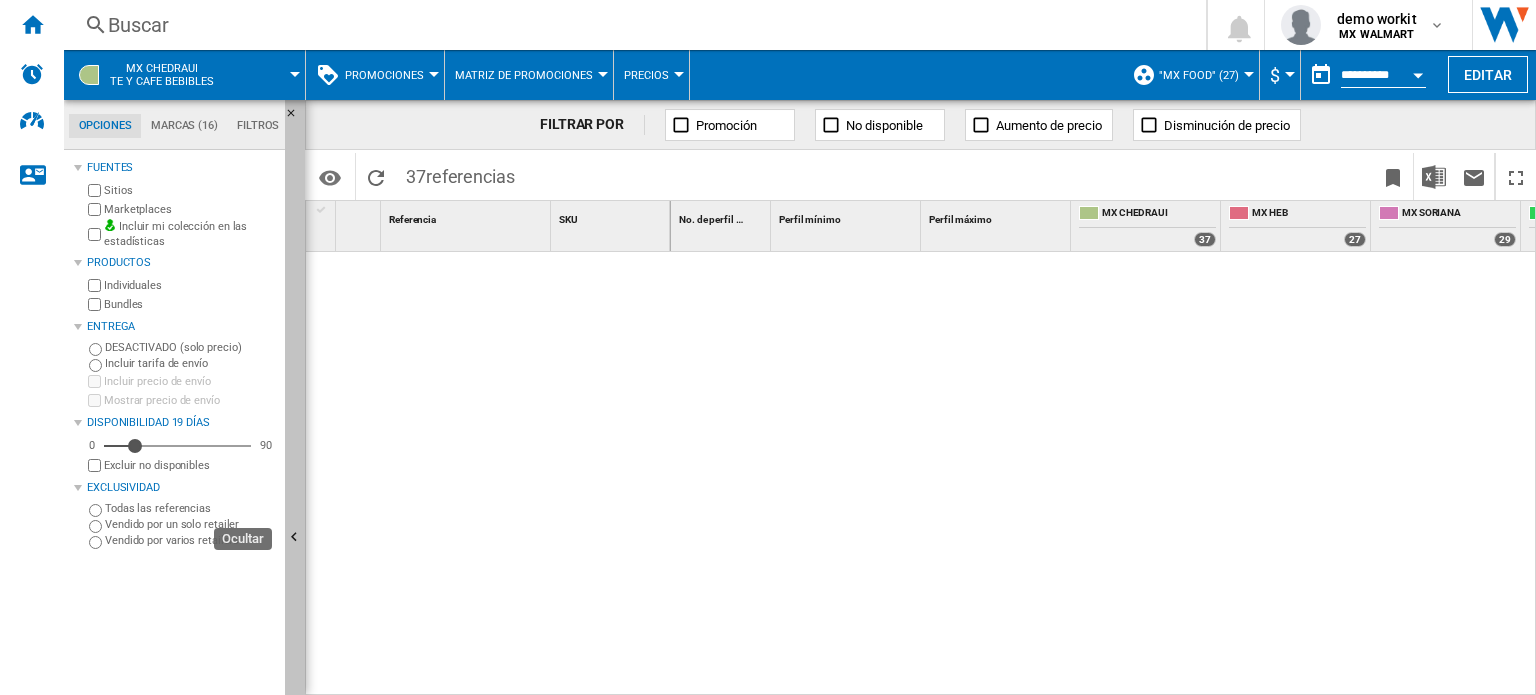 click at bounding box center [297, 540] 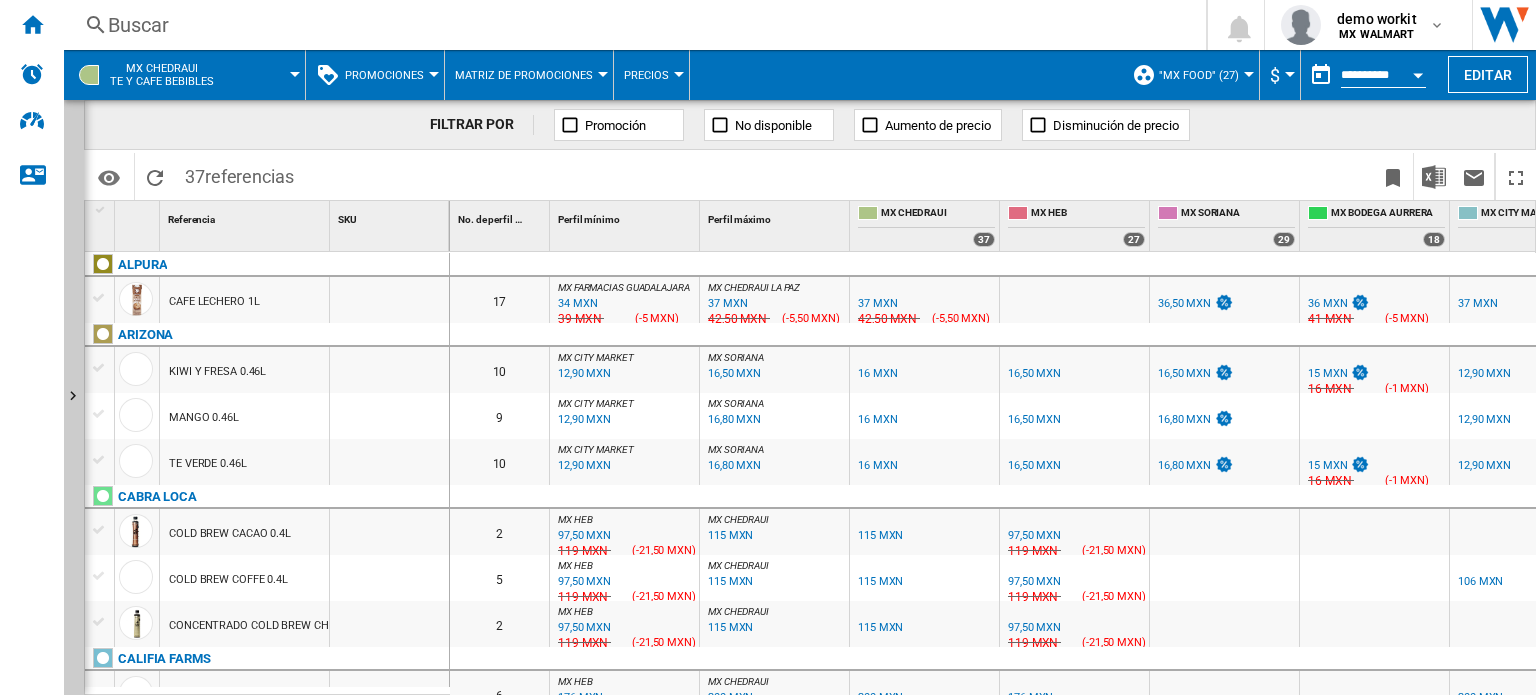 scroll, scrollTop: 100, scrollLeft: 0, axis: vertical 